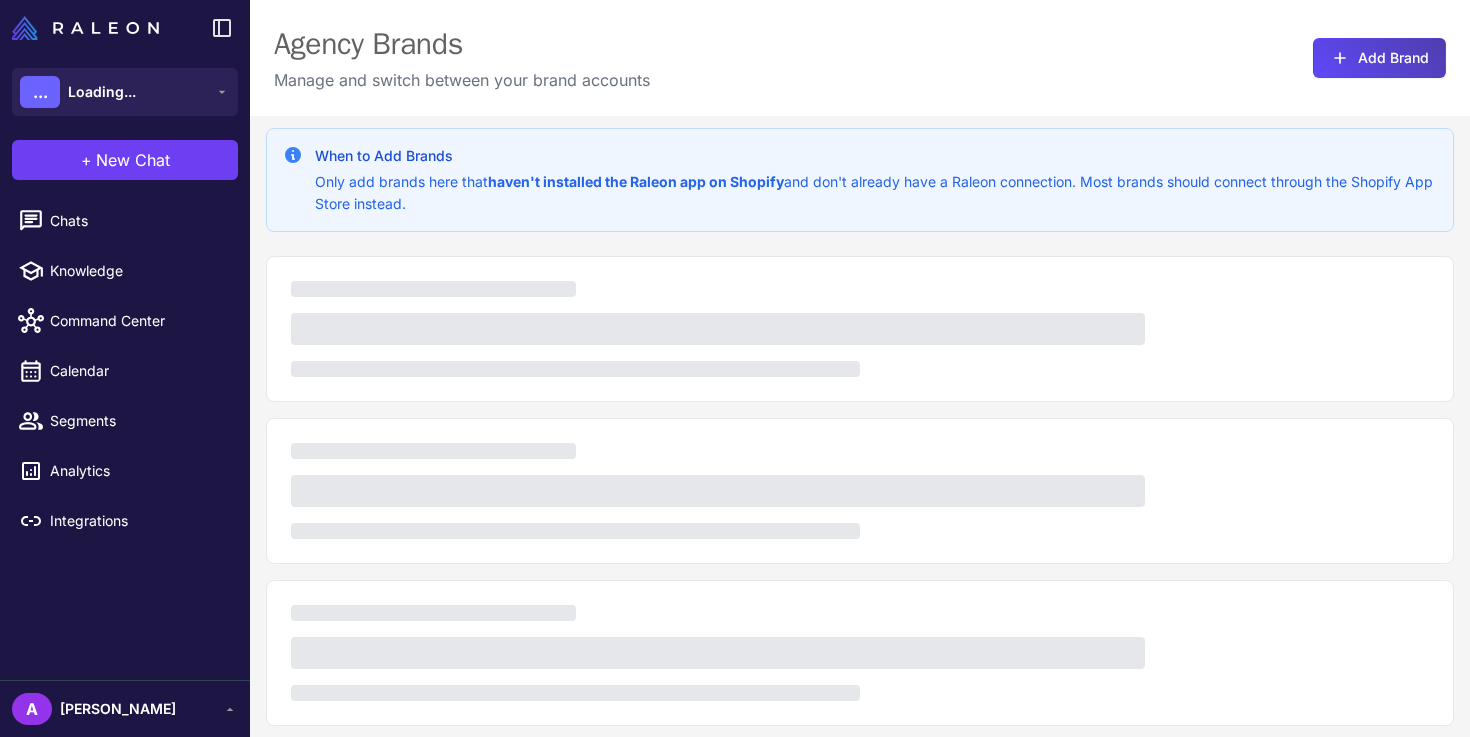 scroll, scrollTop: 0, scrollLeft: 0, axis: both 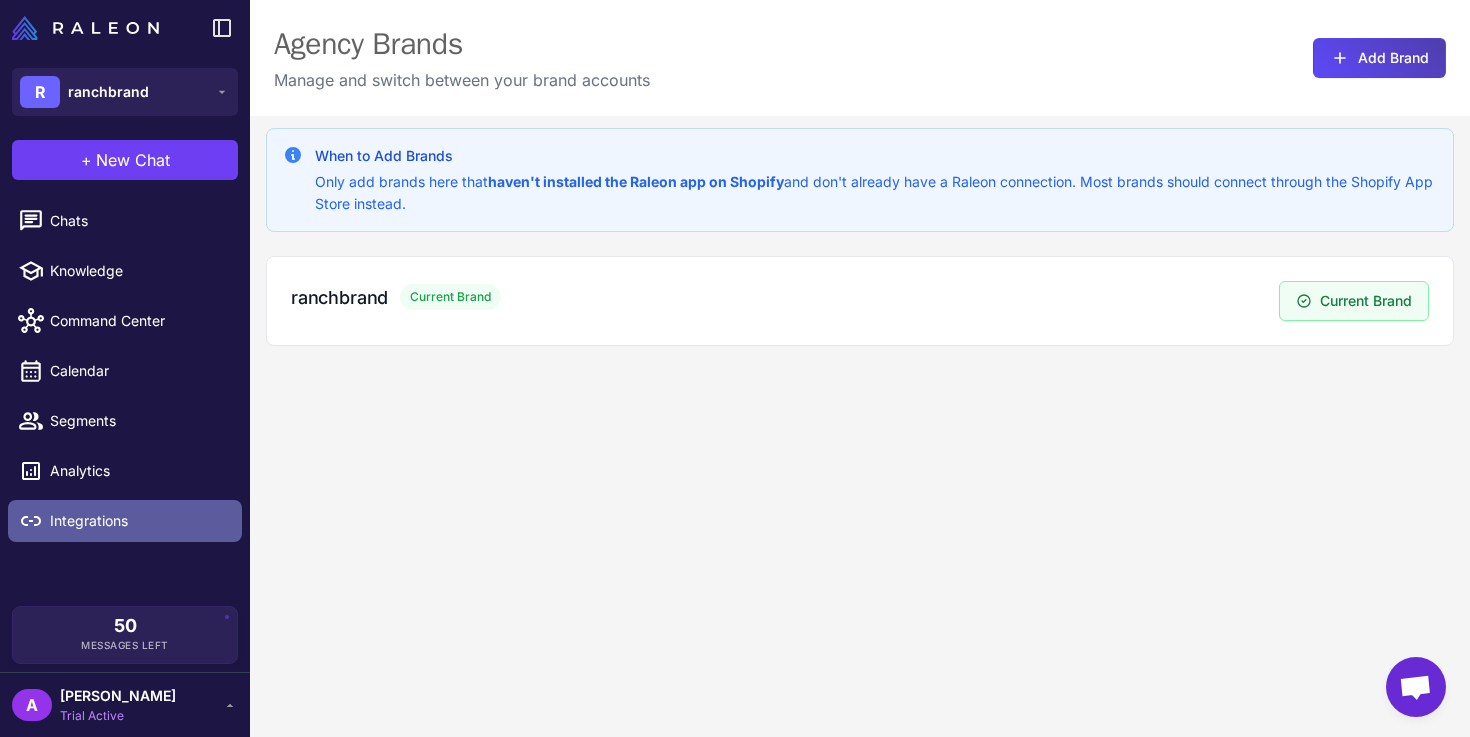 click on "Integrations" at bounding box center [138, 521] 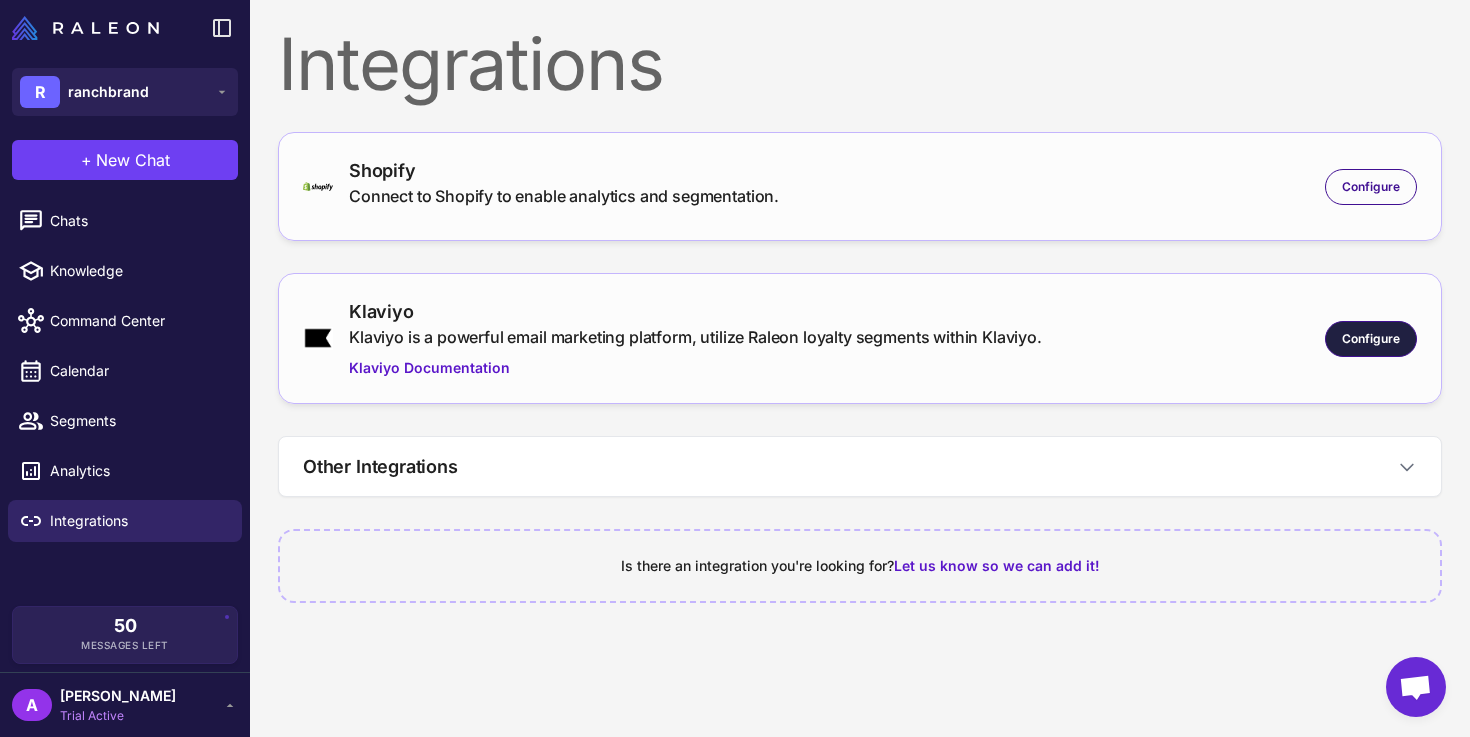 click on "Configure" at bounding box center (1371, 339) 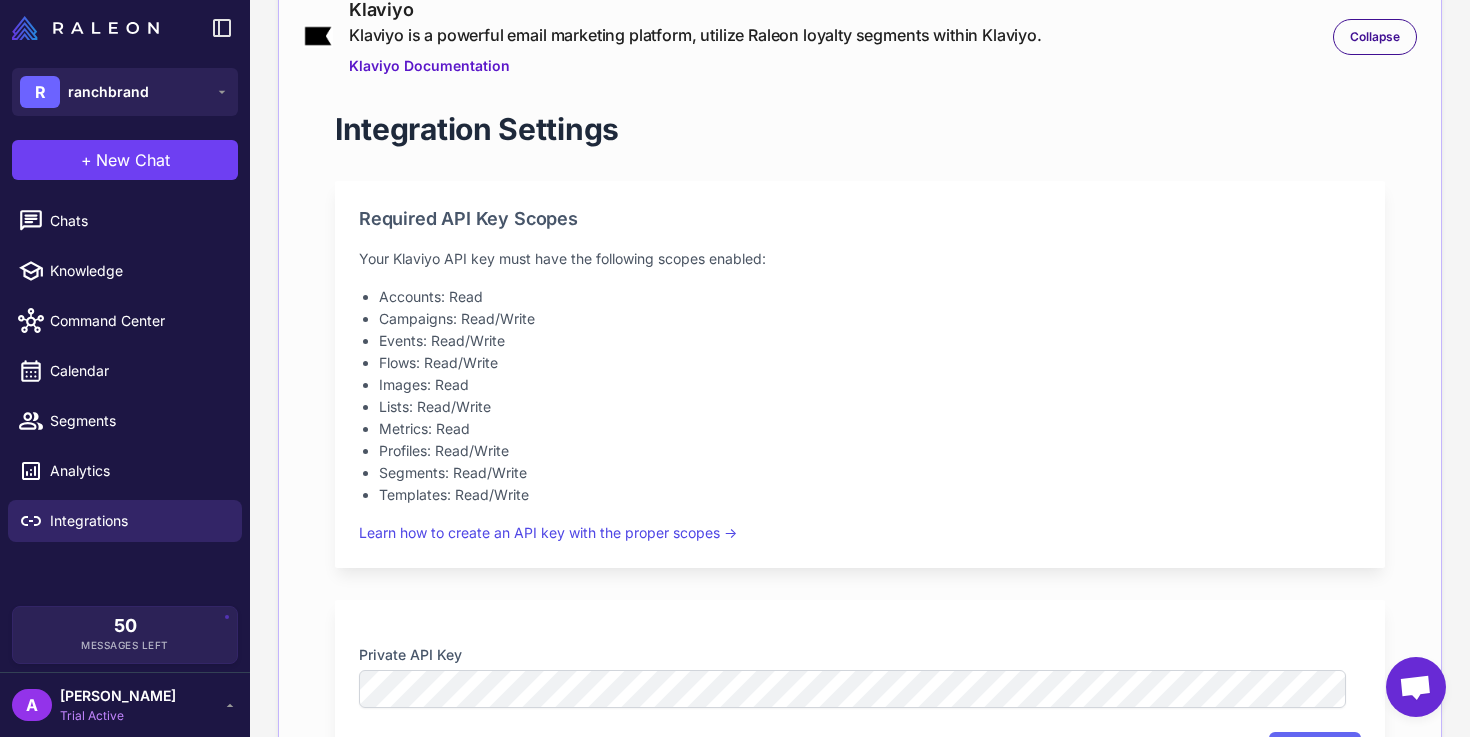 scroll, scrollTop: 558, scrollLeft: 0, axis: vertical 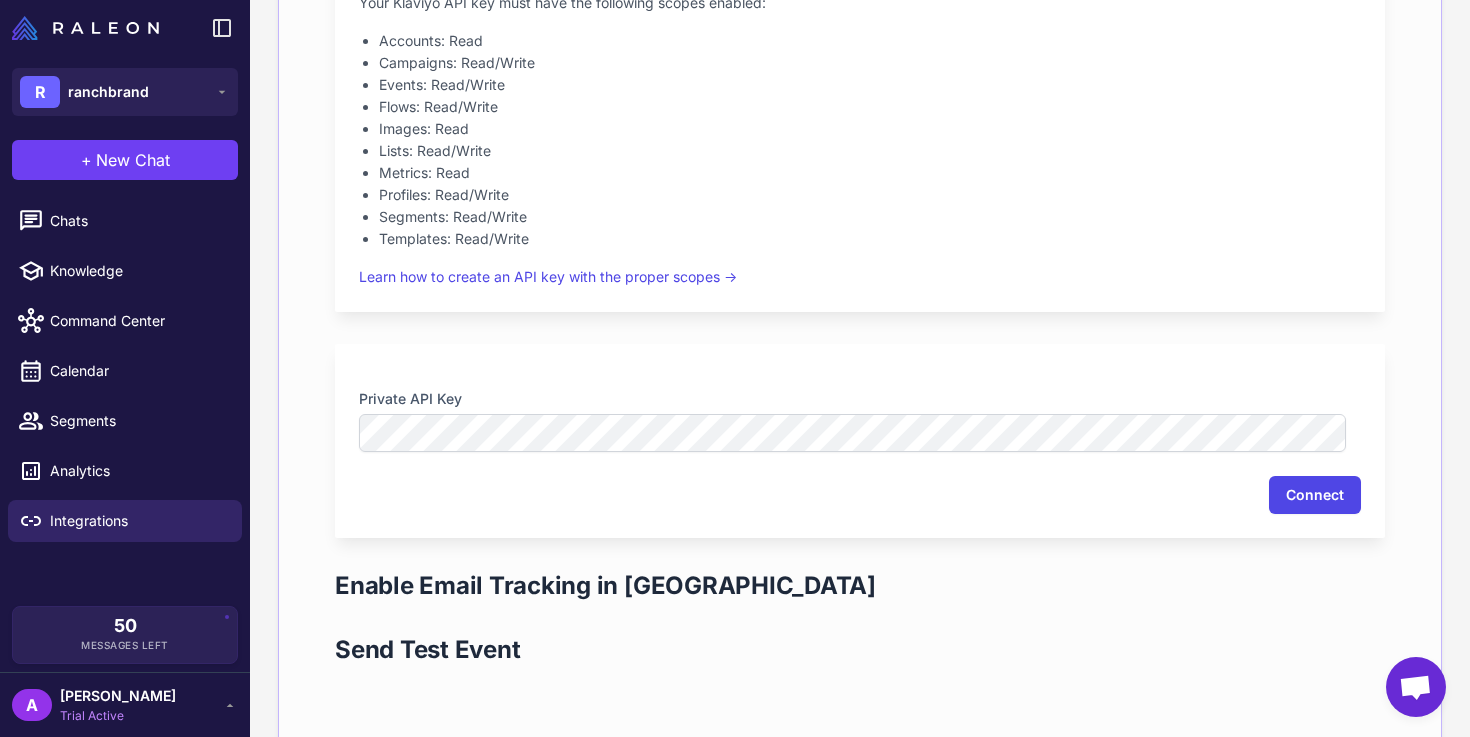 click on "Connect" at bounding box center (1315, 495) 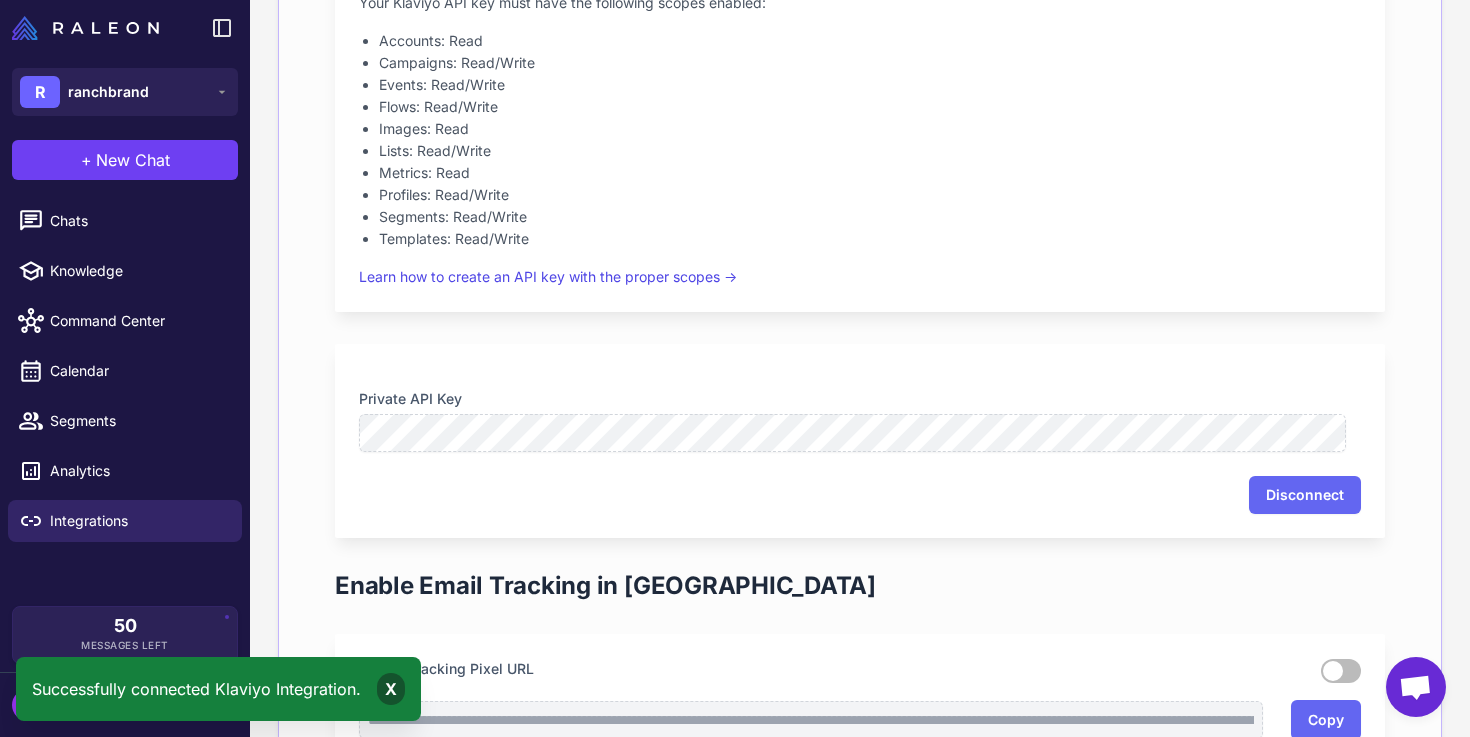 click on "X" at bounding box center [391, 689] 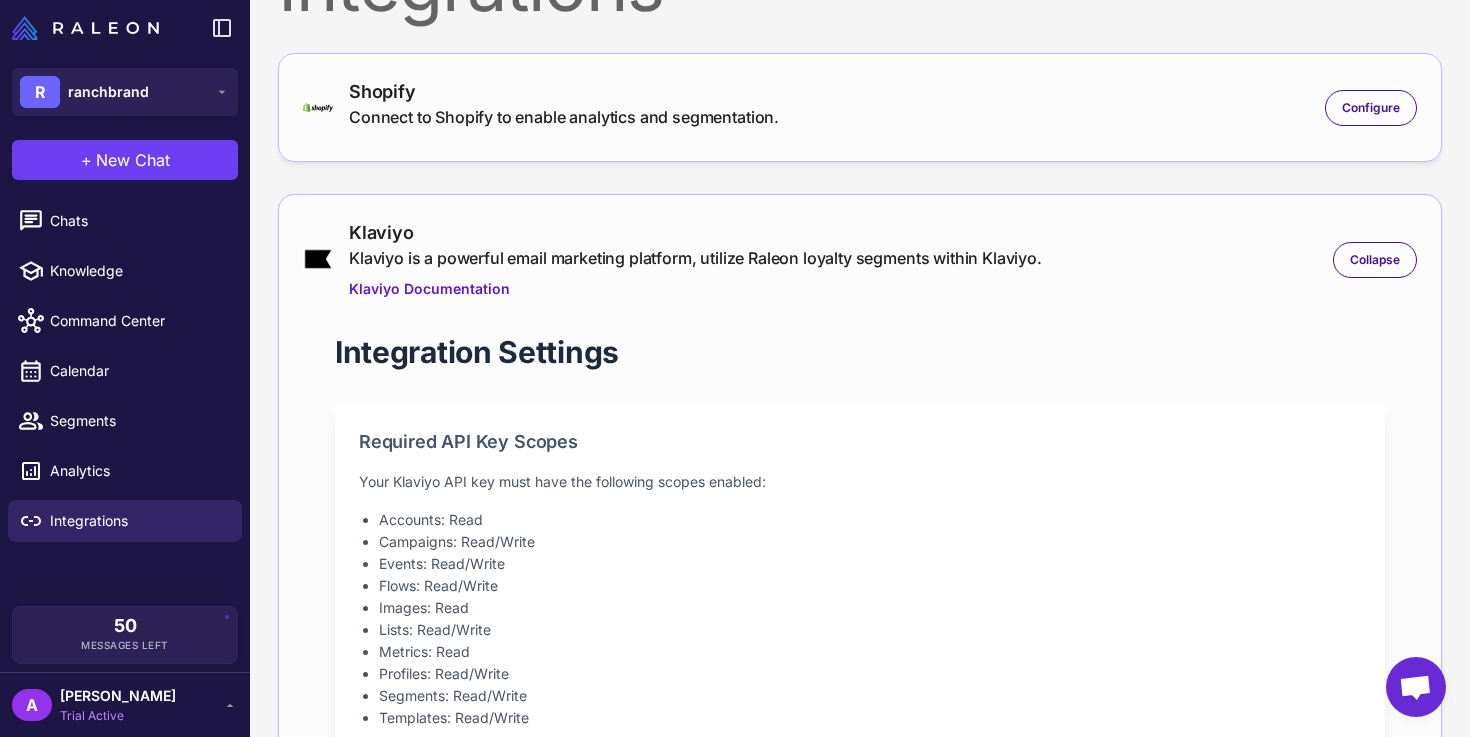 scroll, scrollTop: 0, scrollLeft: 0, axis: both 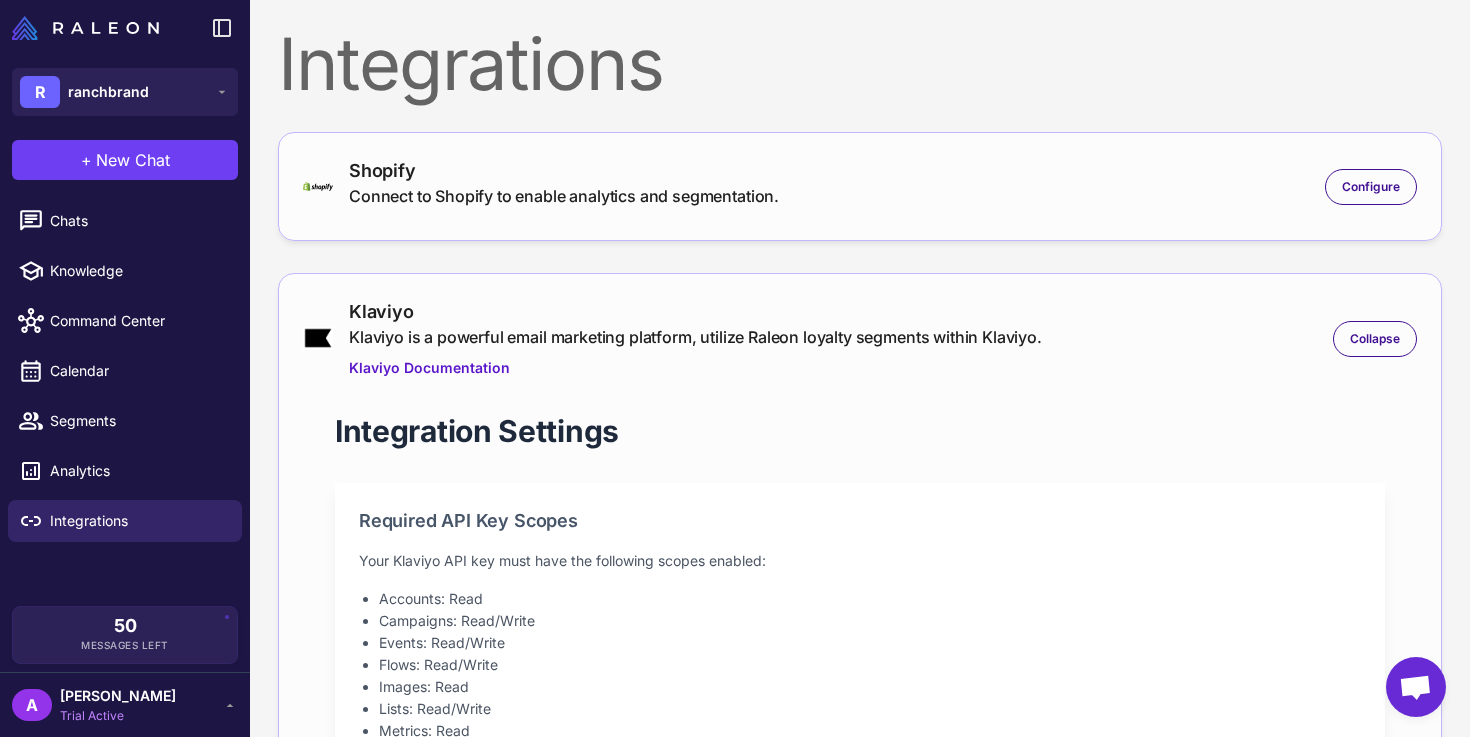 click on "**********" 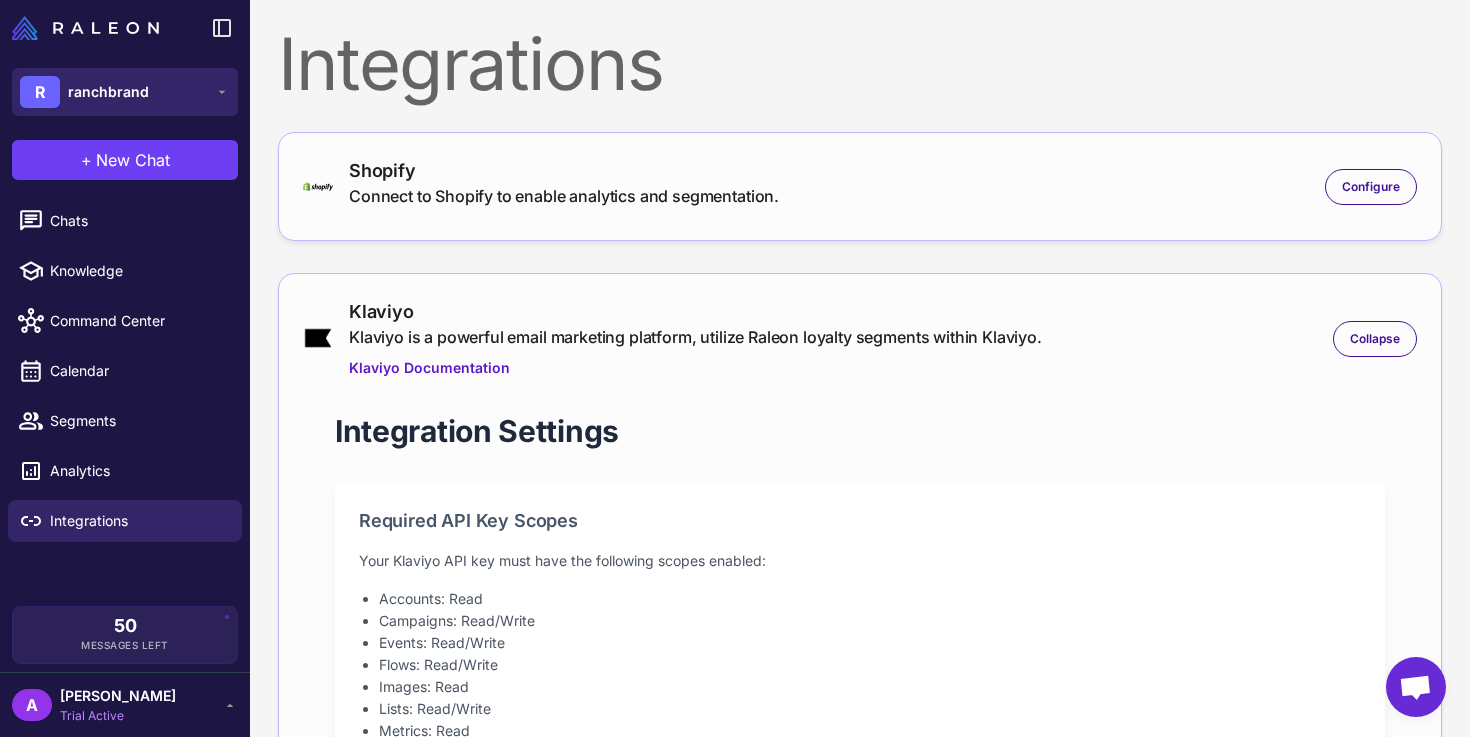 click on "ranchbrand" at bounding box center [108, 92] 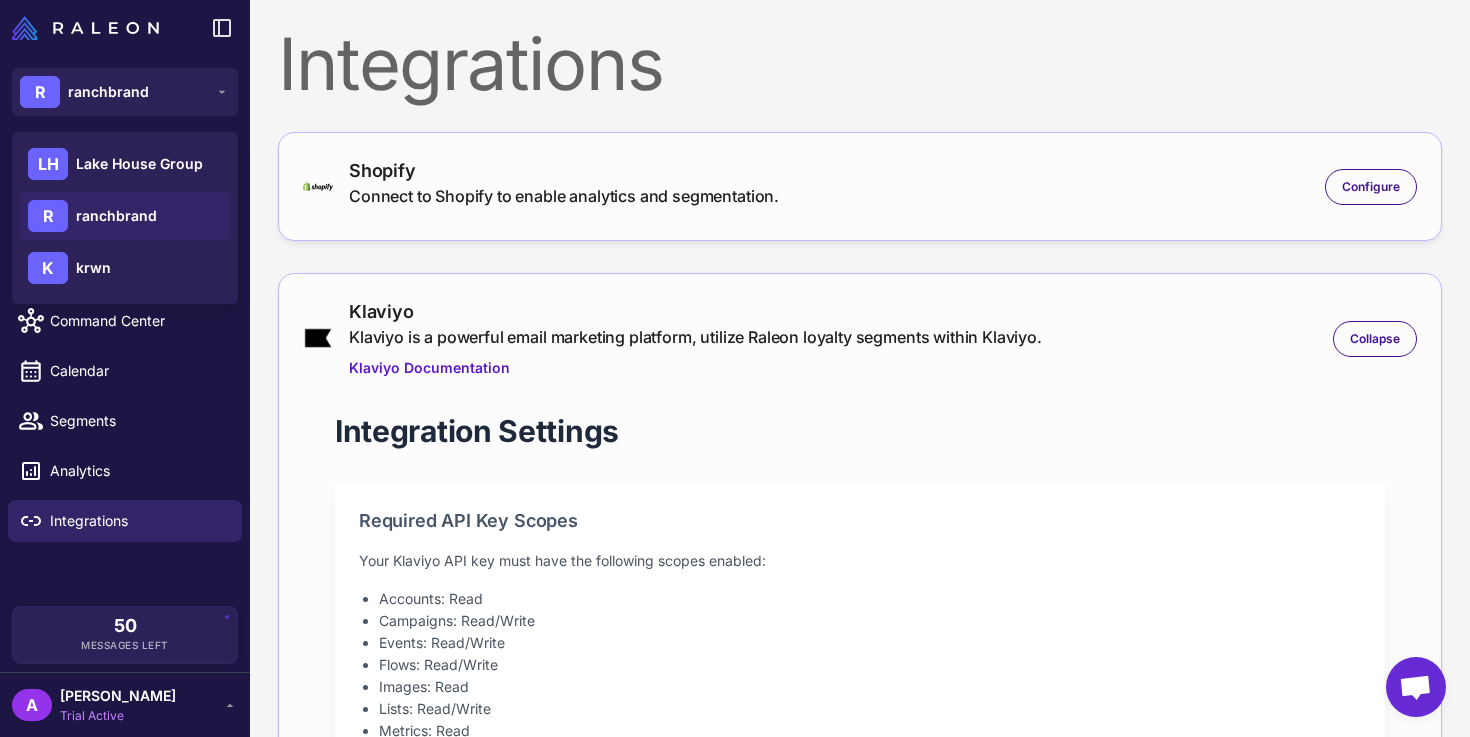 click on "Integrations" at bounding box center (860, 64) 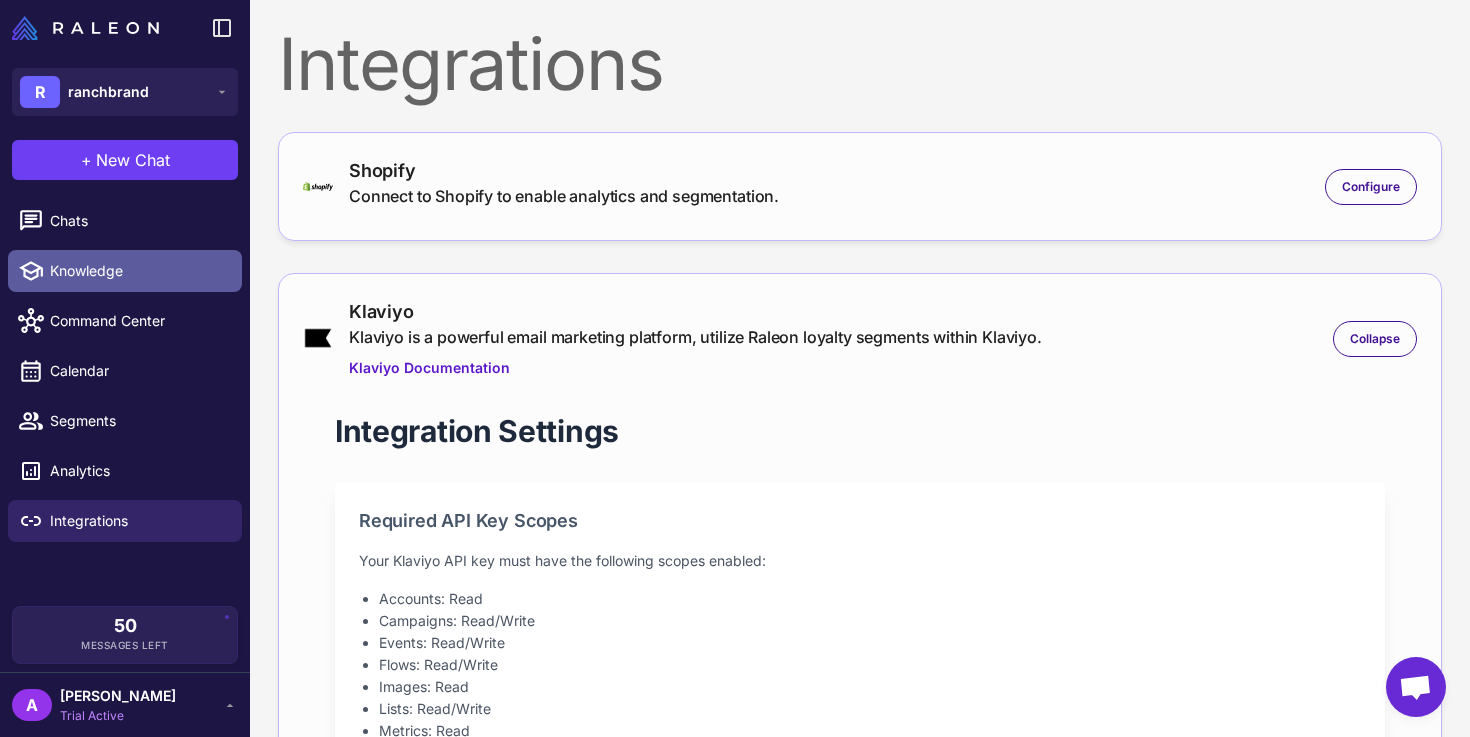 click on "Knowledge" at bounding box center [138, 271] 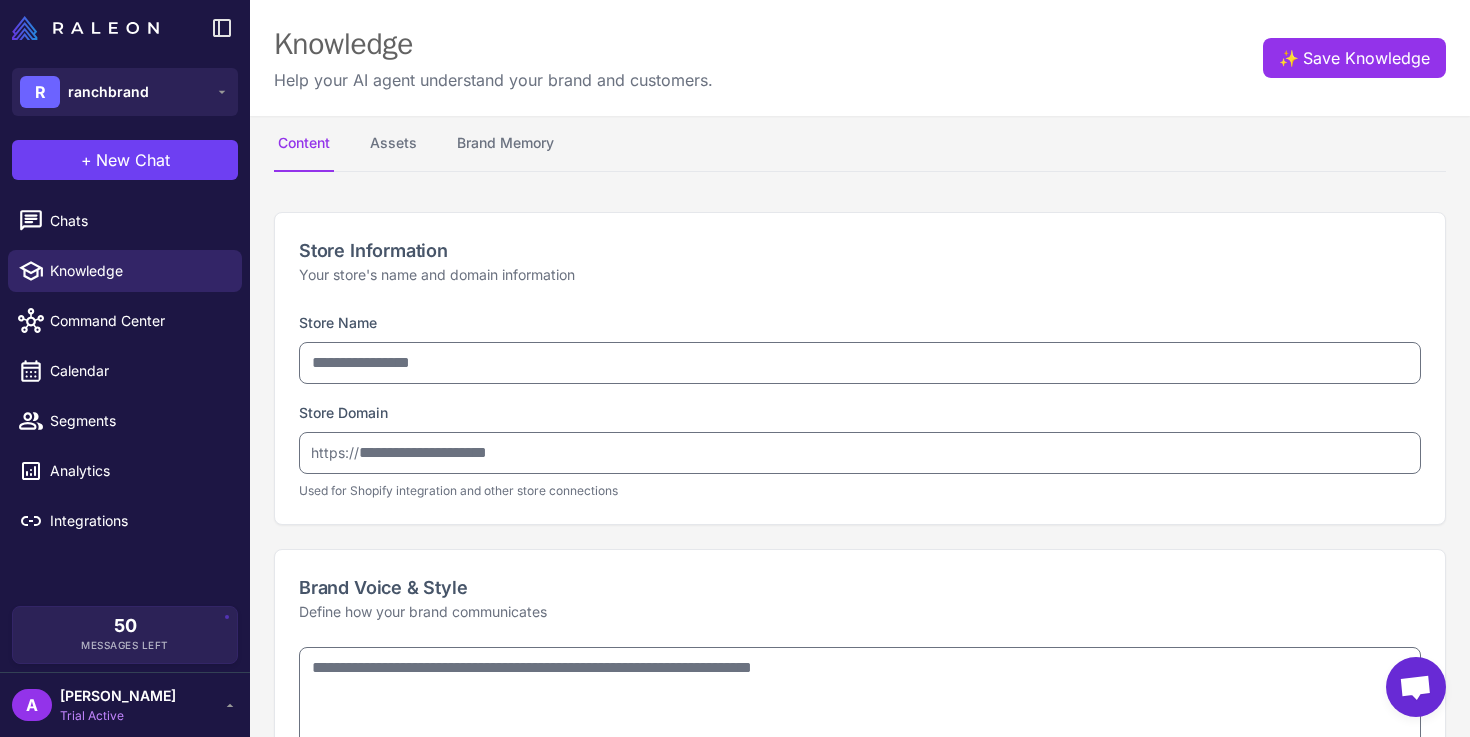 type on "**********" 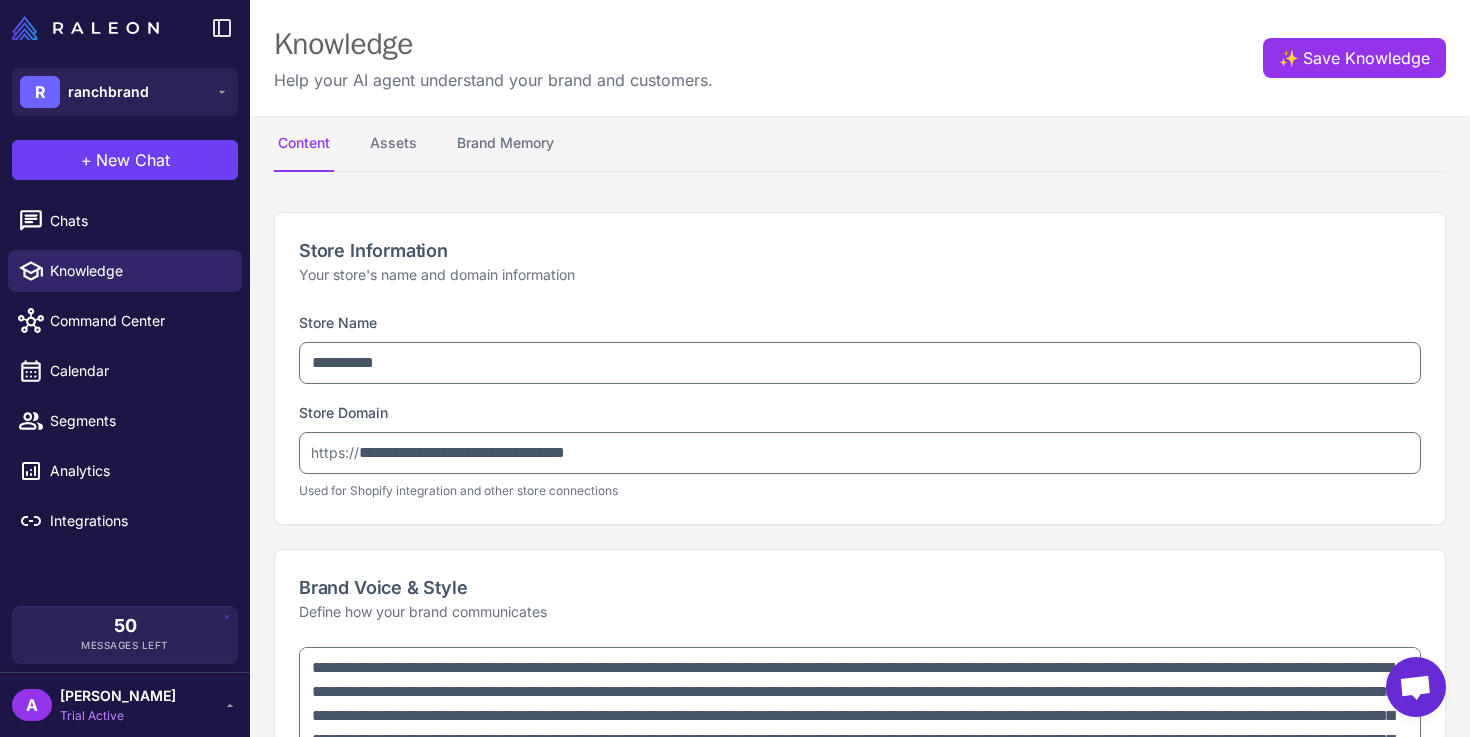 type on "**********" 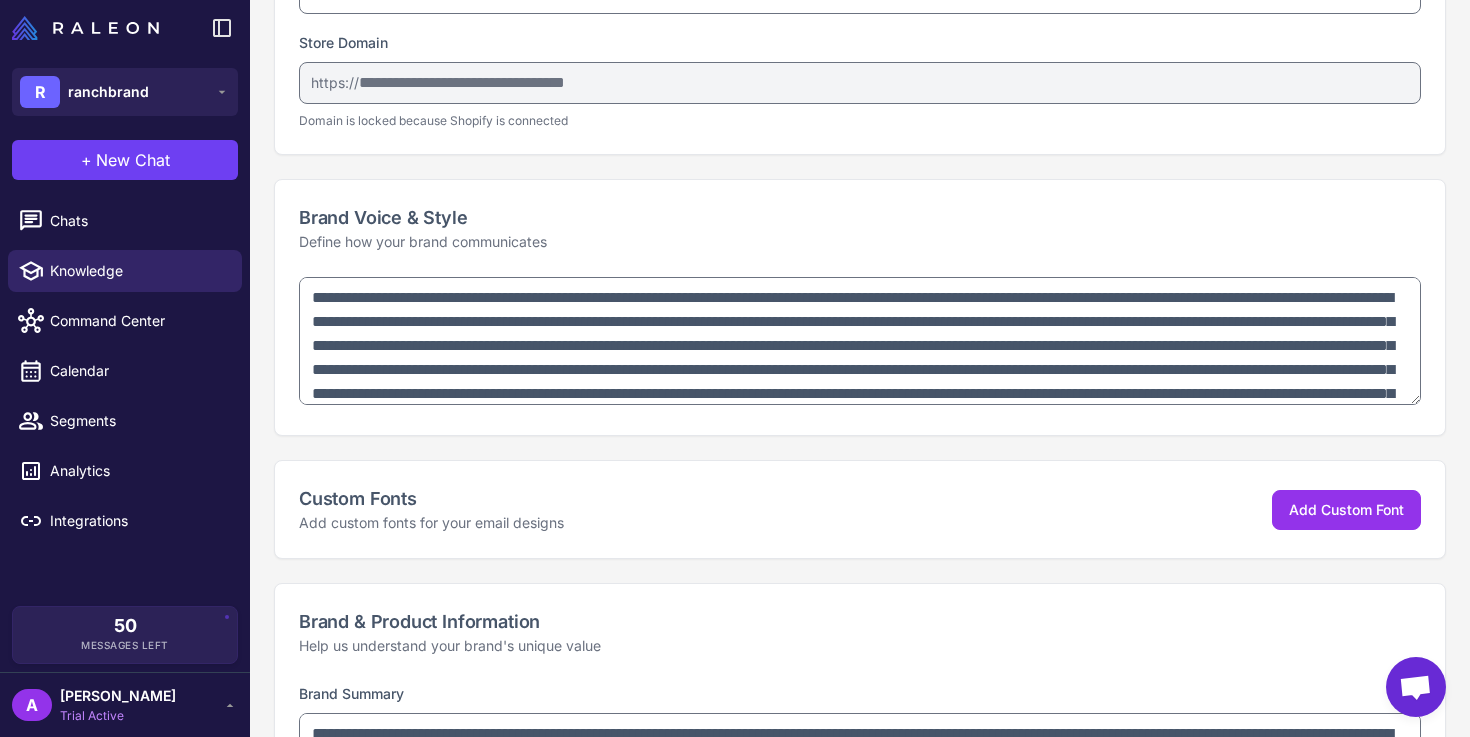 scroll, scrollTop: 393, scrollLeft: 0, axis: vertical 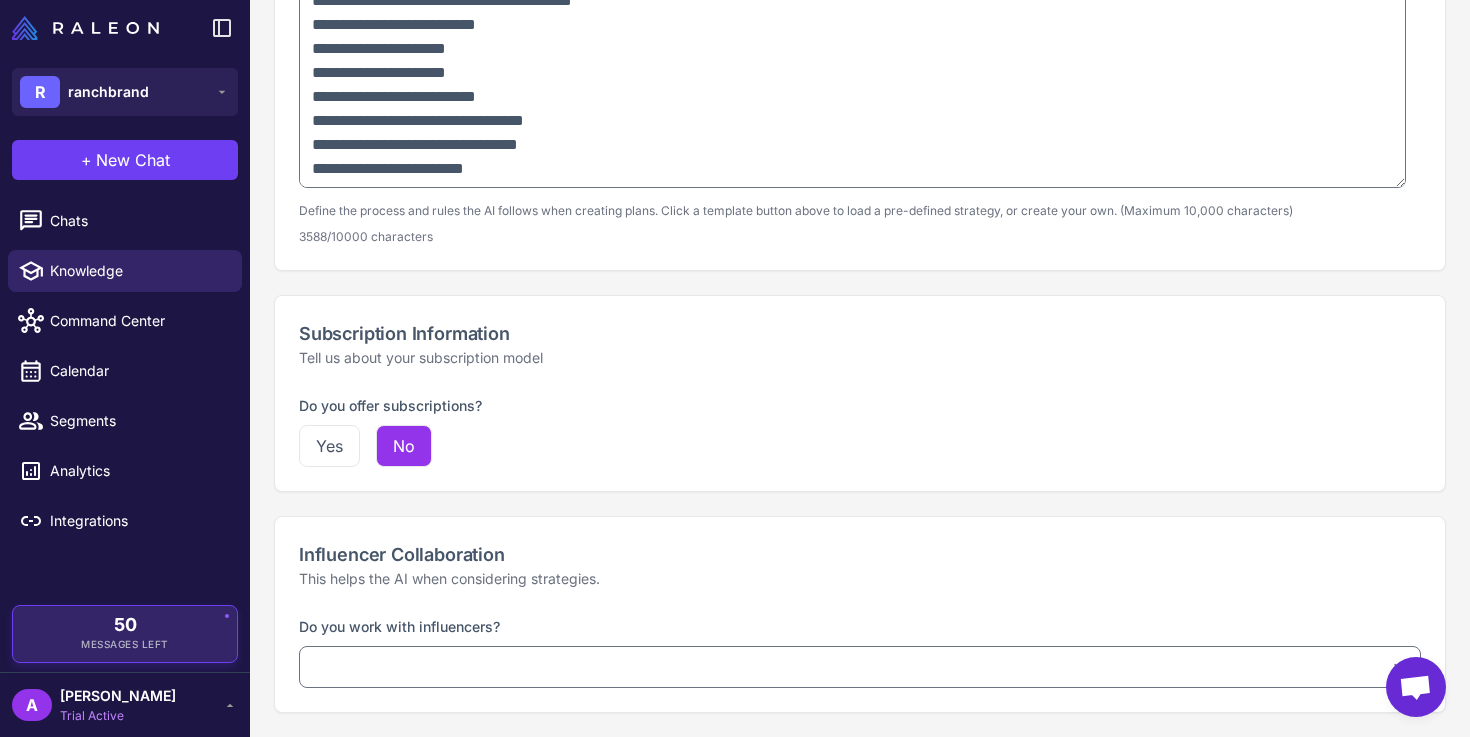 click on "50" at bounding box center (125, 625) 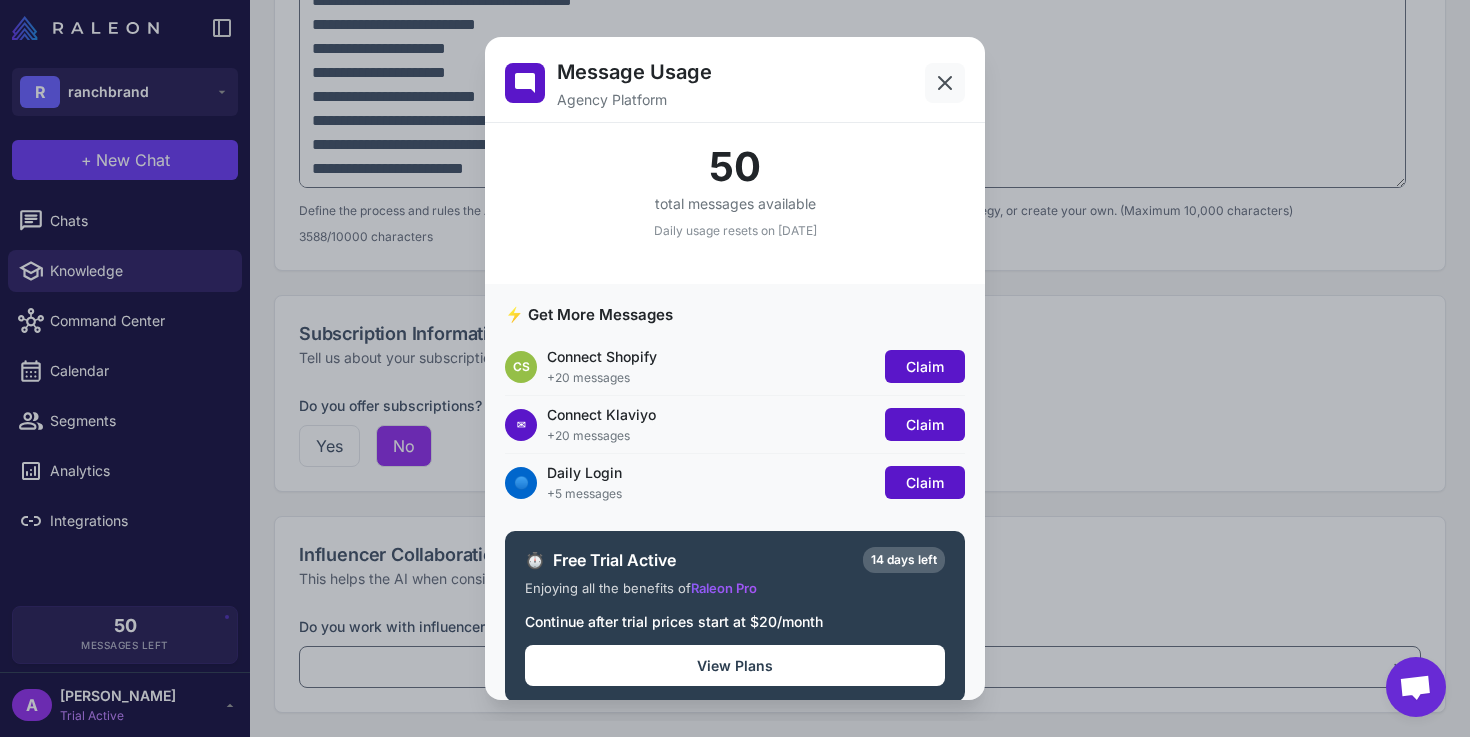 click at bounding box center (945, 83) 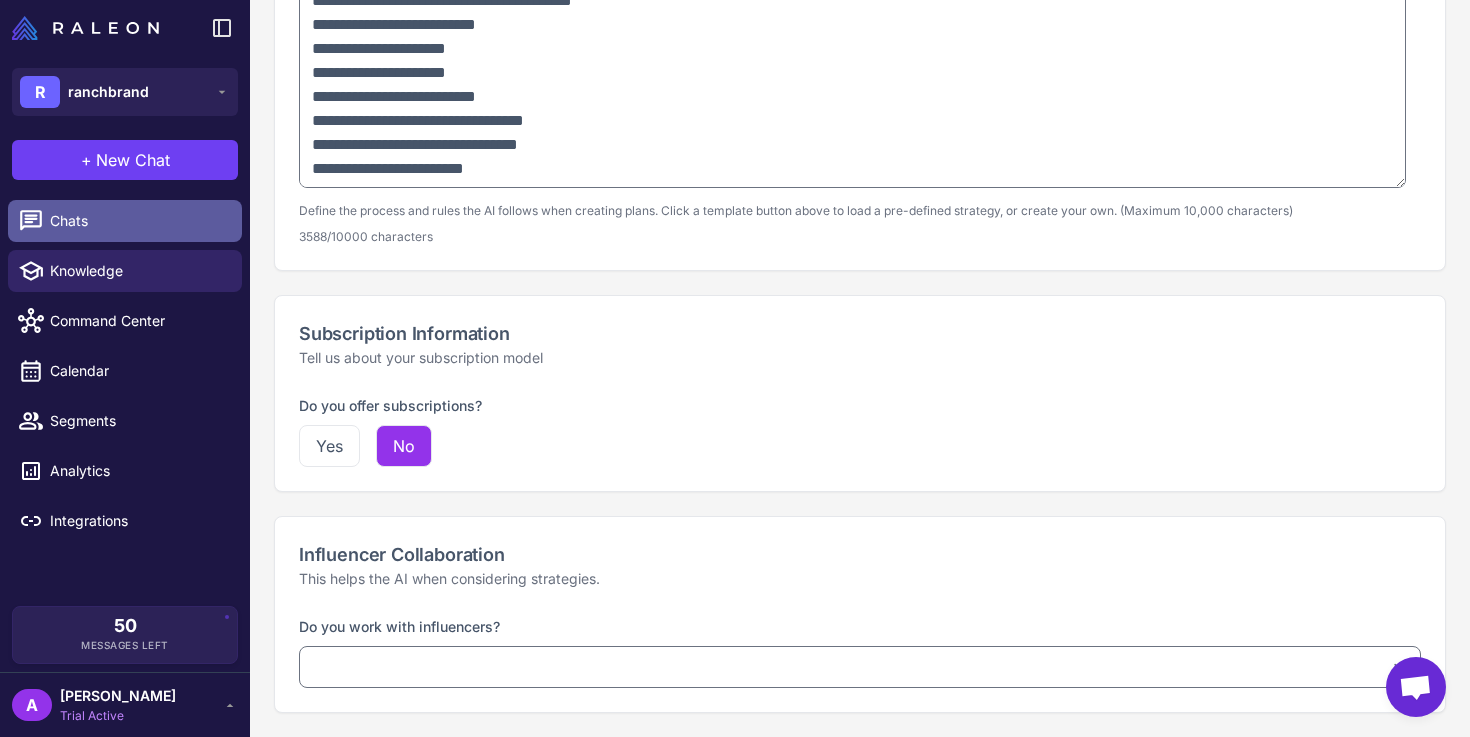click on "Chats" at bounding box center [138, 221] 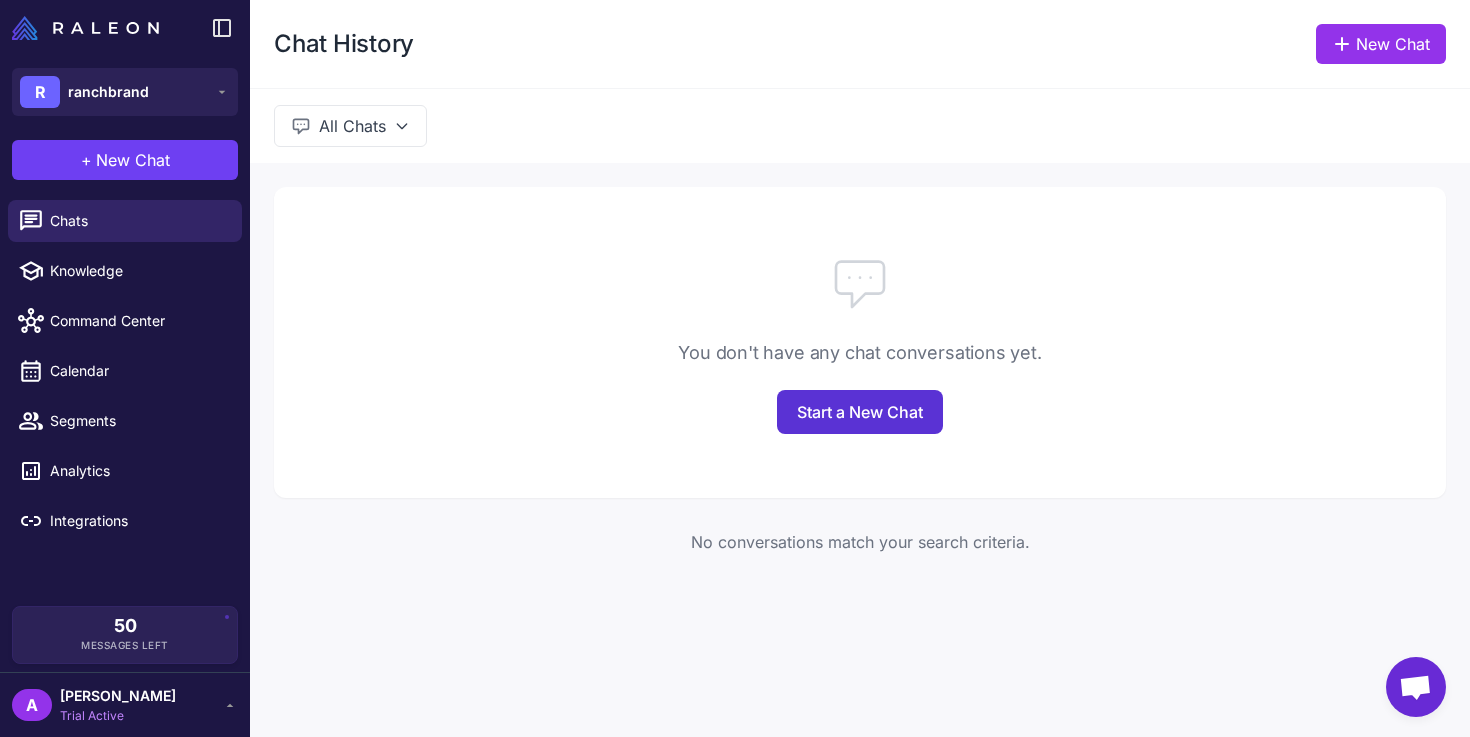 click on "Start a New Chat" at bounding box center (860, 412) 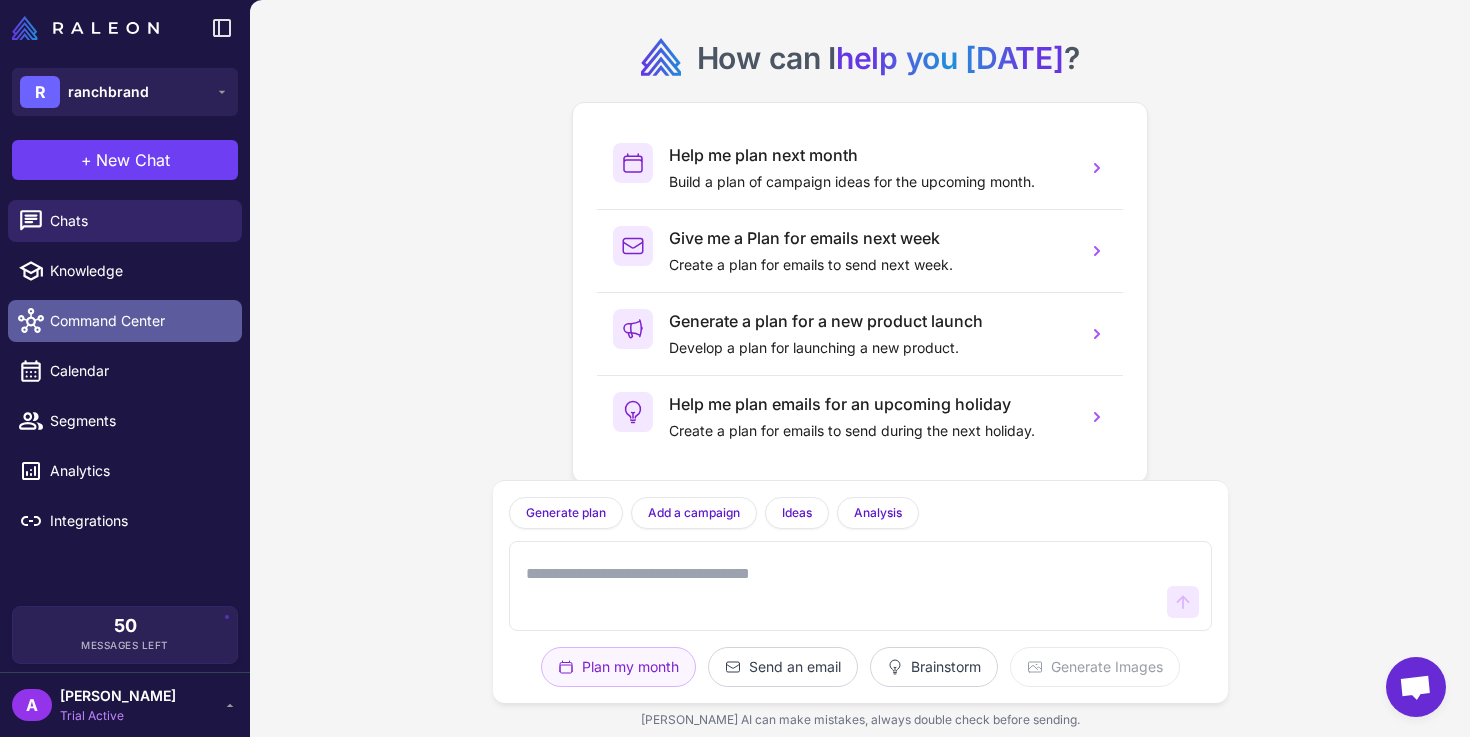 click at bounding box center (37, 321) 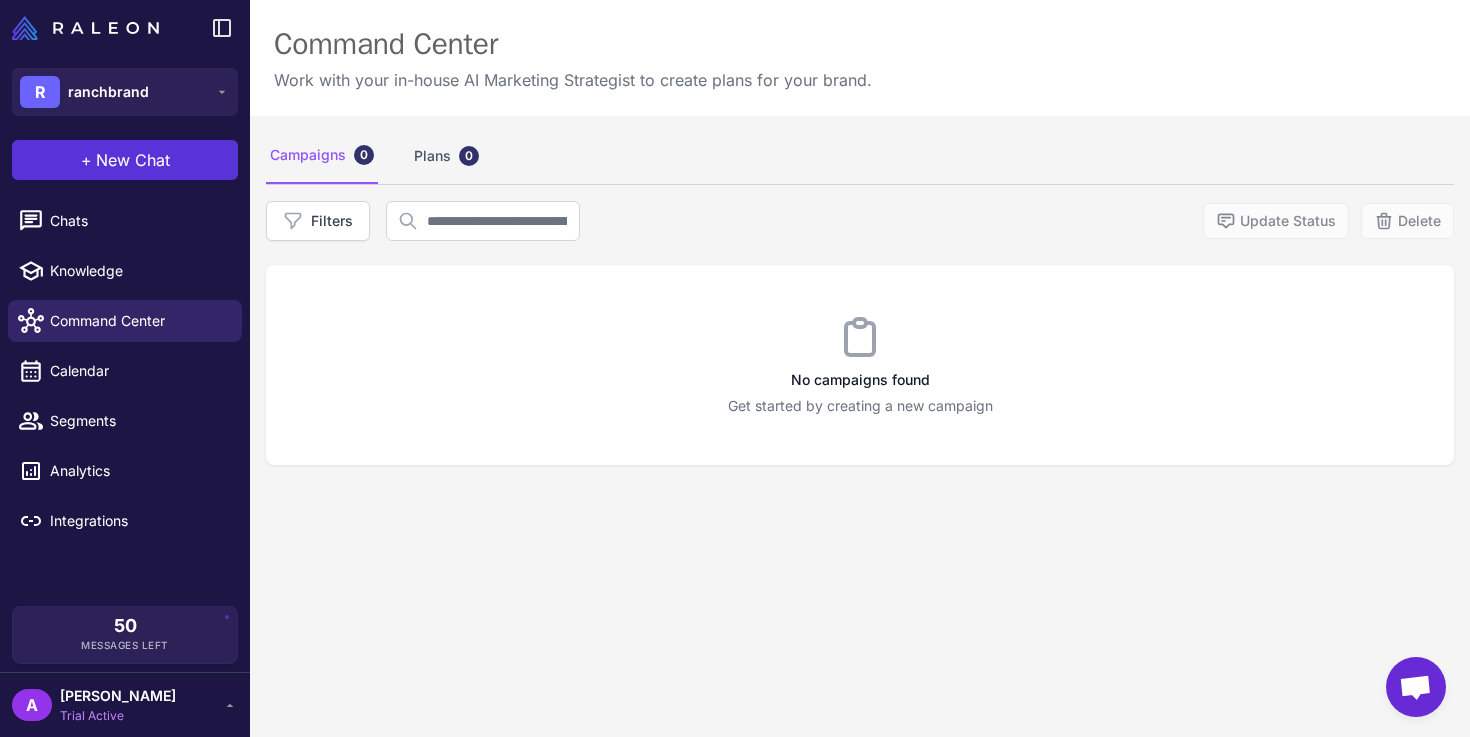 click on "New Chat" at bounding box center [133, 160] 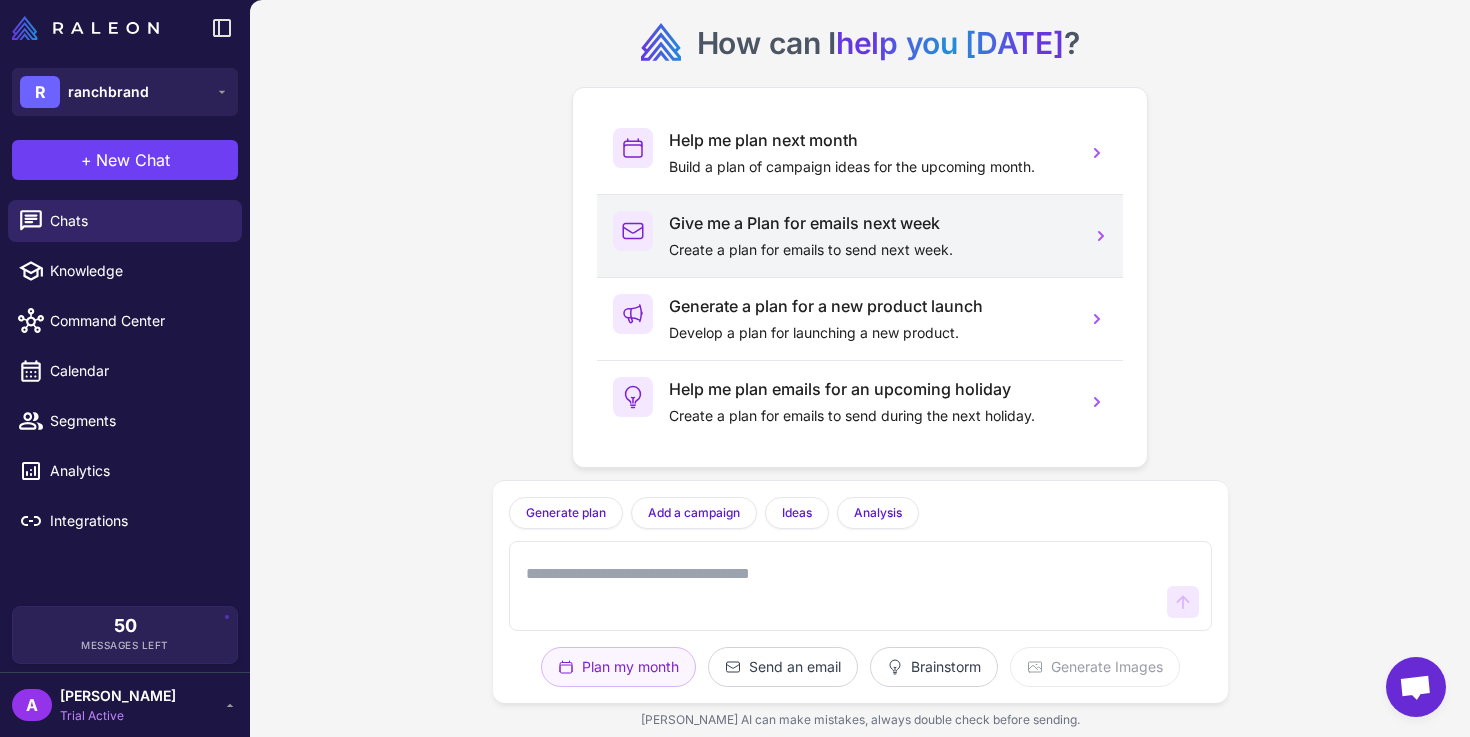 scroll, scrollTop: 26, scrollLeft: 0, axis: vertical 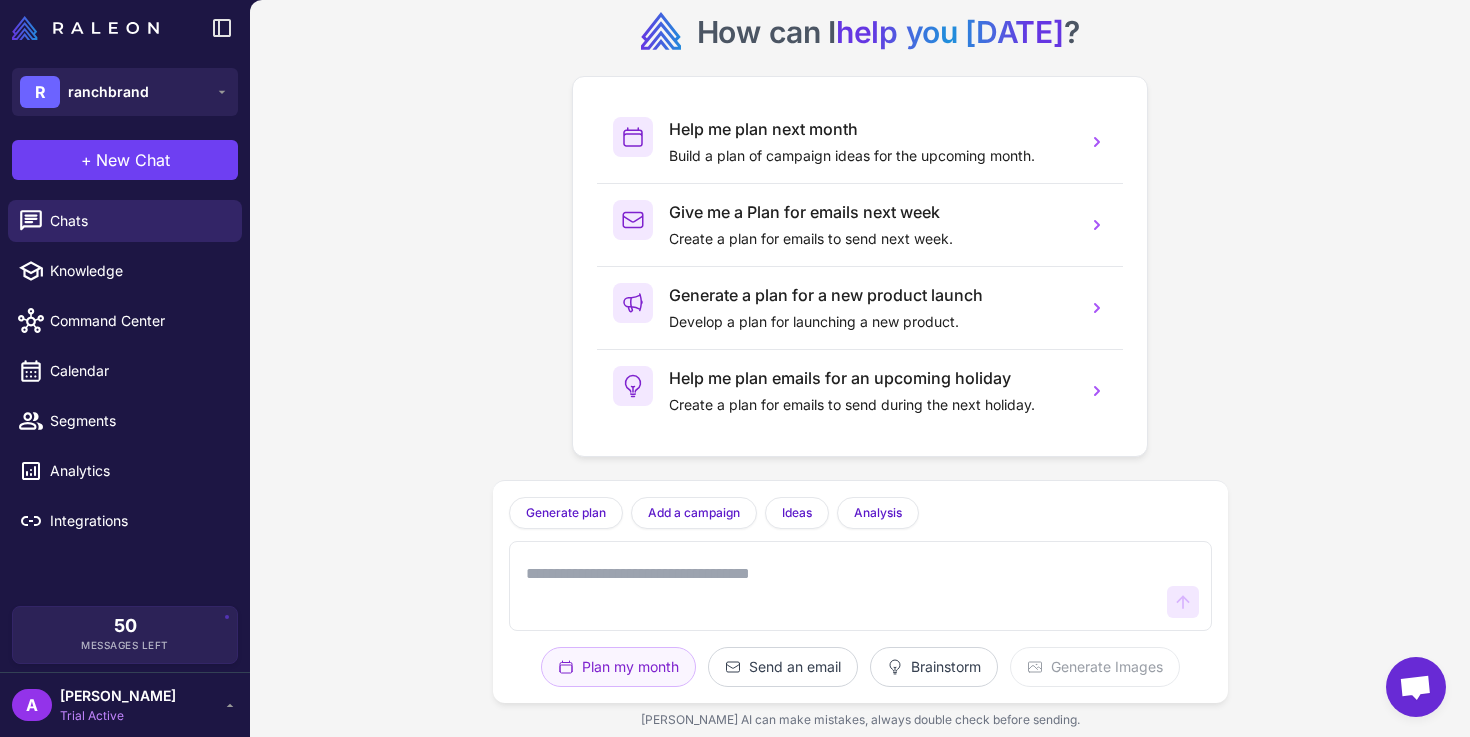 click at bounding box center (840, 586) 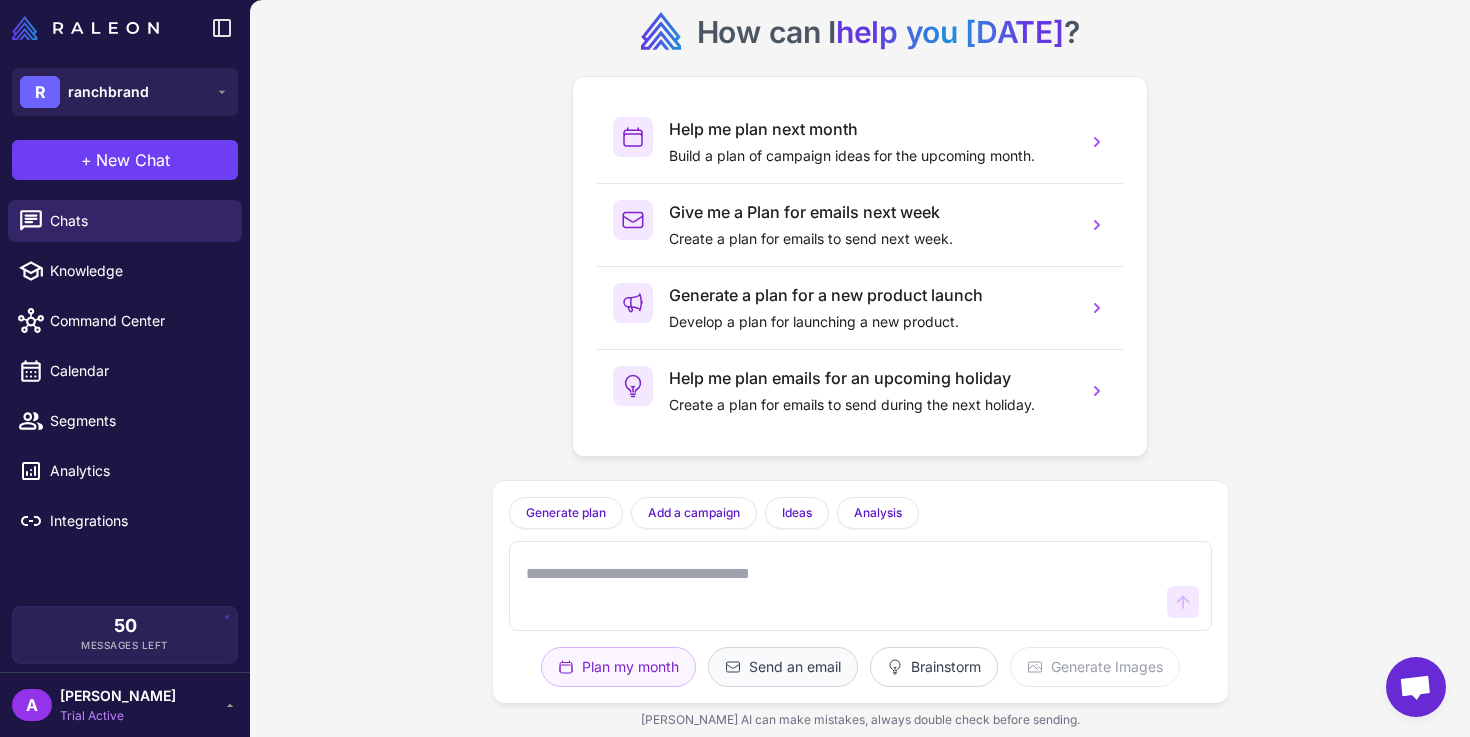 click on "Send an email" 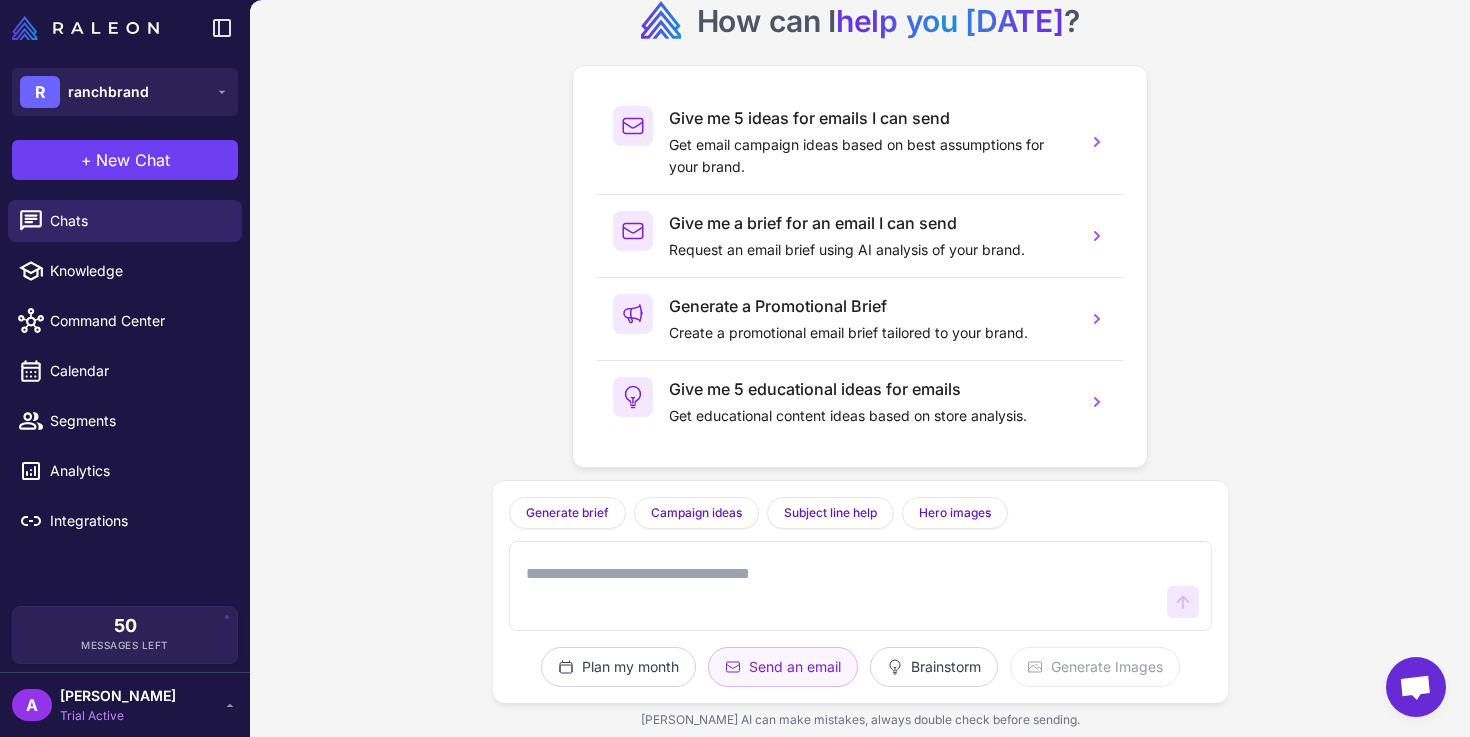 scroll, scrollTop: 15, scrollLeft: 0, axis: vertical 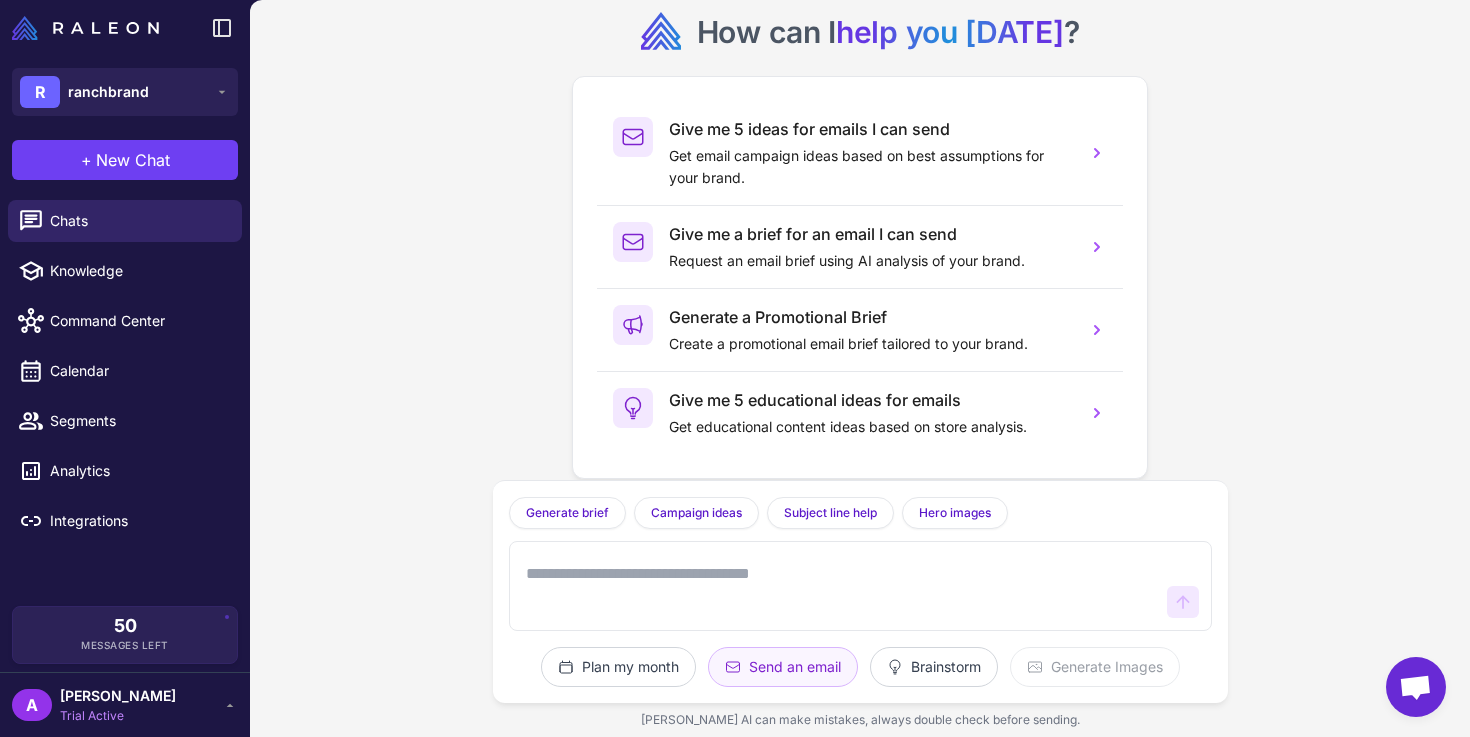 click at bounding box center [840, 586] 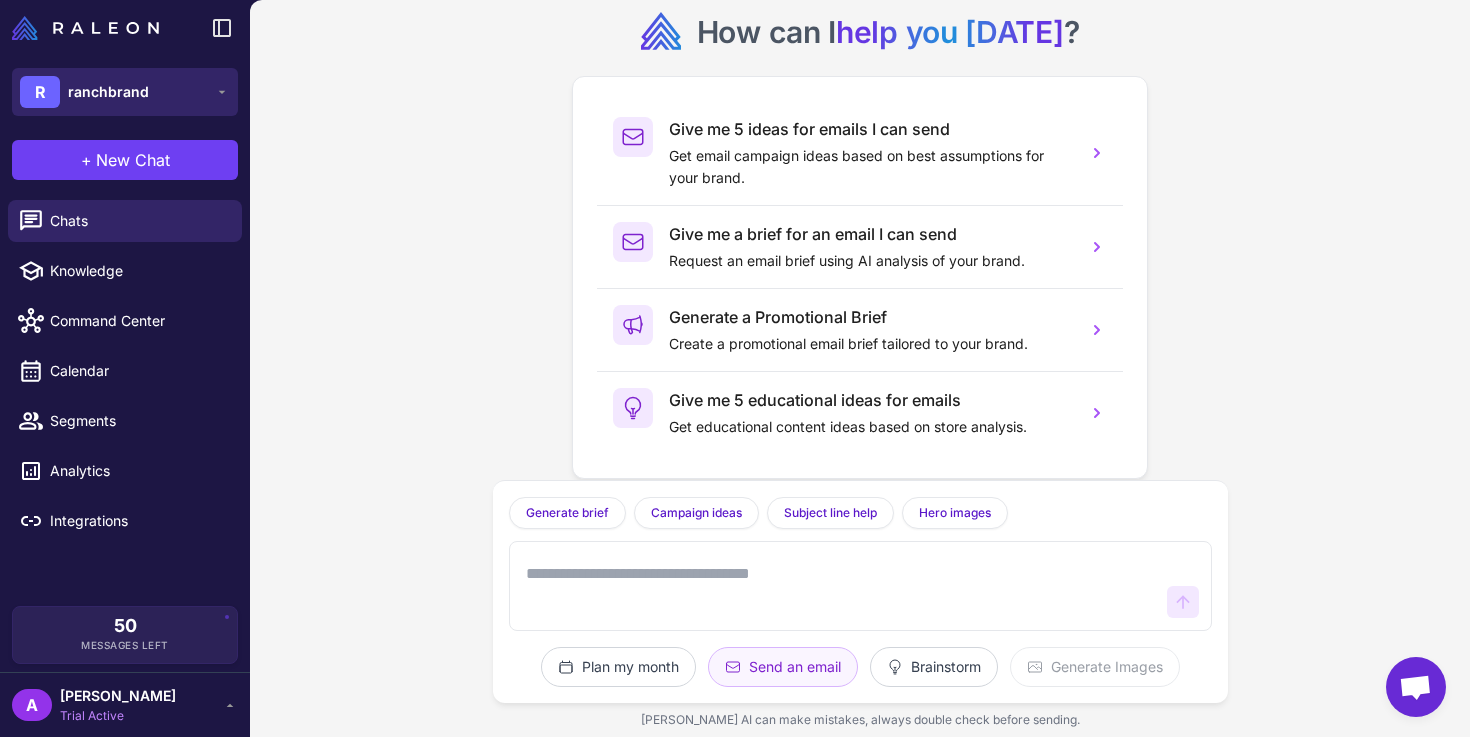 click on "ranchbrand" at bounding box center (108, 92) 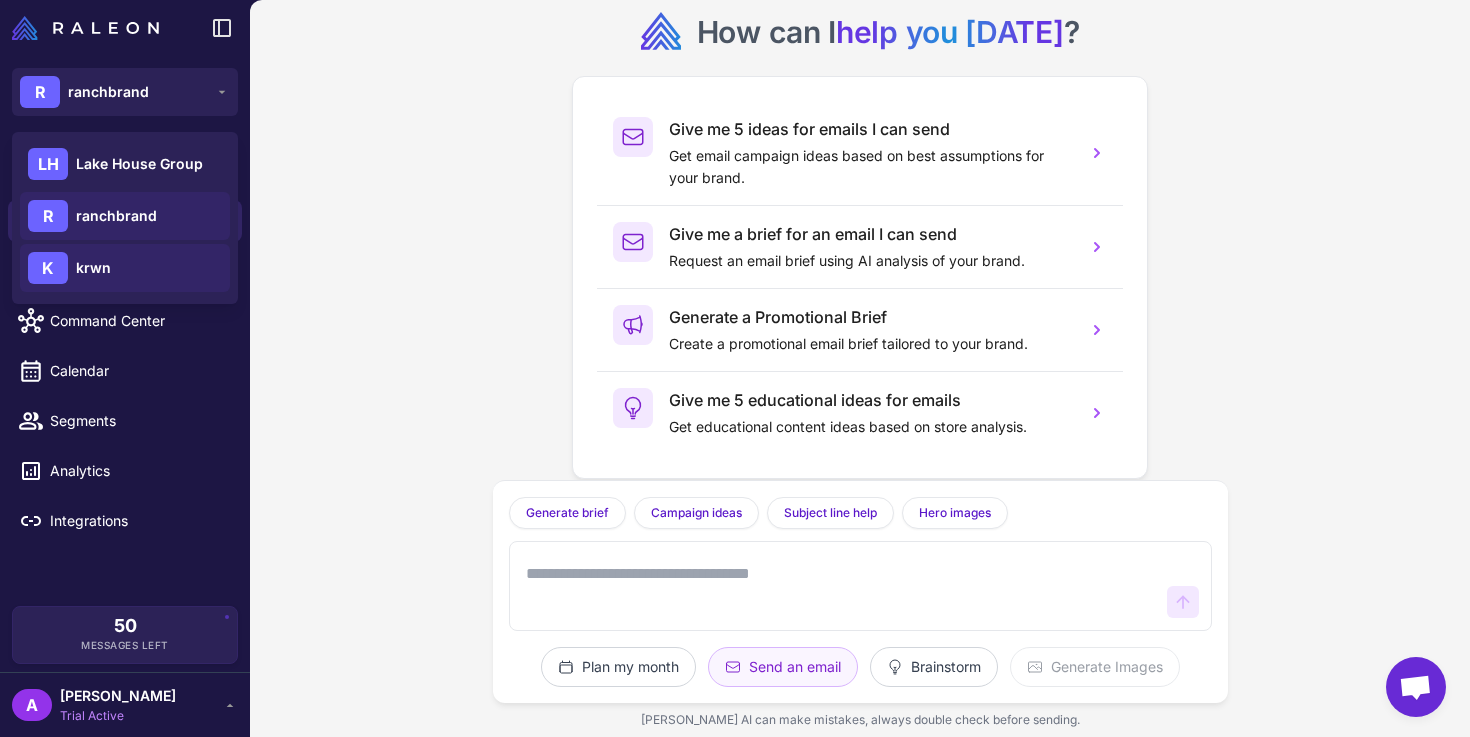 click on "K krwn" 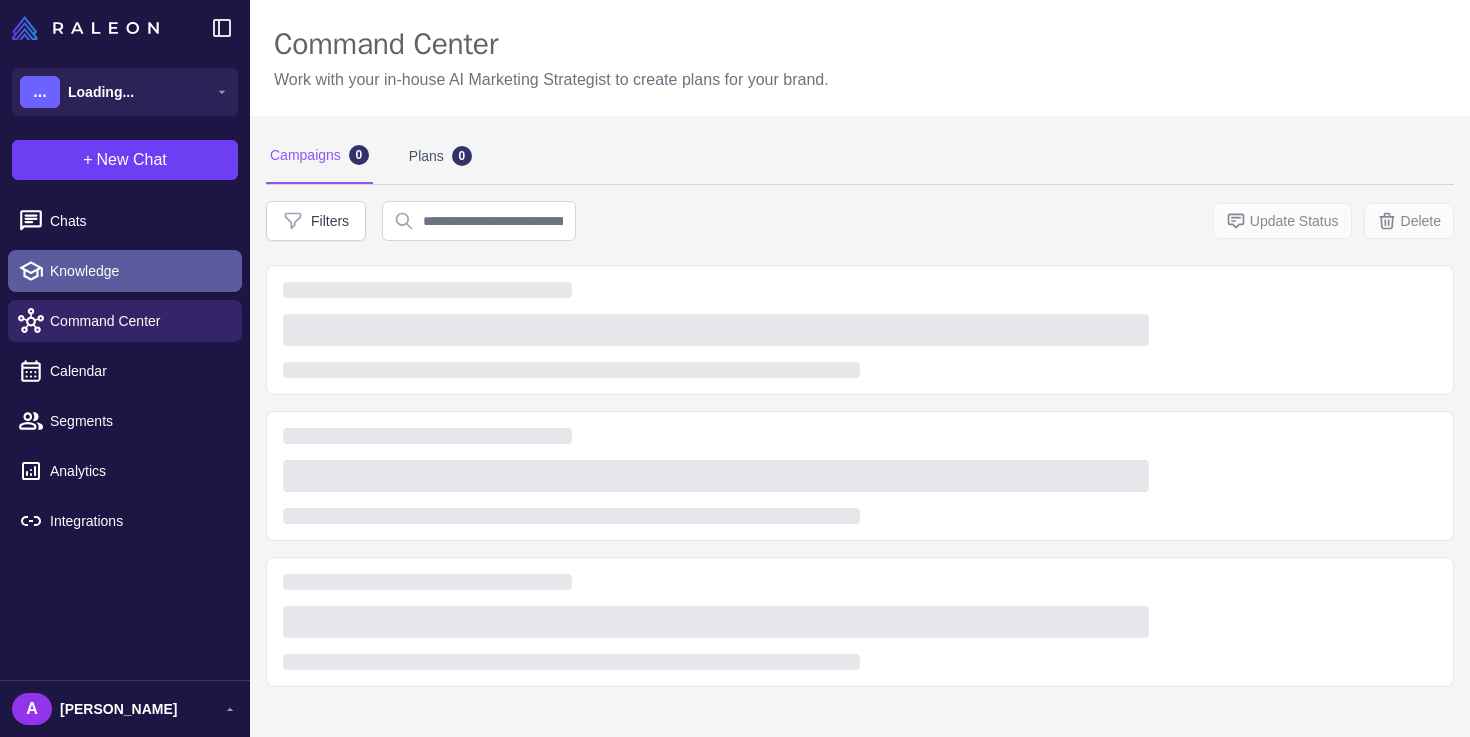 scroll, scrollTop: 0, scrollLeft: 0, axis: both 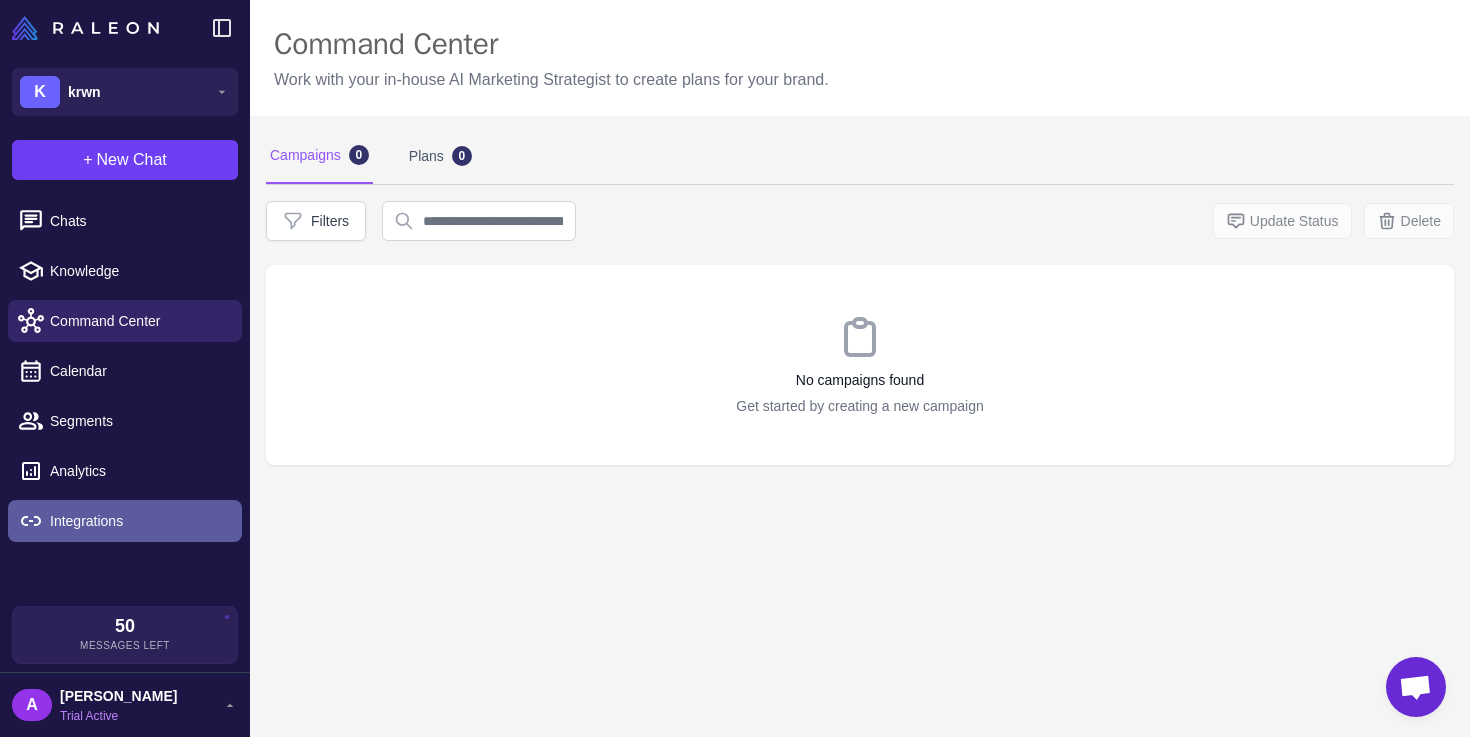click on "Integrations" at bounding box center [125, 521] 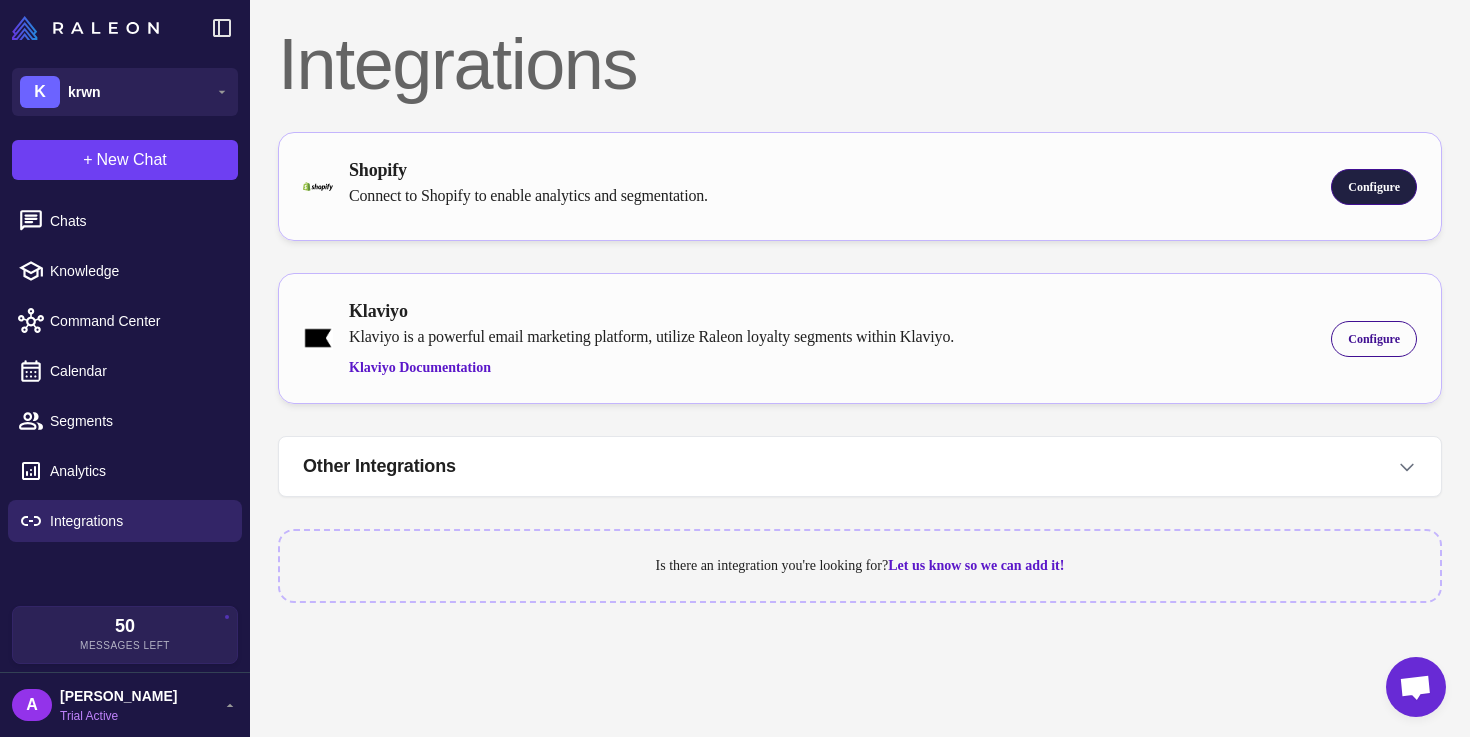 click on "Configure" at bounding box center [1374, 187] 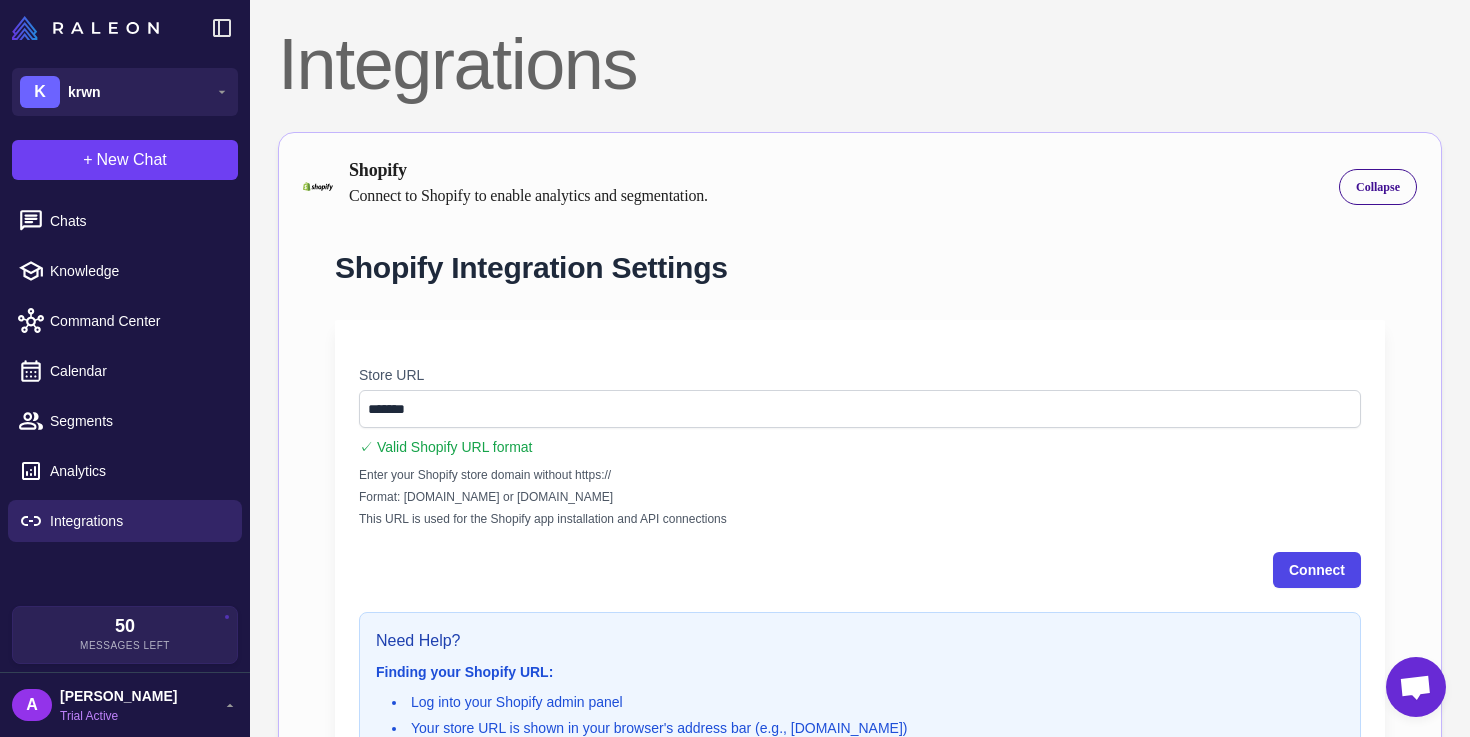 click on "Connect" at bounding box center (1317, 570) 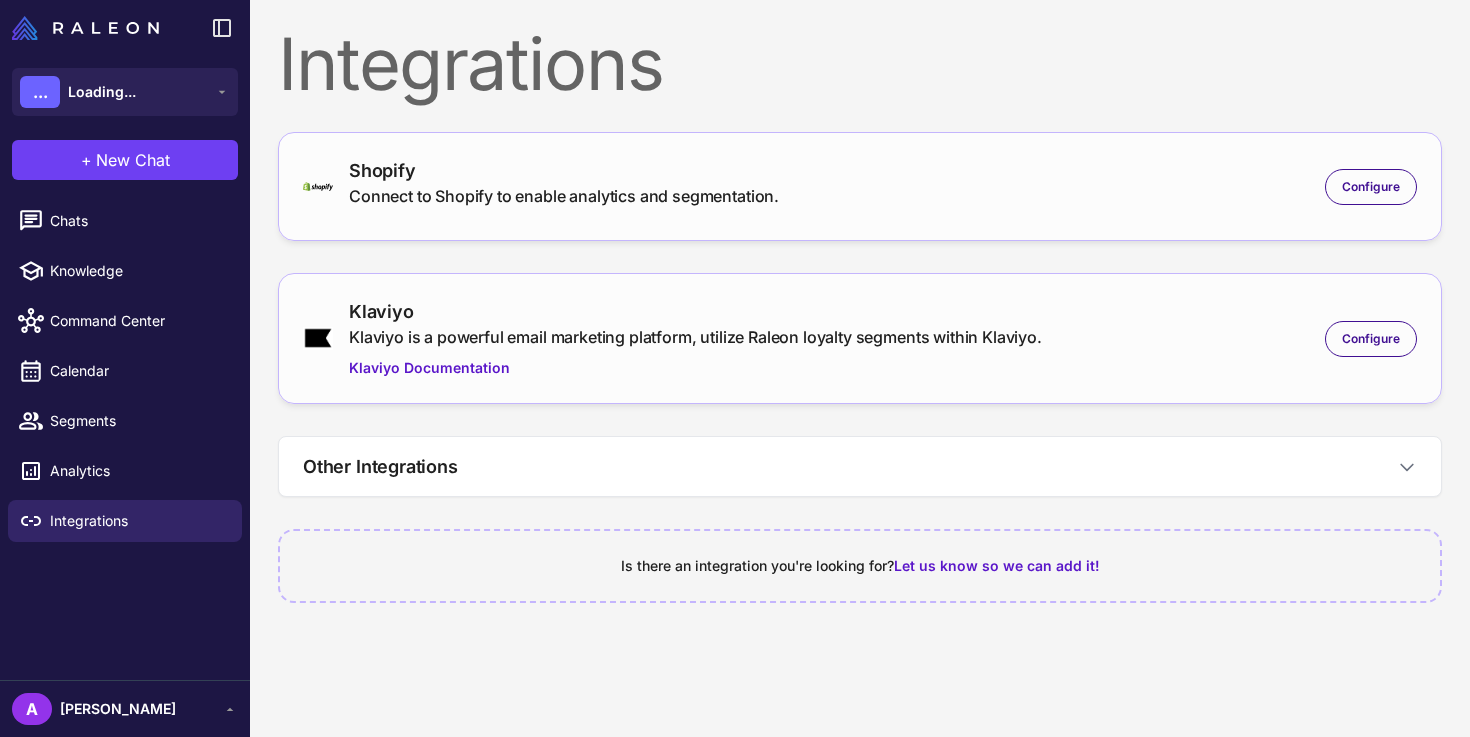 scroll, scrollTop: 0, scrollLeft: 0, axis: both 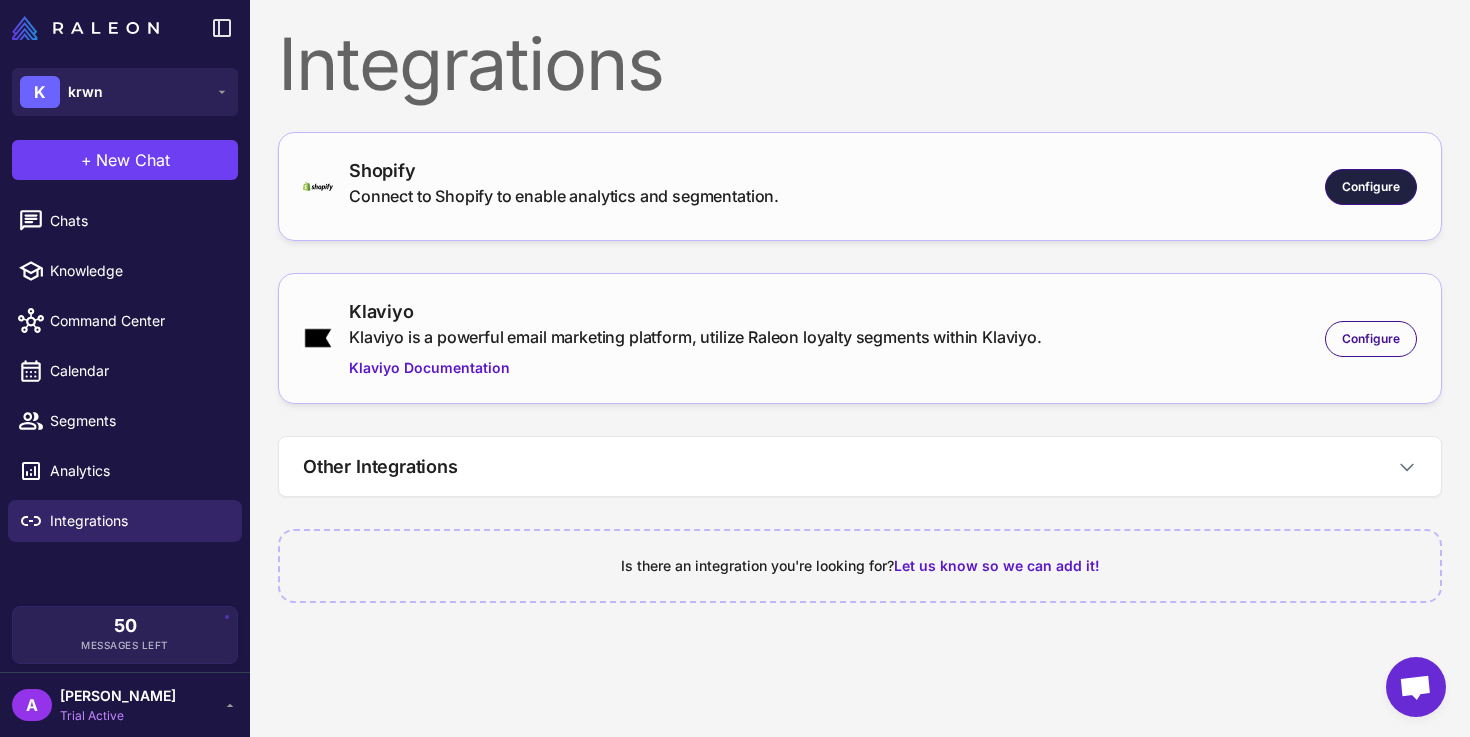 click on "Configure" at bounding box center (1371, 187) 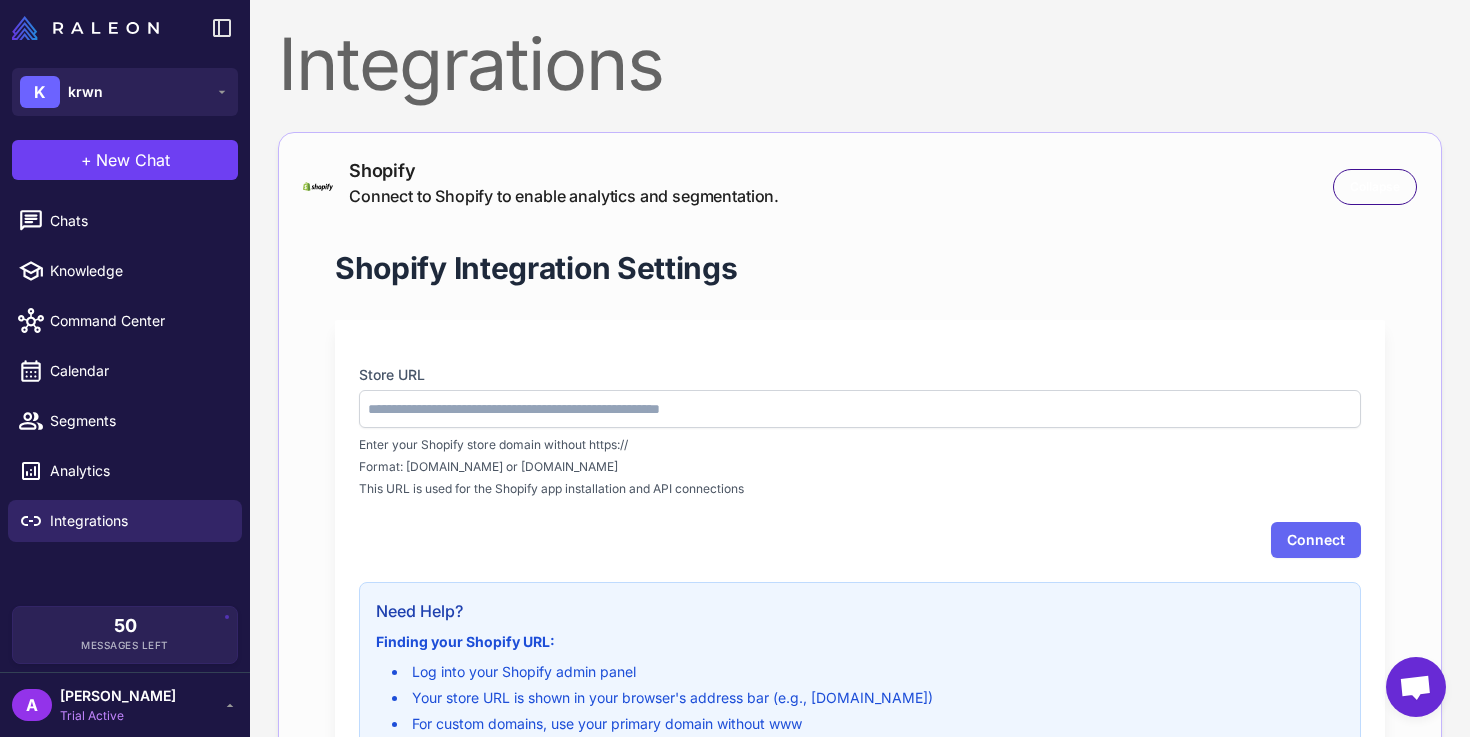 type on "*******" 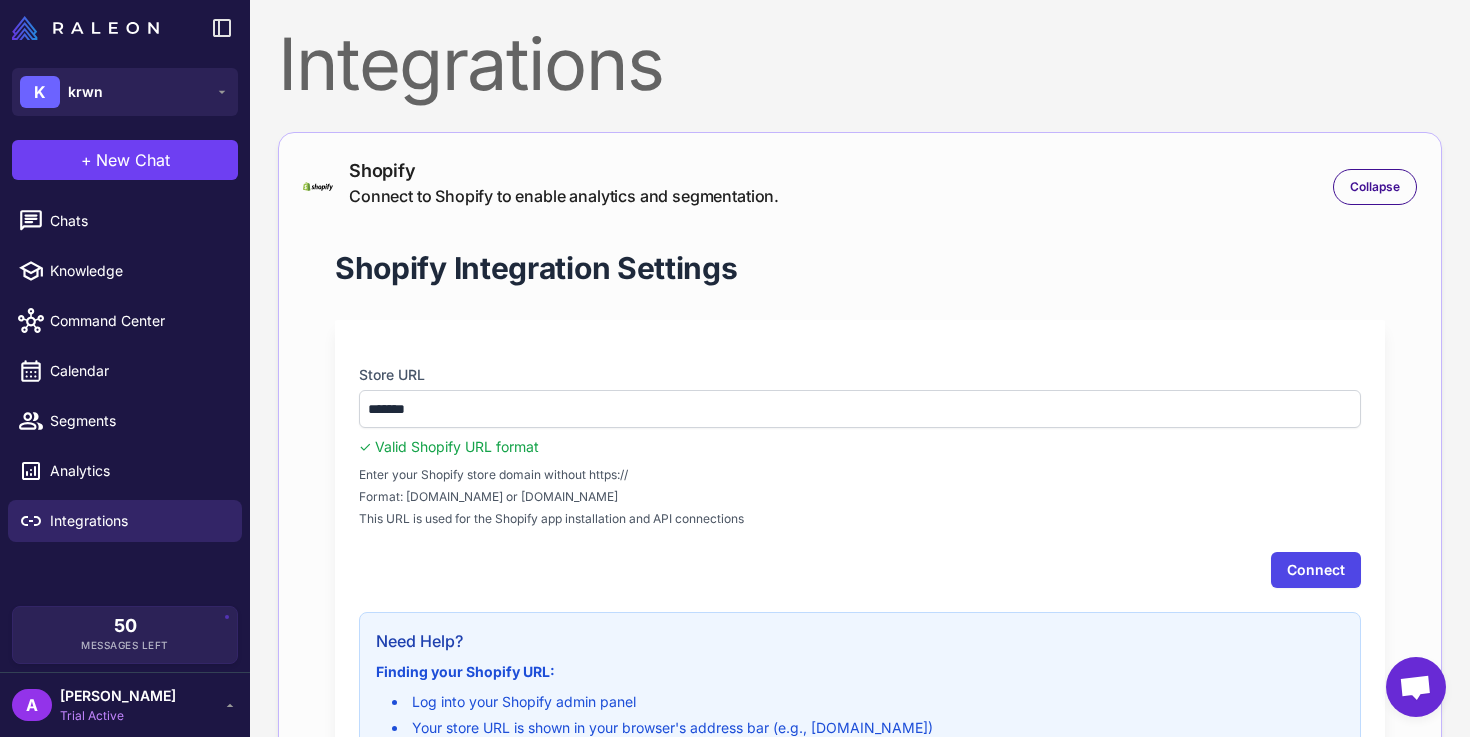 click on "Connect" at bounding box center (1316, 570) 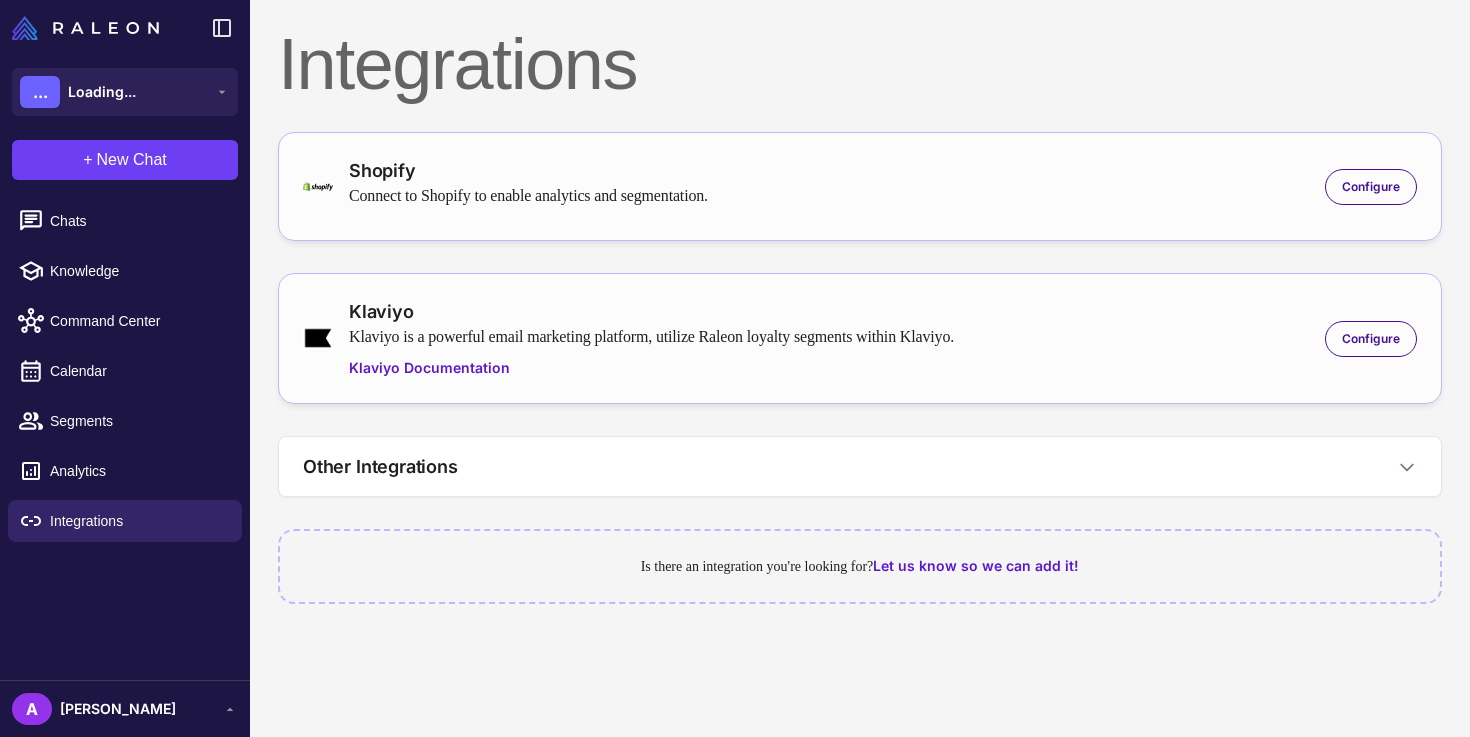 scroll, scrollTop: 0, scrollLeft: 0, axis: both 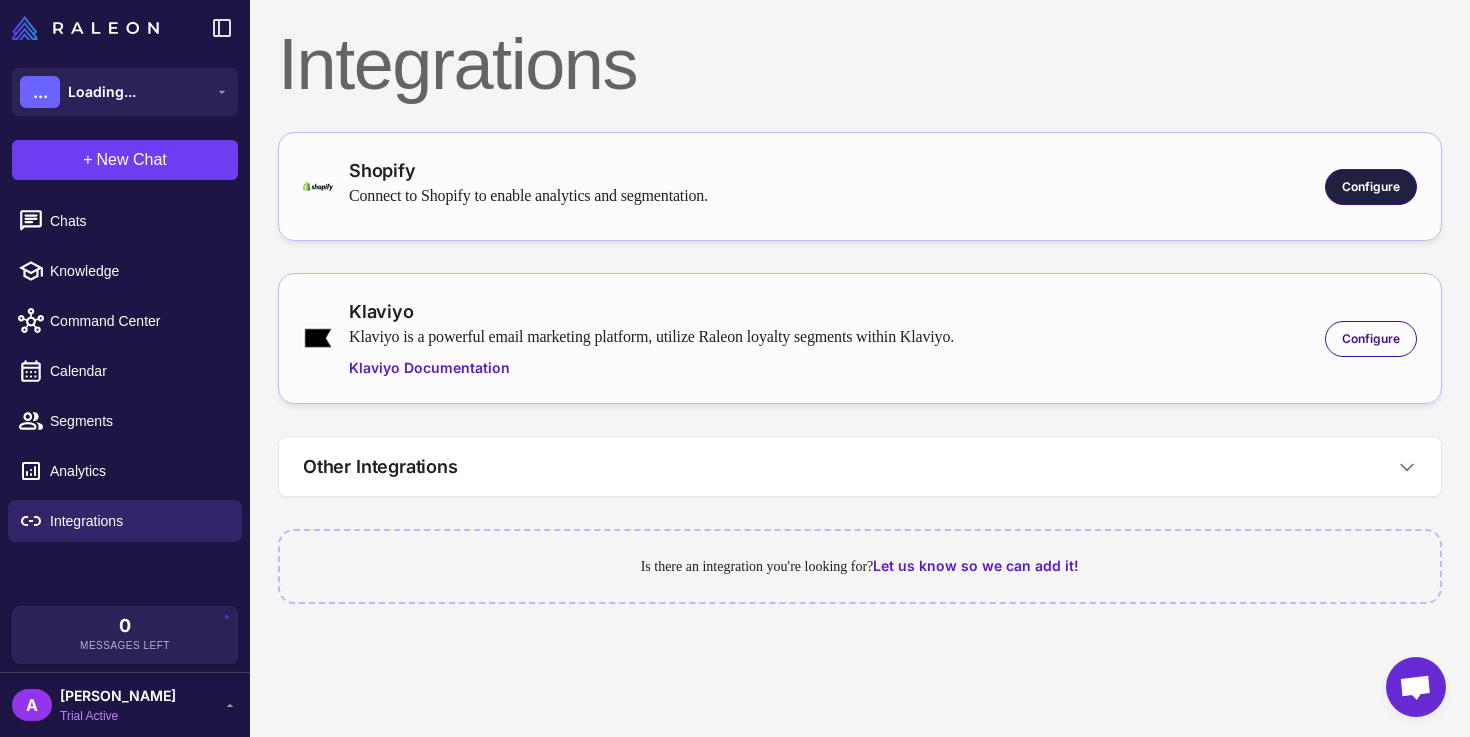 click on "Configure" at bounding box center [1371, 187] 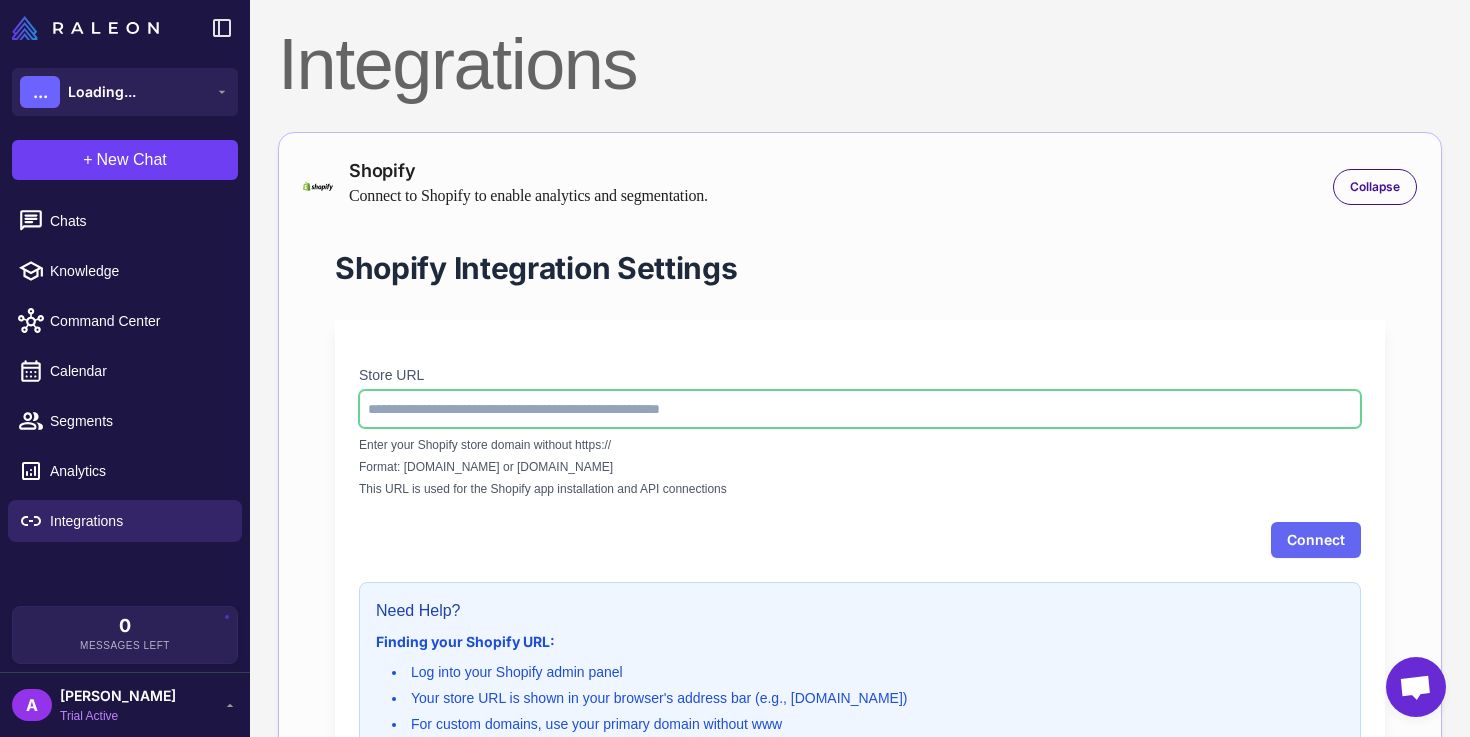 click at bounding box center [860, 409] 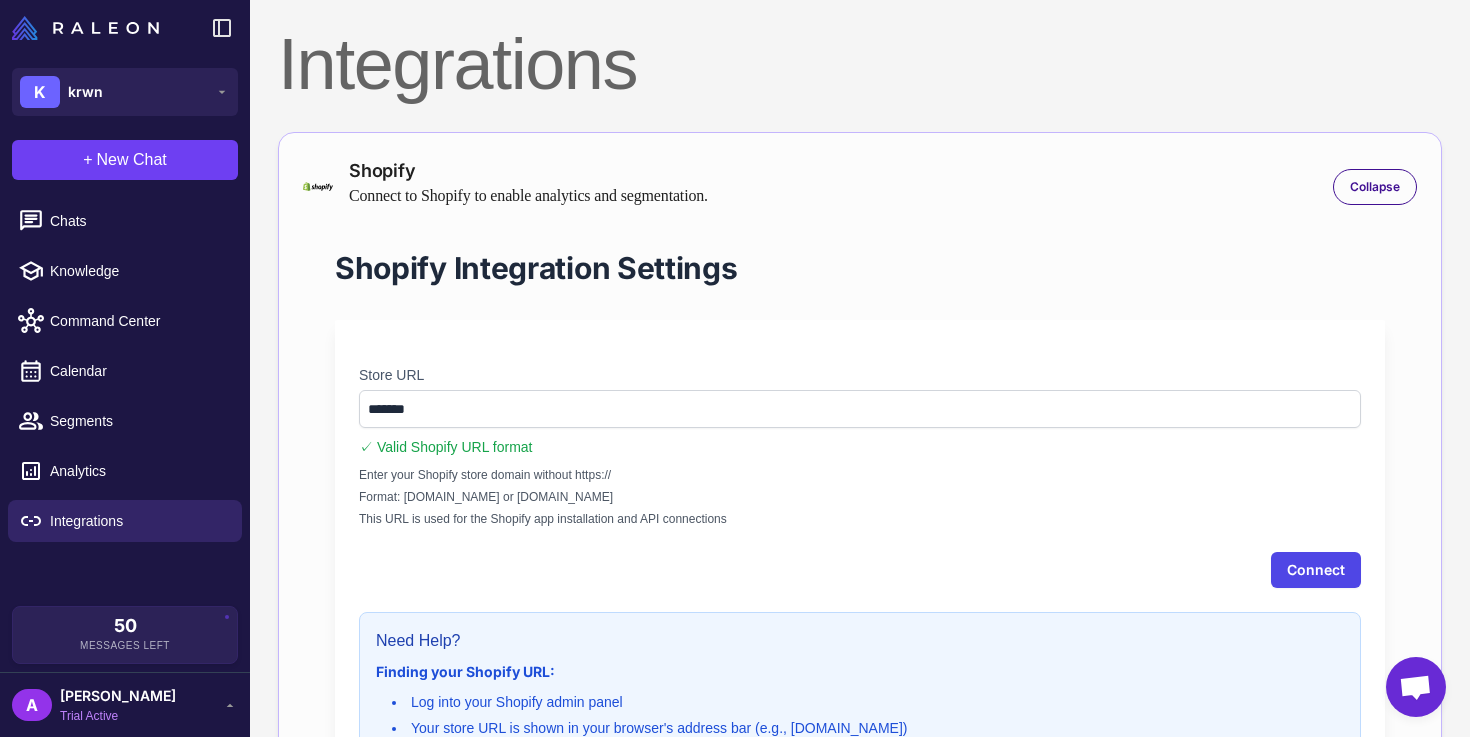 click on "Connect" at bounding box center (1316, 570) 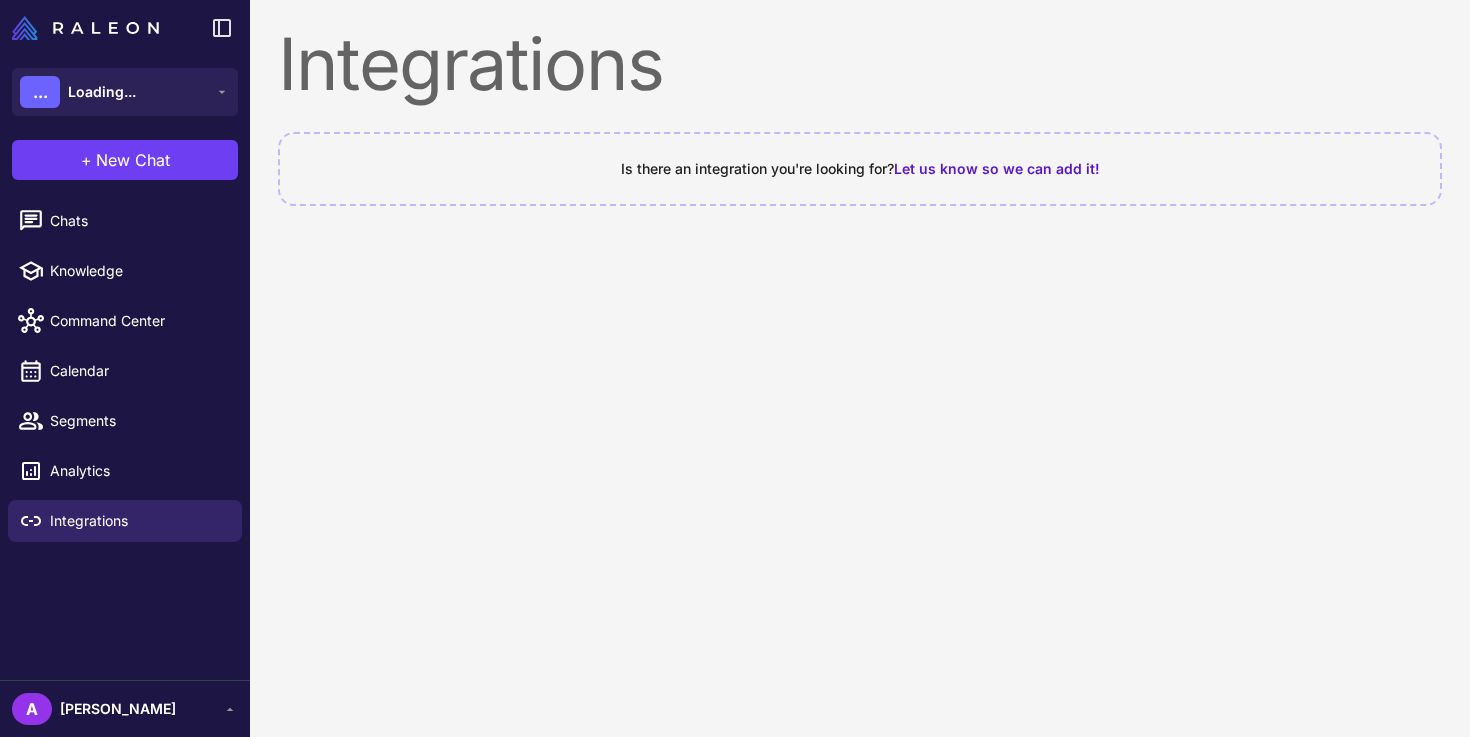 scroll, scrollTop: 0, scrollLeft: 0, axis: both 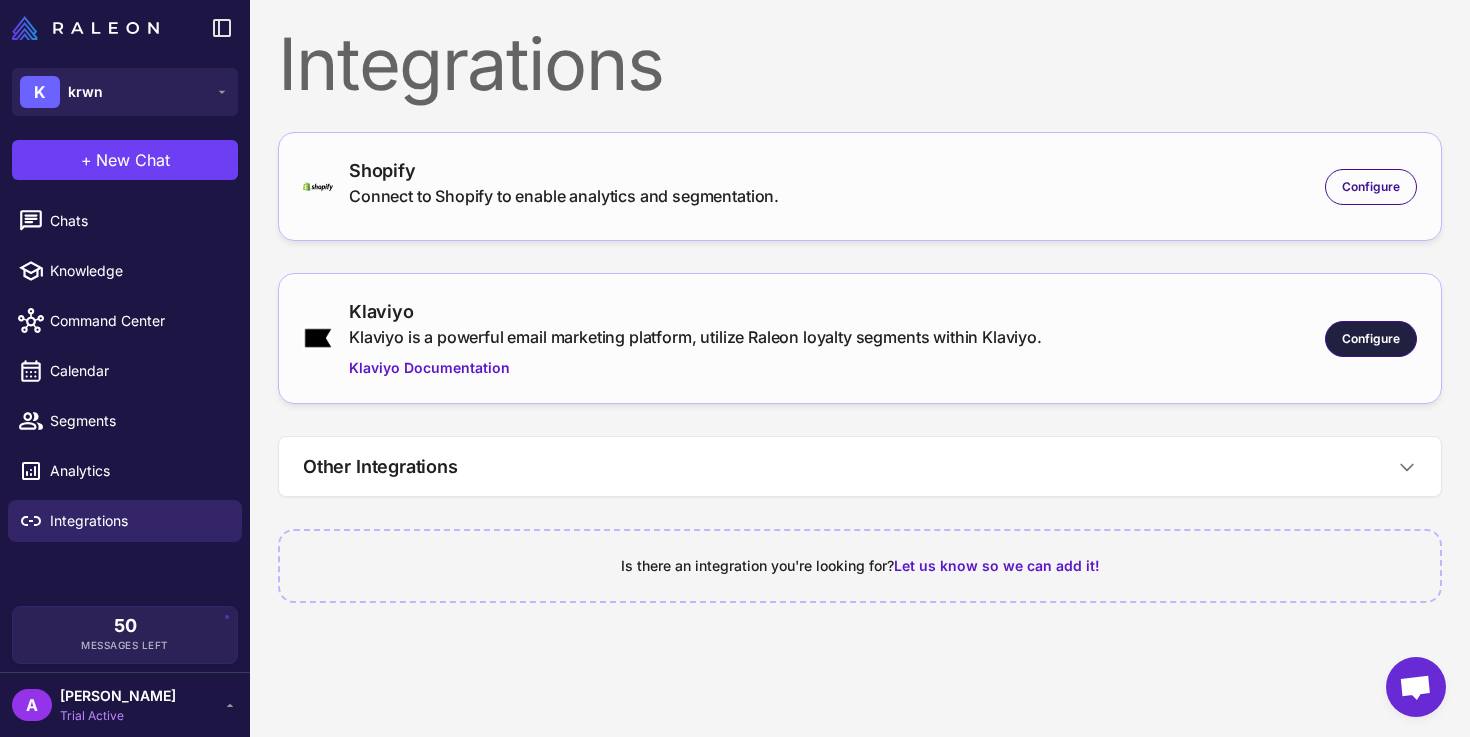 click on "Configure" at bounding box center (1371, 339) 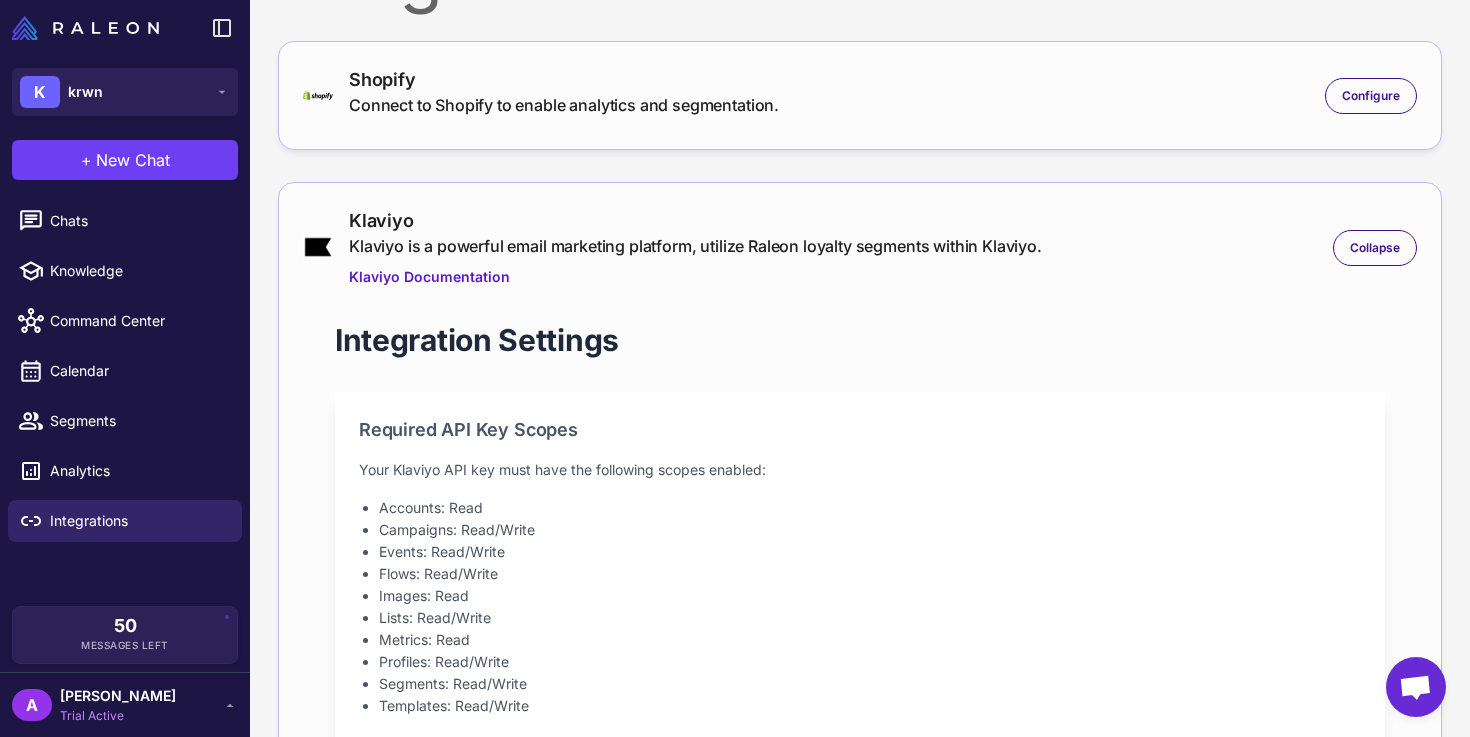 scroll, scrollTop: 0, scrollLeft: 0, axis: both 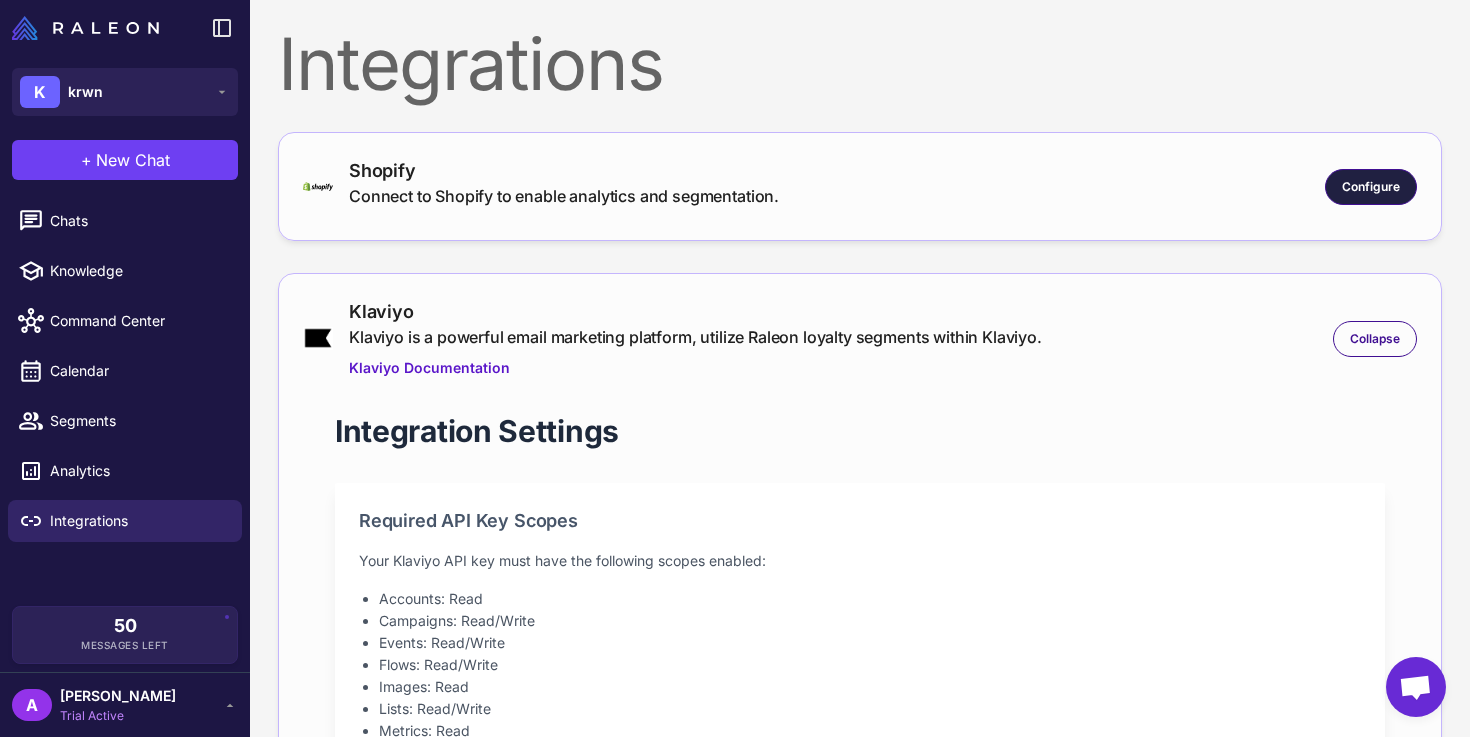 click on "Configure" at bounding box center [1371, 187] 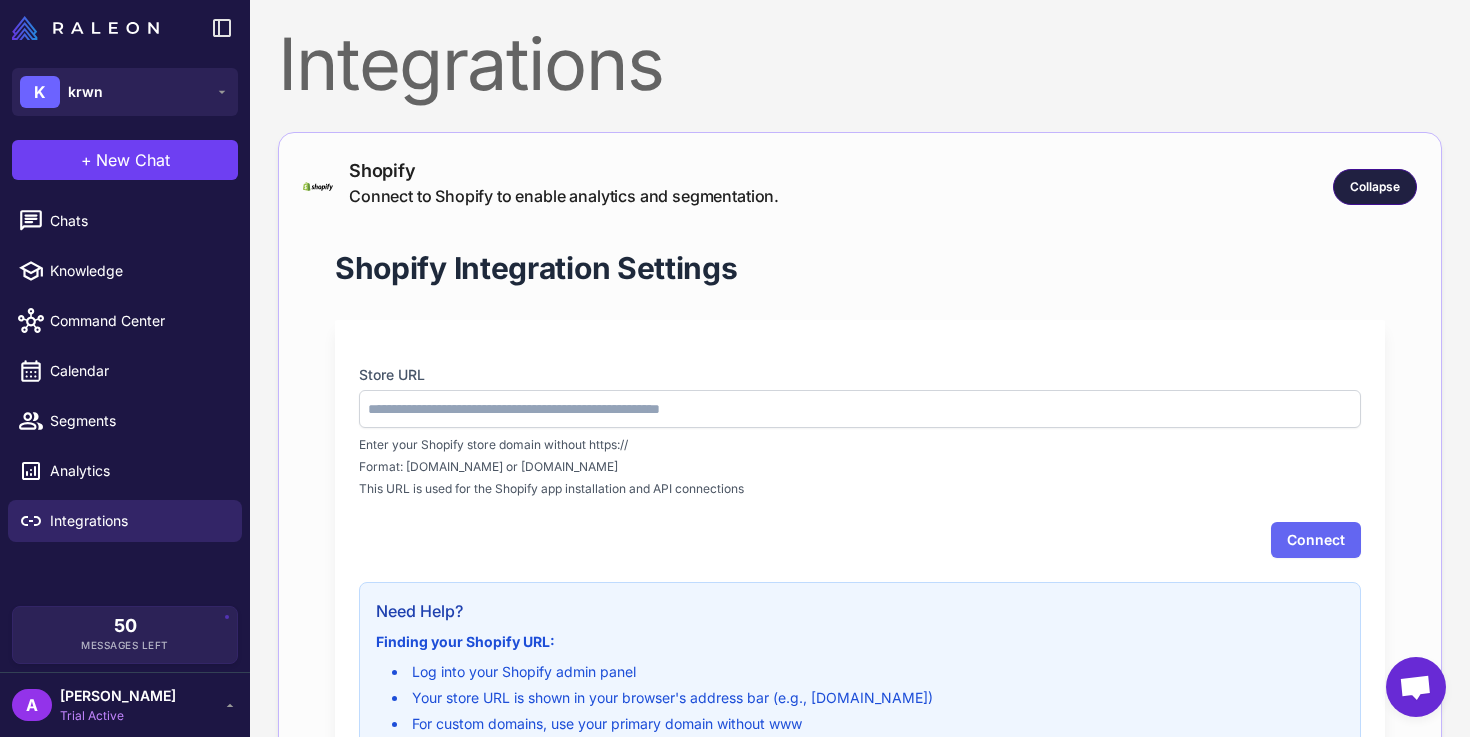 type on "*******" 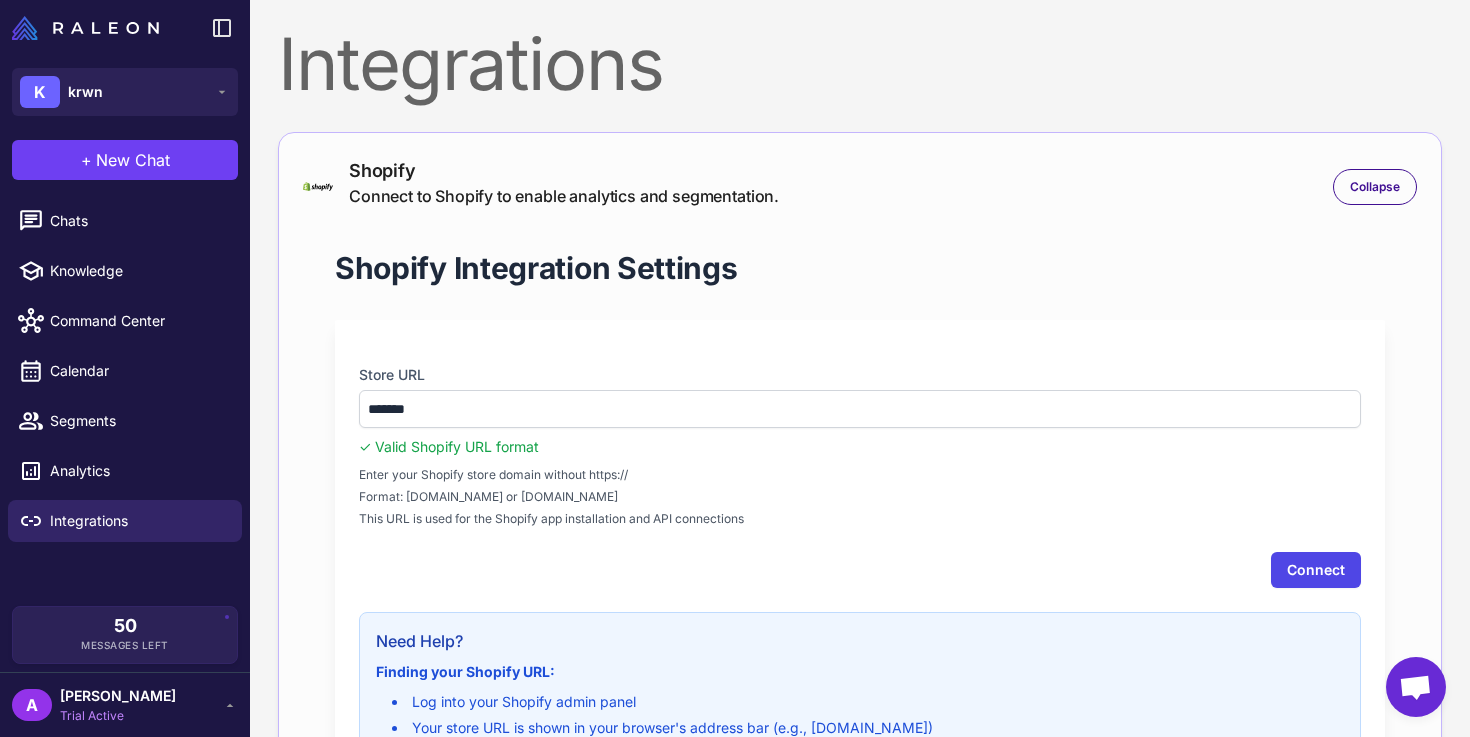 click on "Connect" at bounding box center (1316, 570) 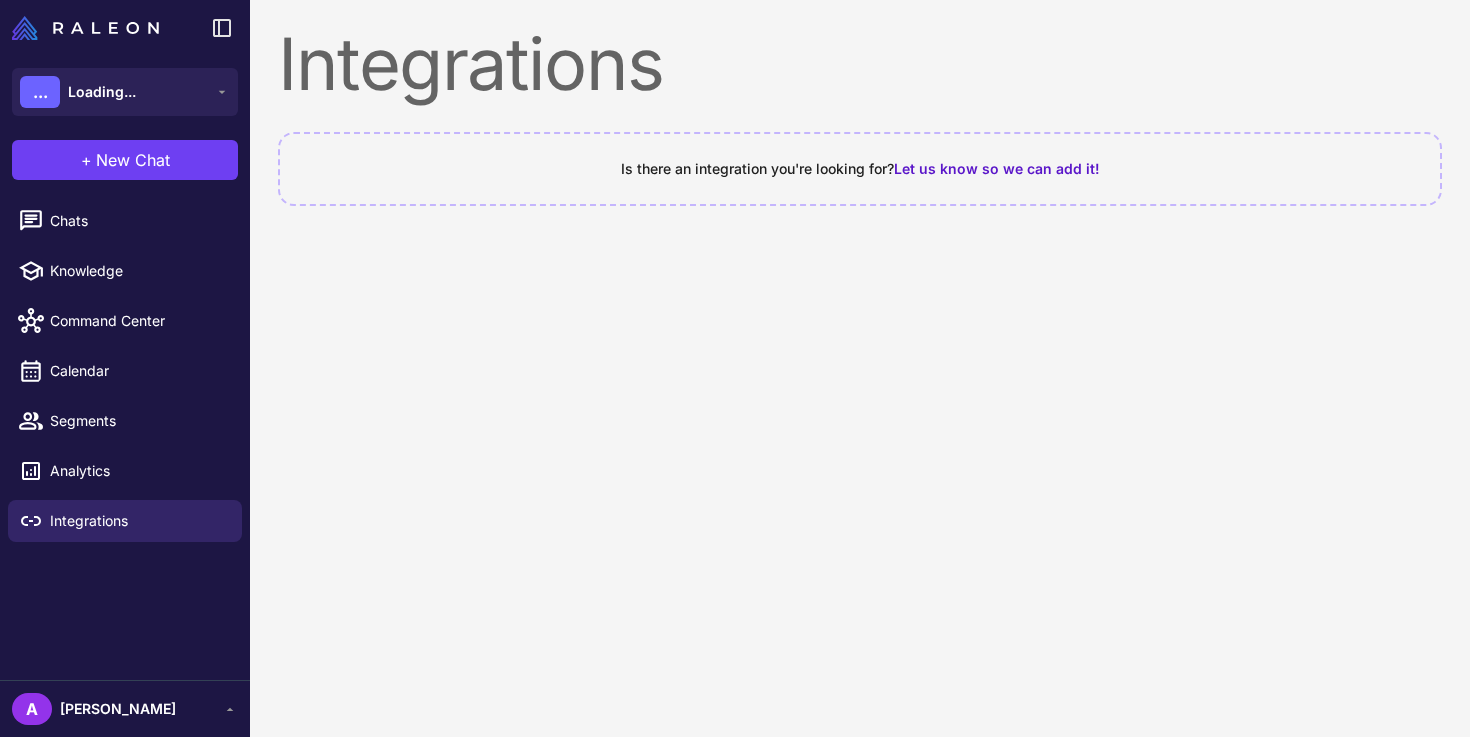 scroll, scrollTop: 0, scrollLeft: 0, axis: both 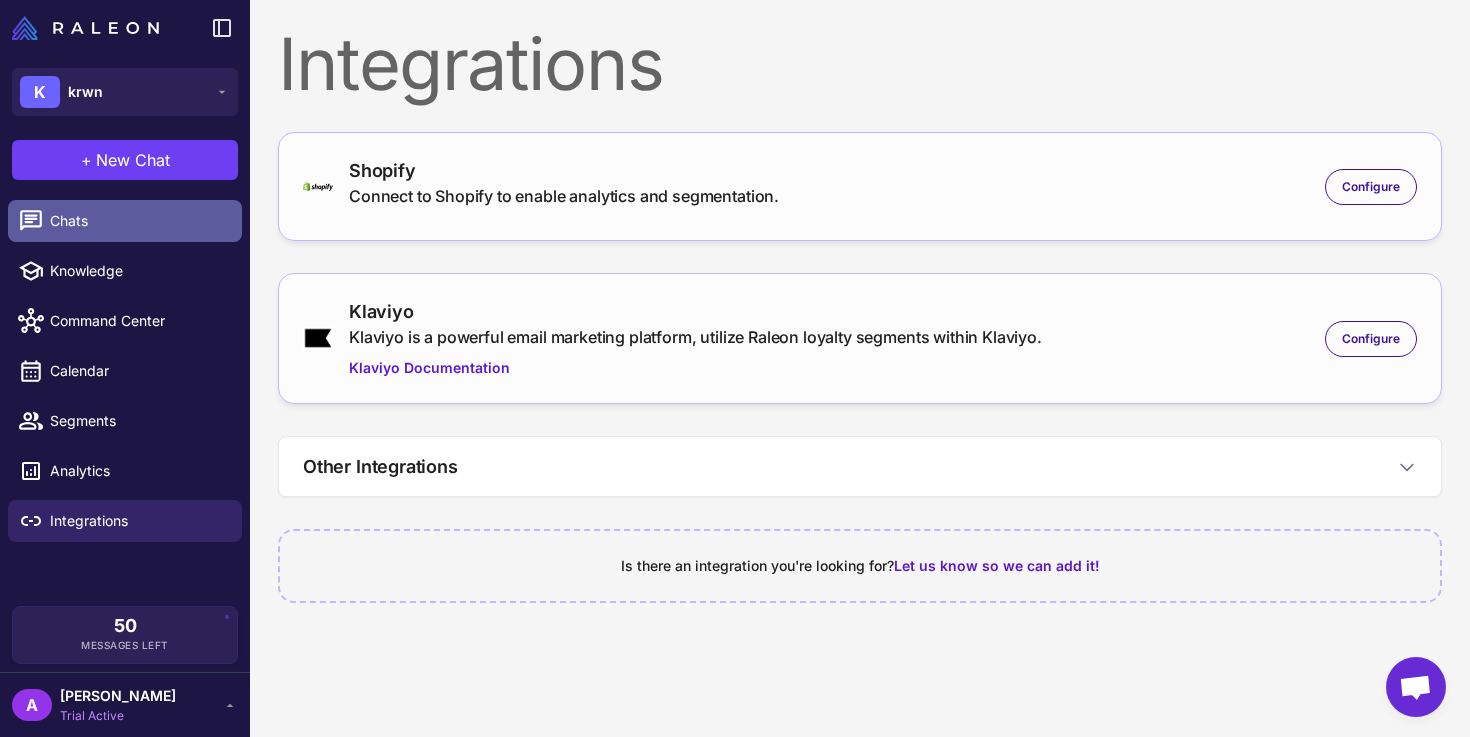 click on "Chats" at bounding box center [138, 221] 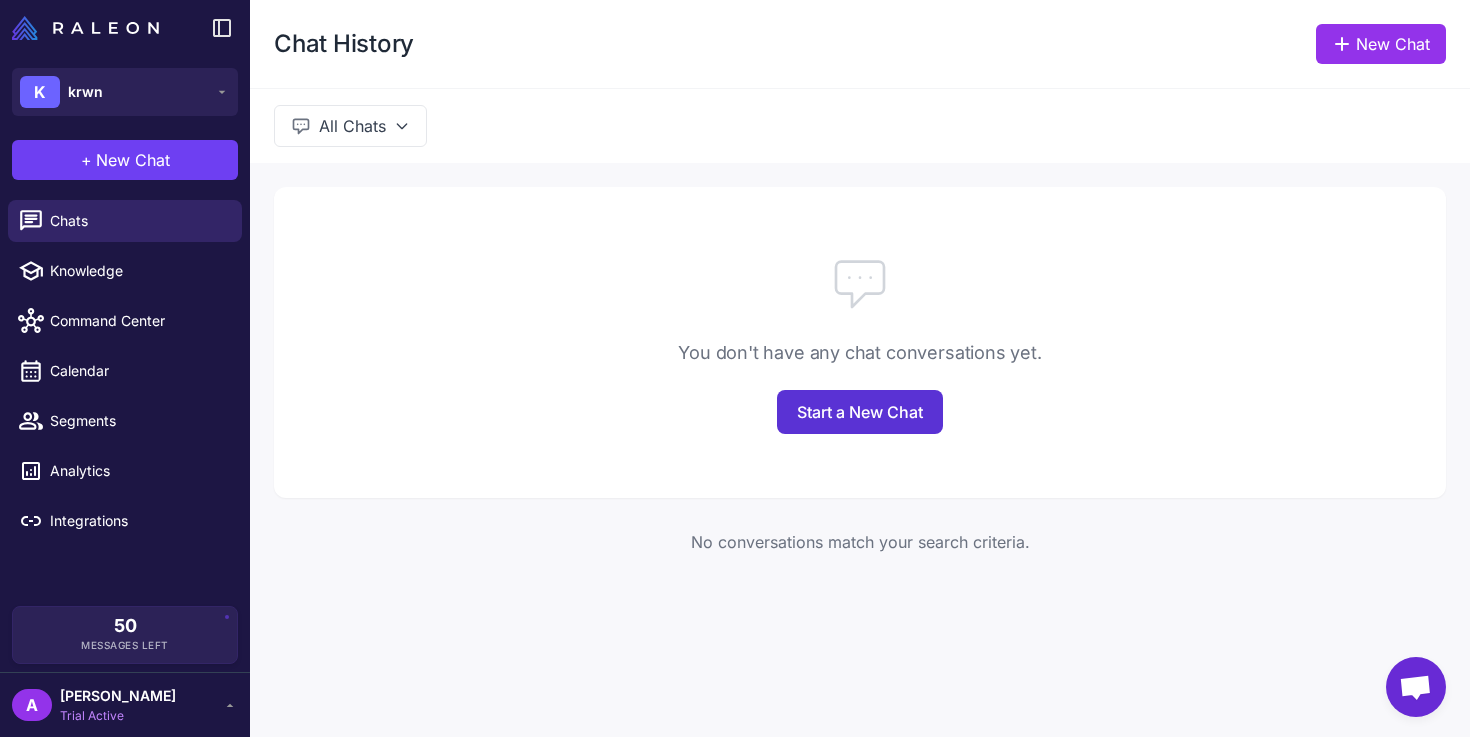 click on "Start a New Chat" at bounding box center [860, 412] 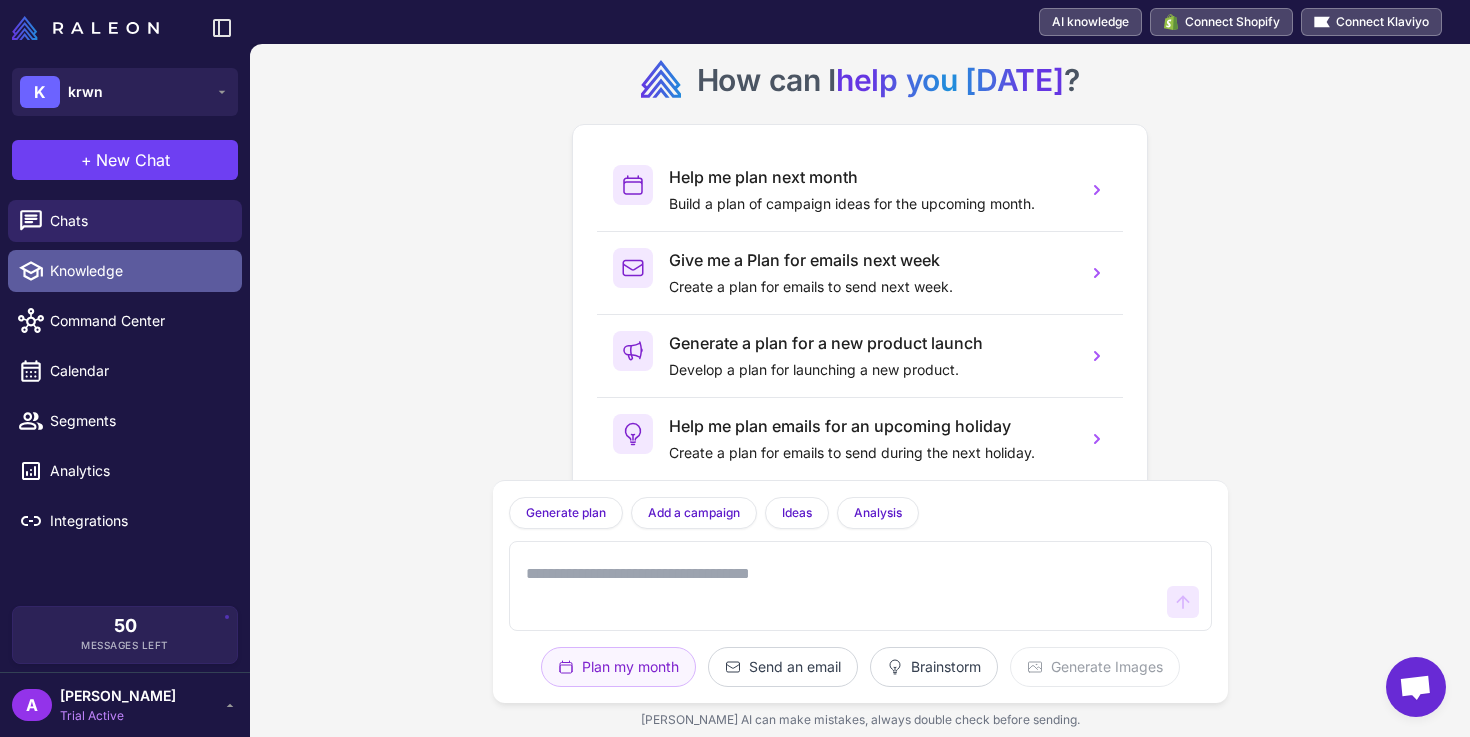 click on "Knowledge" at bounding box center (125, 271) 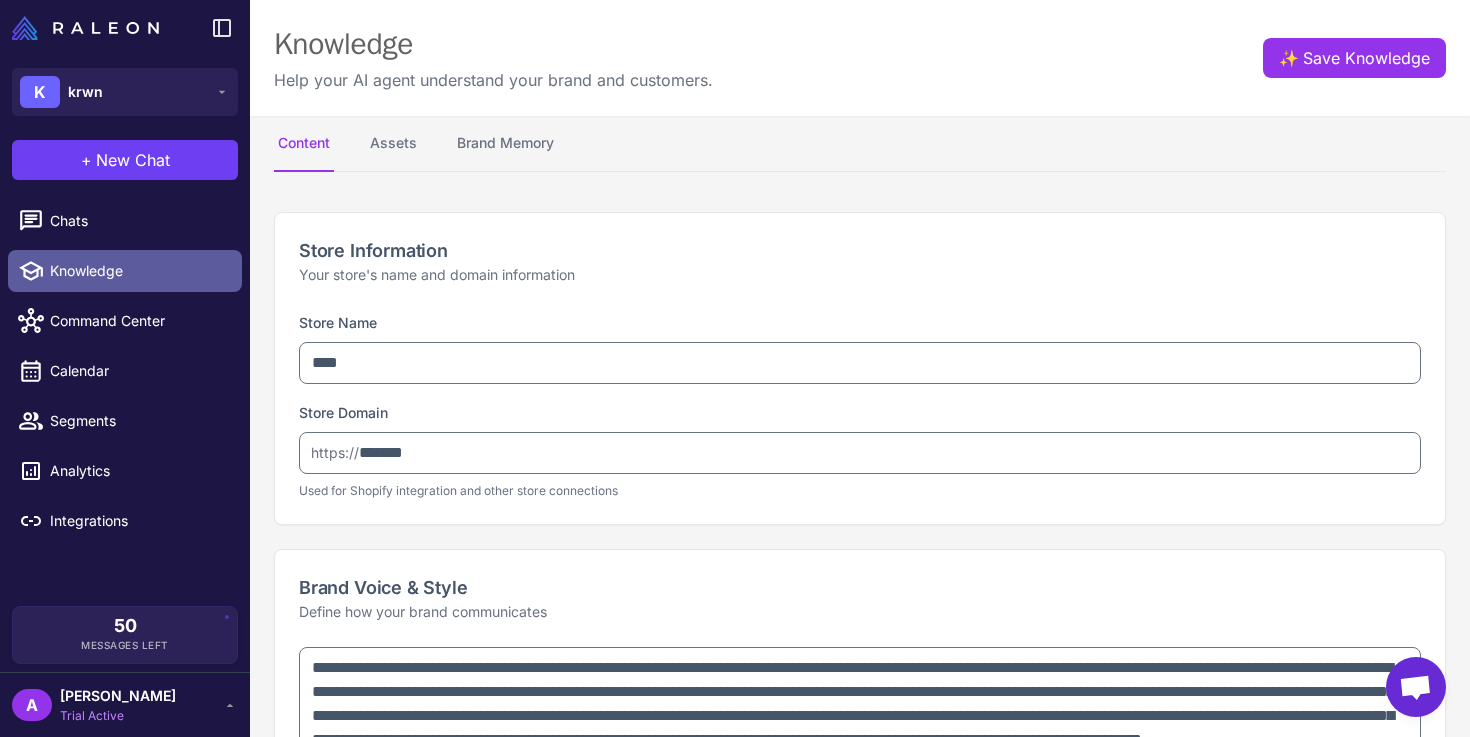 type on "**********" 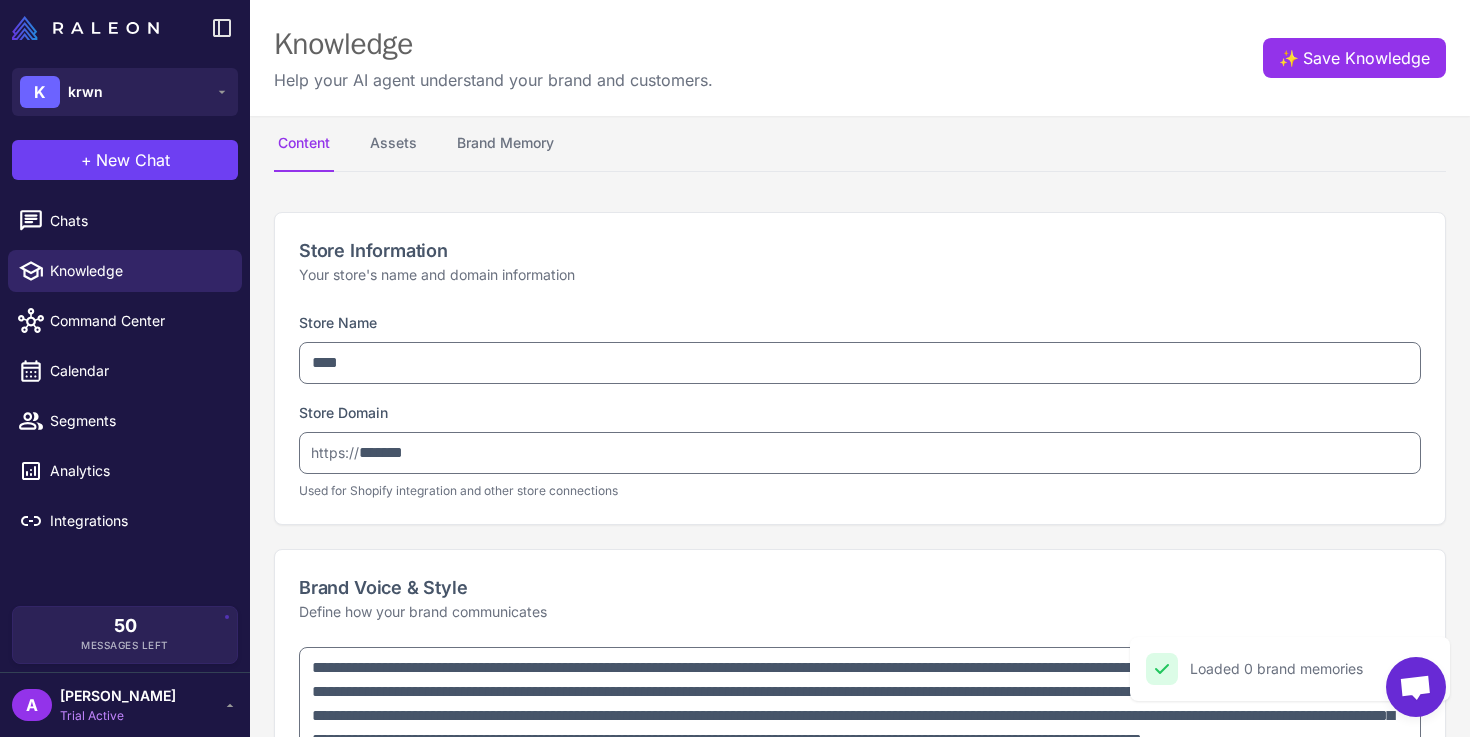 click on "Content   Assets   Brand Memory" at bounding box center [860, 144] 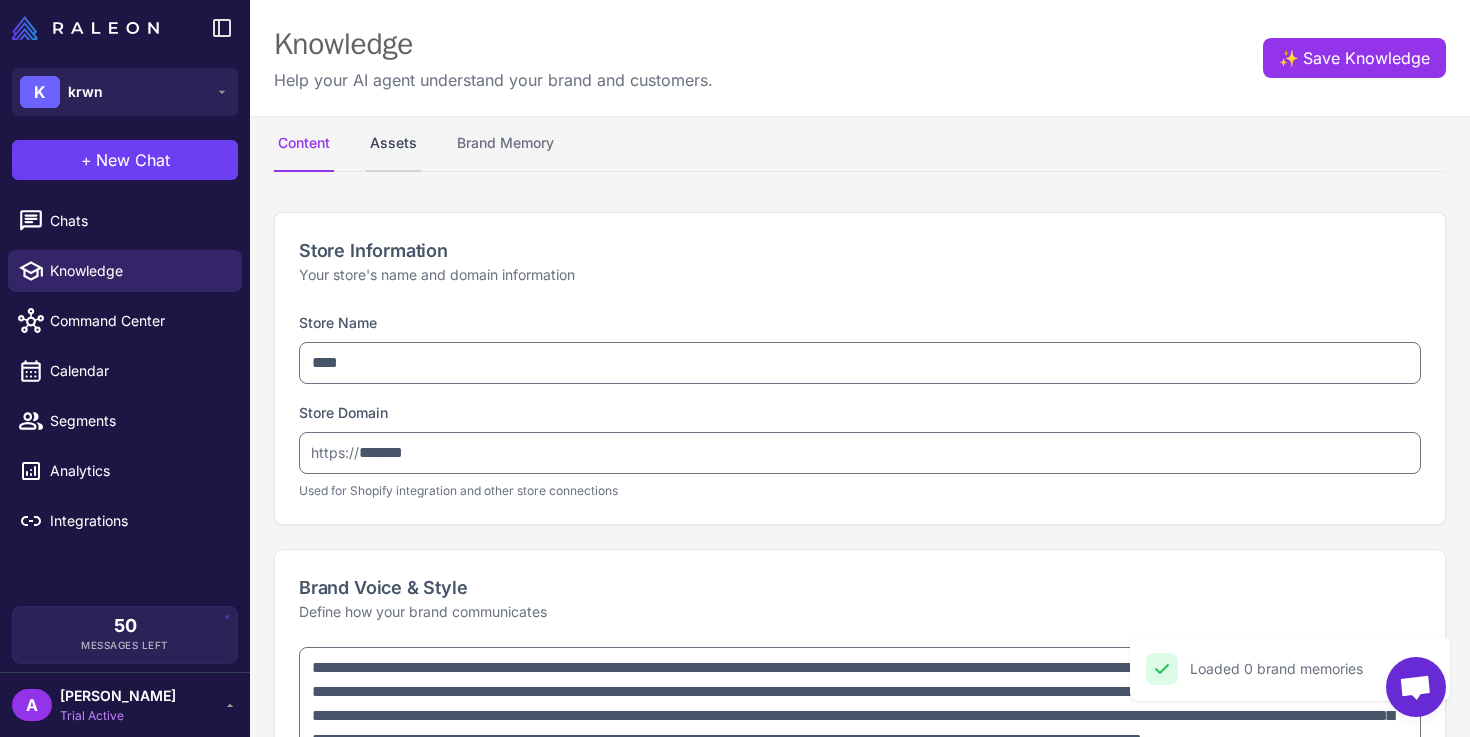 click on "Assets" at bounding box center (393, 144) 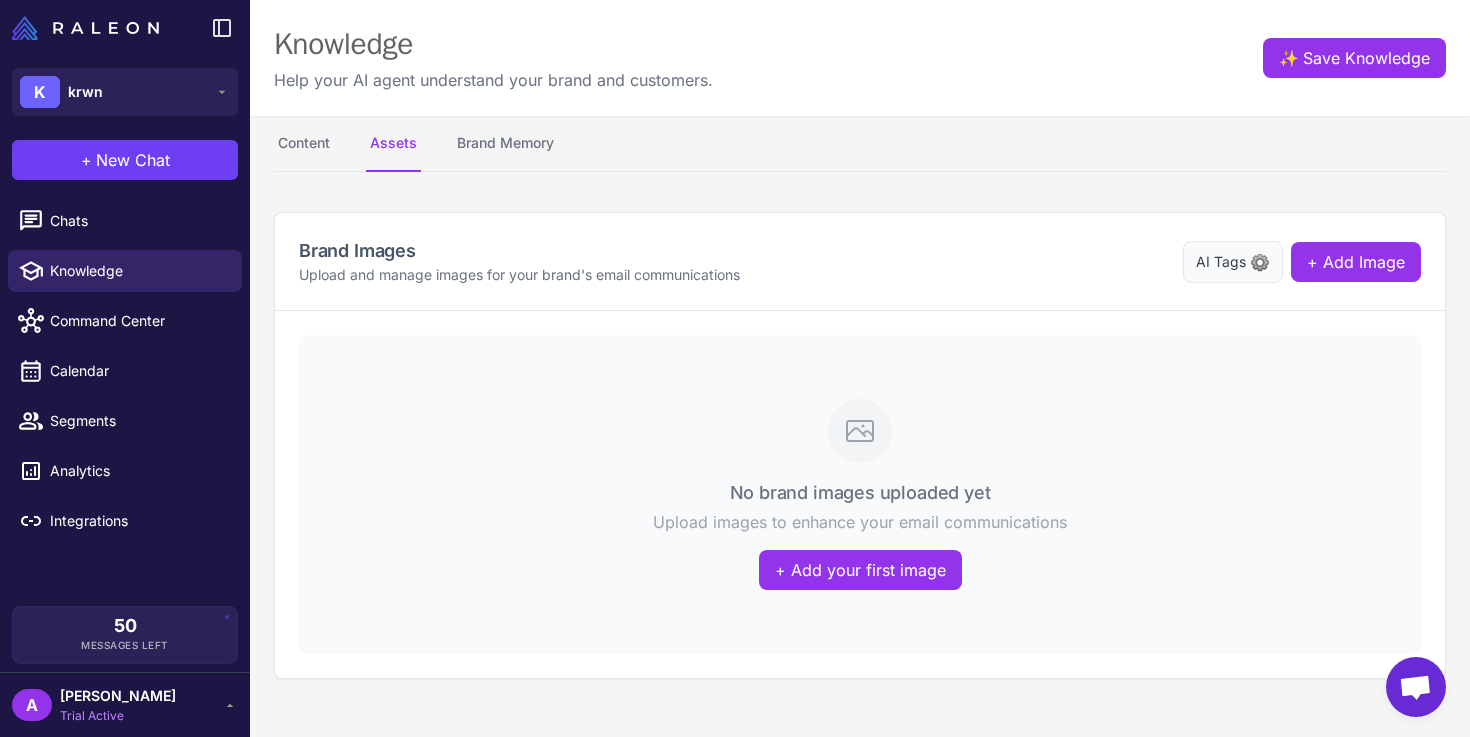 click on "AI Tags" at bounding box center (1221, 262) 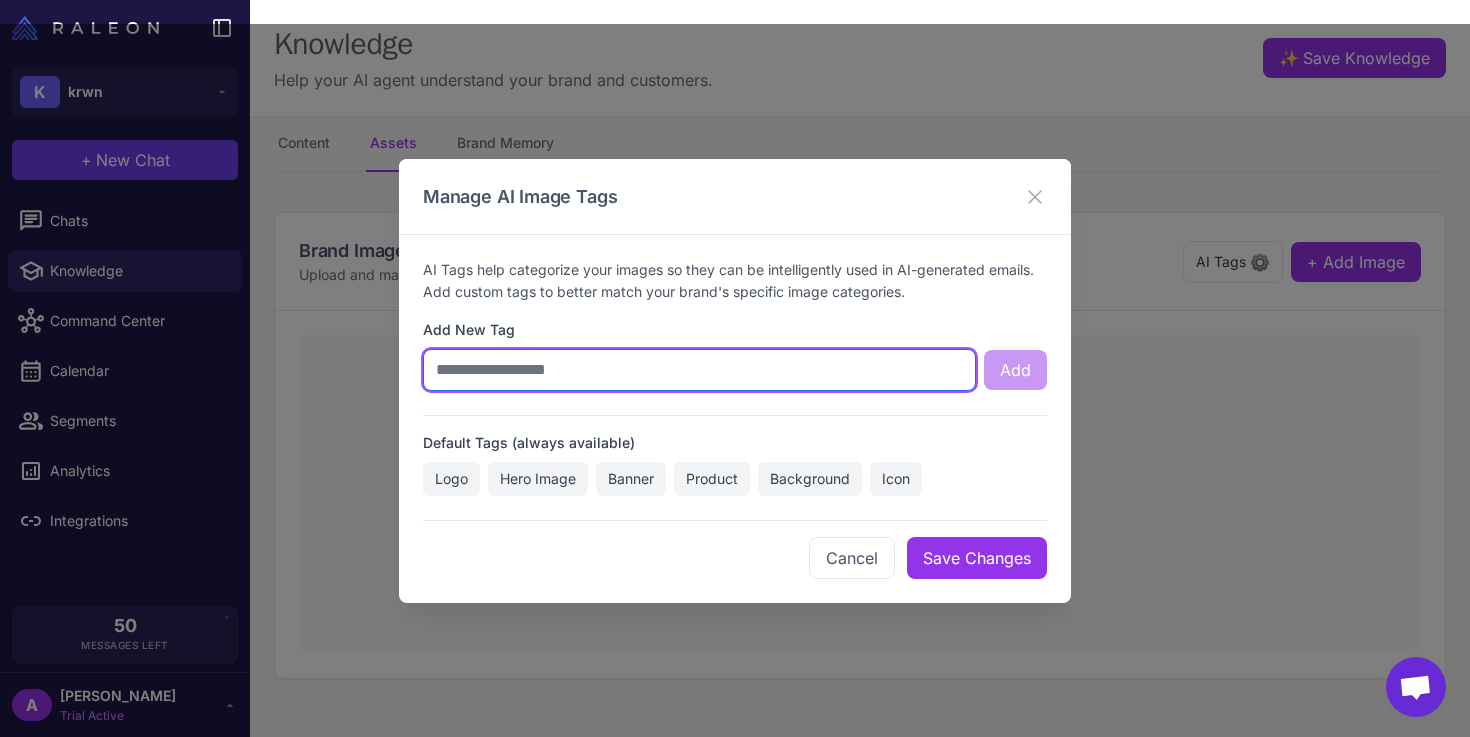 click at bounding box center (699, 370) 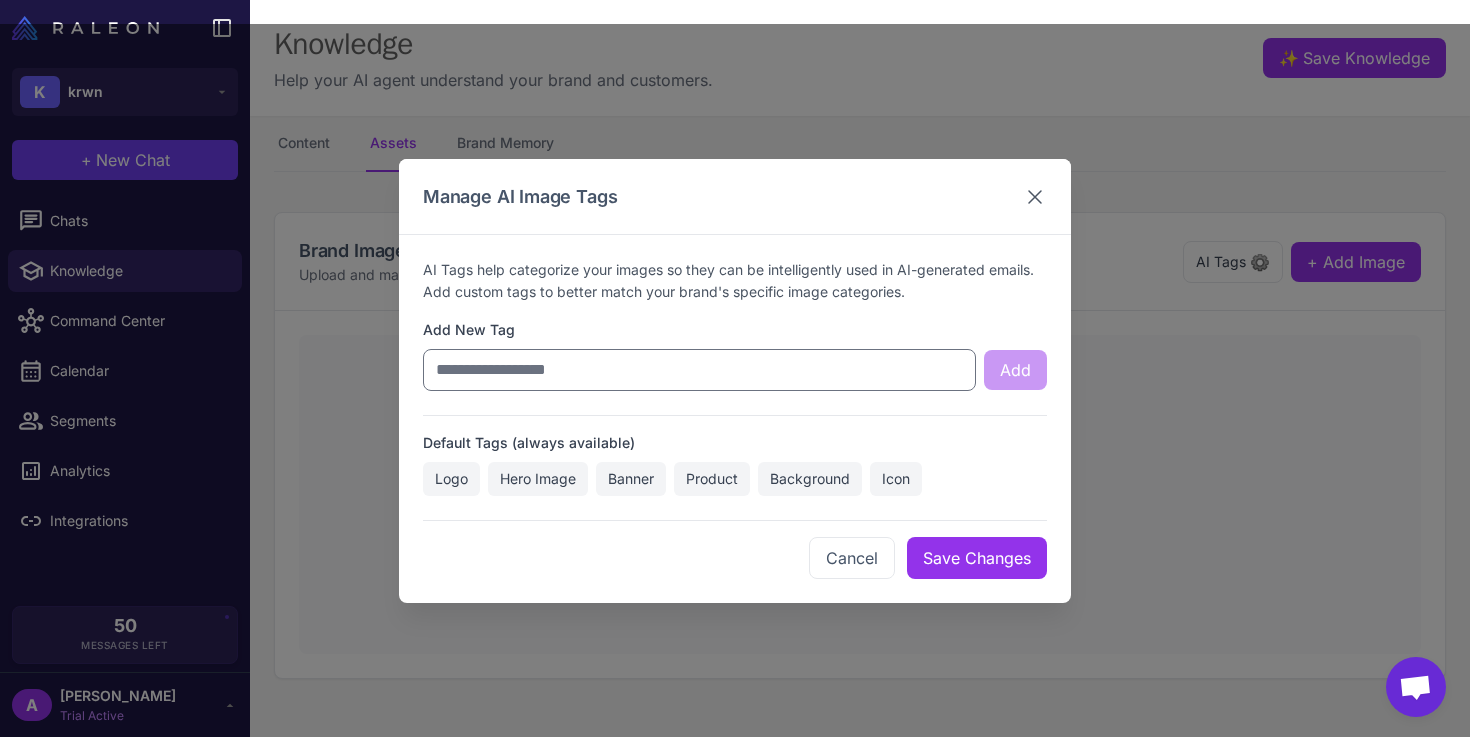click 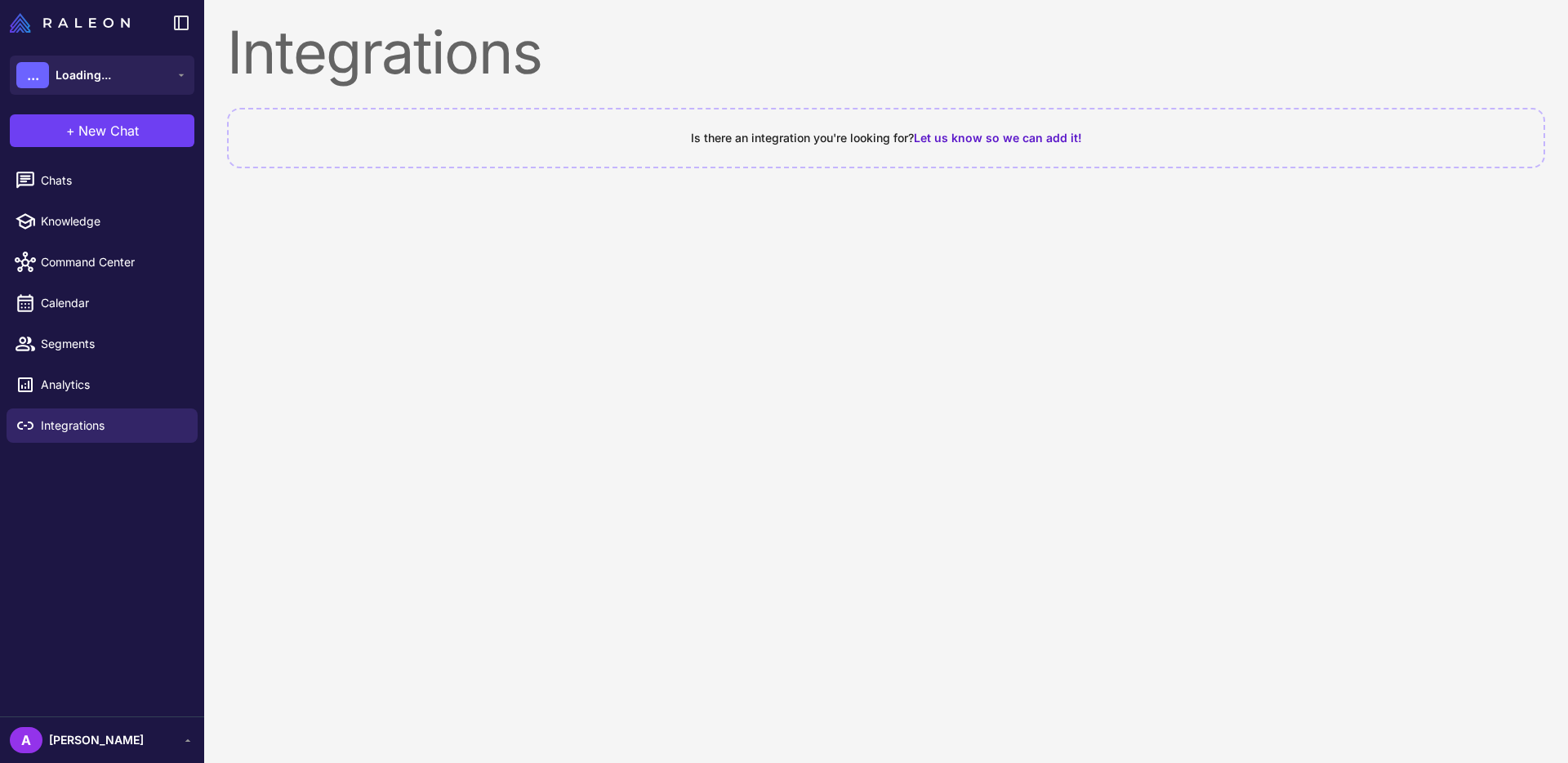scroll, scrollTop: 0, scrollLeft: 0, axis: both 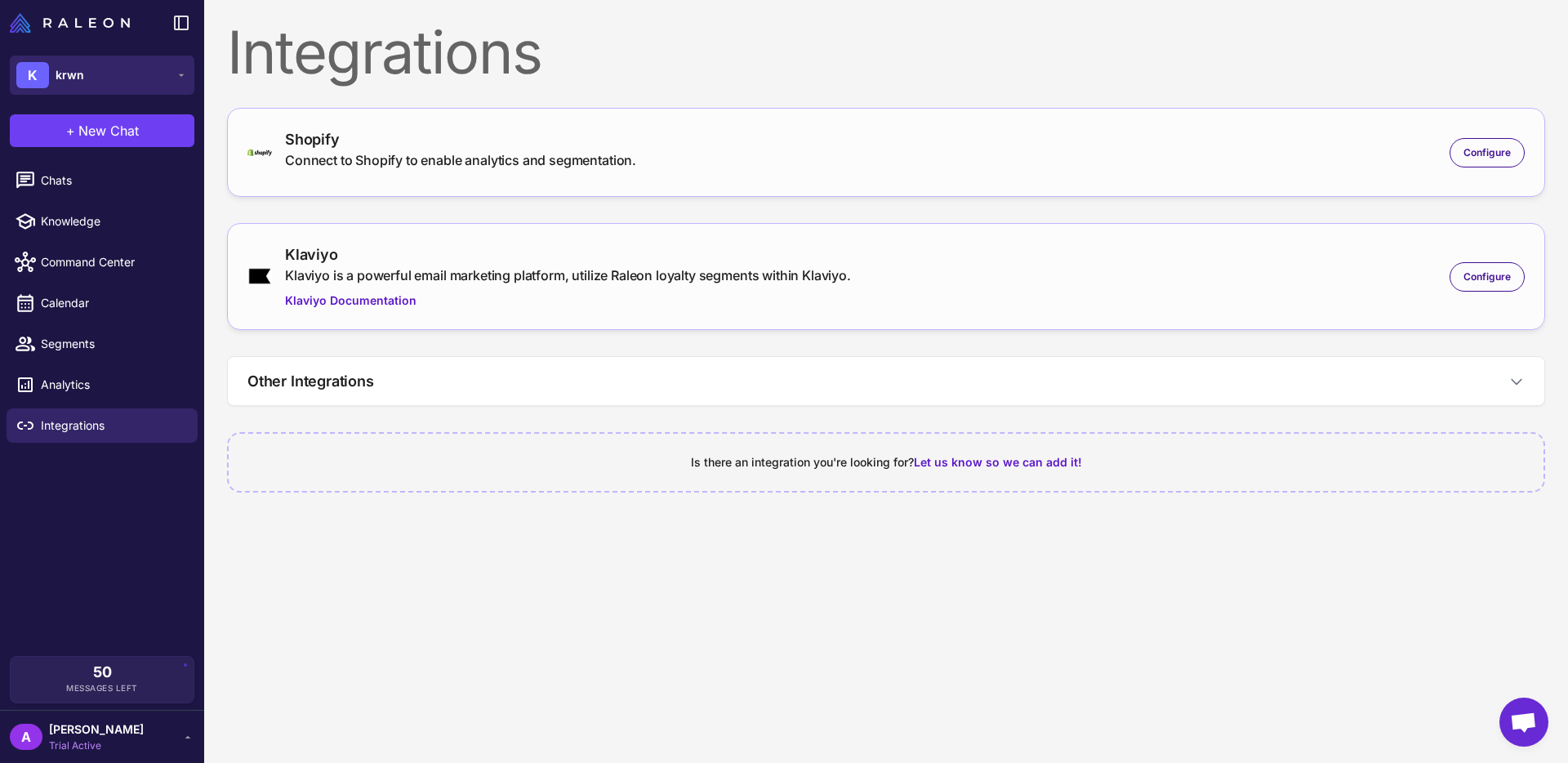 click on "K krwn" at bounding box center (102, 75) 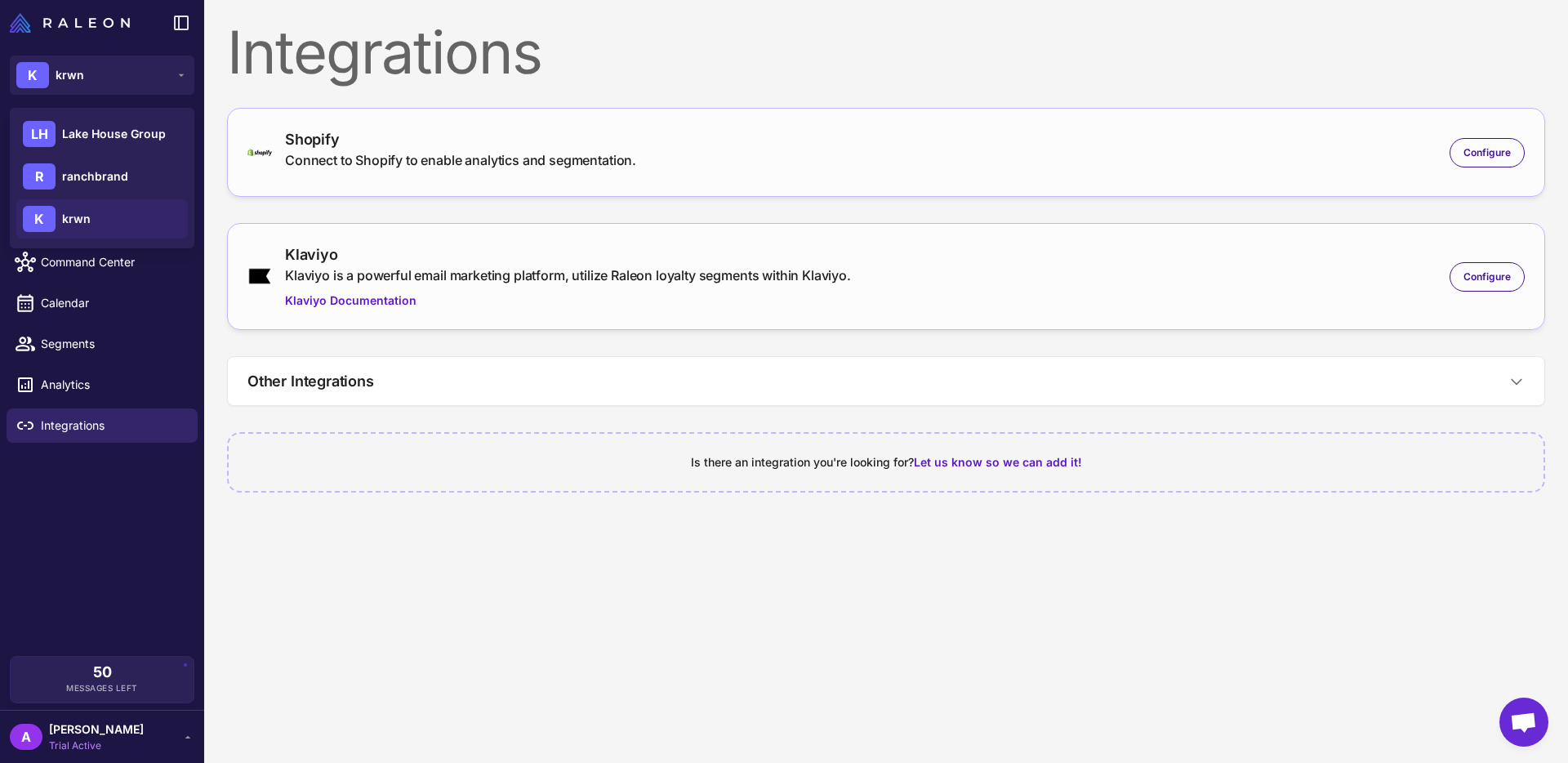 click on "Integrations Shopify Connect to Shopify to enable analytics and segmentation. Configure Klaviyo Klaviyo is a powerful email marketing platform, utilize Raleon loyalty segments within Klaviyo. Klaviyo Documentation Configure Other Integrations Loop Connect Loop to enable Subscription Ways To Earn Loop Documentation Edit Prive Connect Prive to enable Subscription Ways To Earn Prive Documentation Edit Stay AI Connect Stay AI to enable Subscription Ways To Earn Stay Documentation Edit Skio Connect Skio to enable Subscription Ways To Earn Skio Documentation Edit Stamped Reviews Connect to your Stamped Reviews integration to enable Product Review Ways To Earn Stamped Documentation Edit Toggle Inactive JudgeMe Connect to your JudgeMe integration to enable Product Review Ways To Earn JudgeMe Documentation Connect  Is there an integration you're looking for?   Let us know so we can add it!" at bounding box center (886, 382) 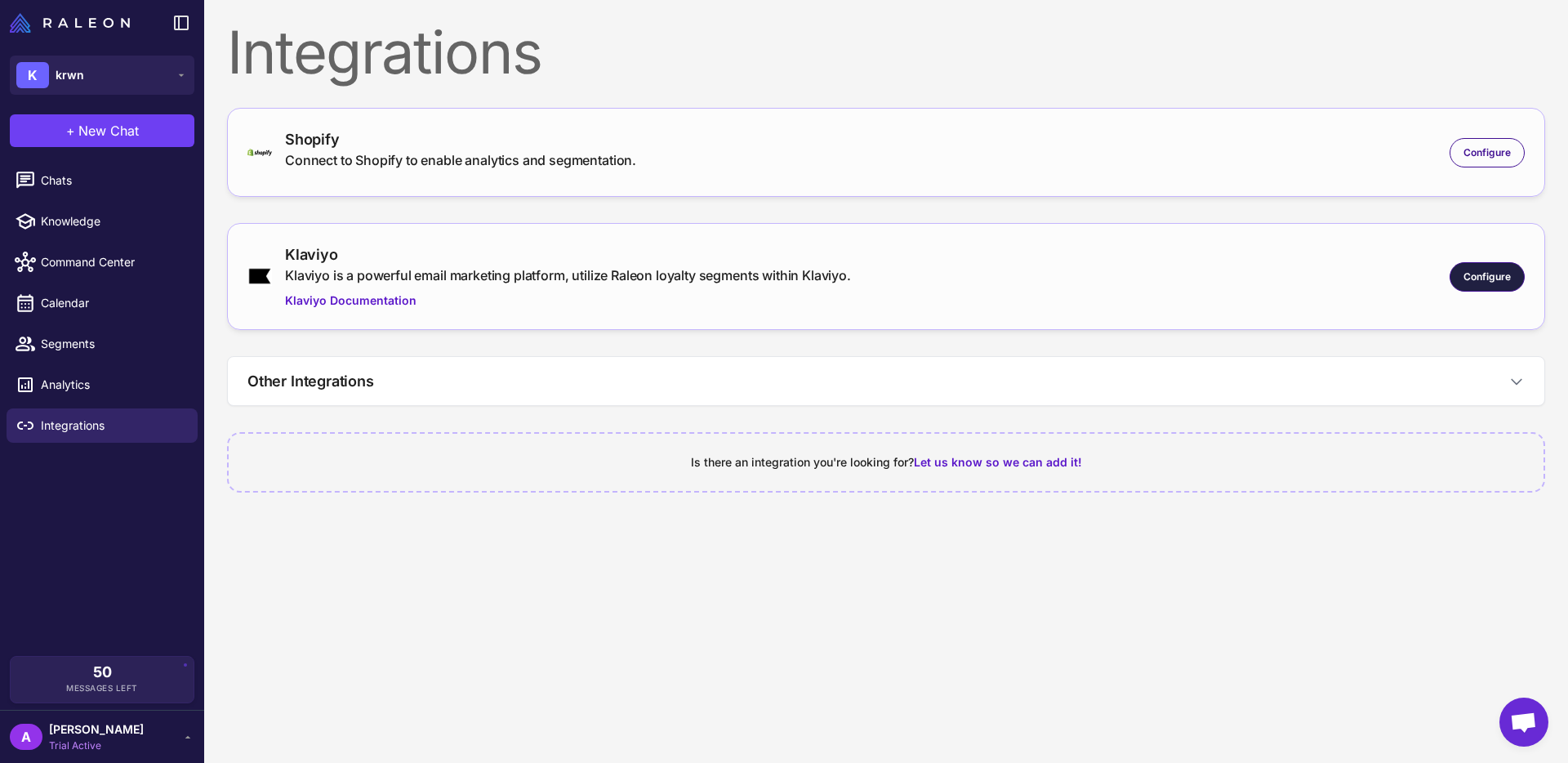 click on "Configure" at bounding box center [1487, 277] 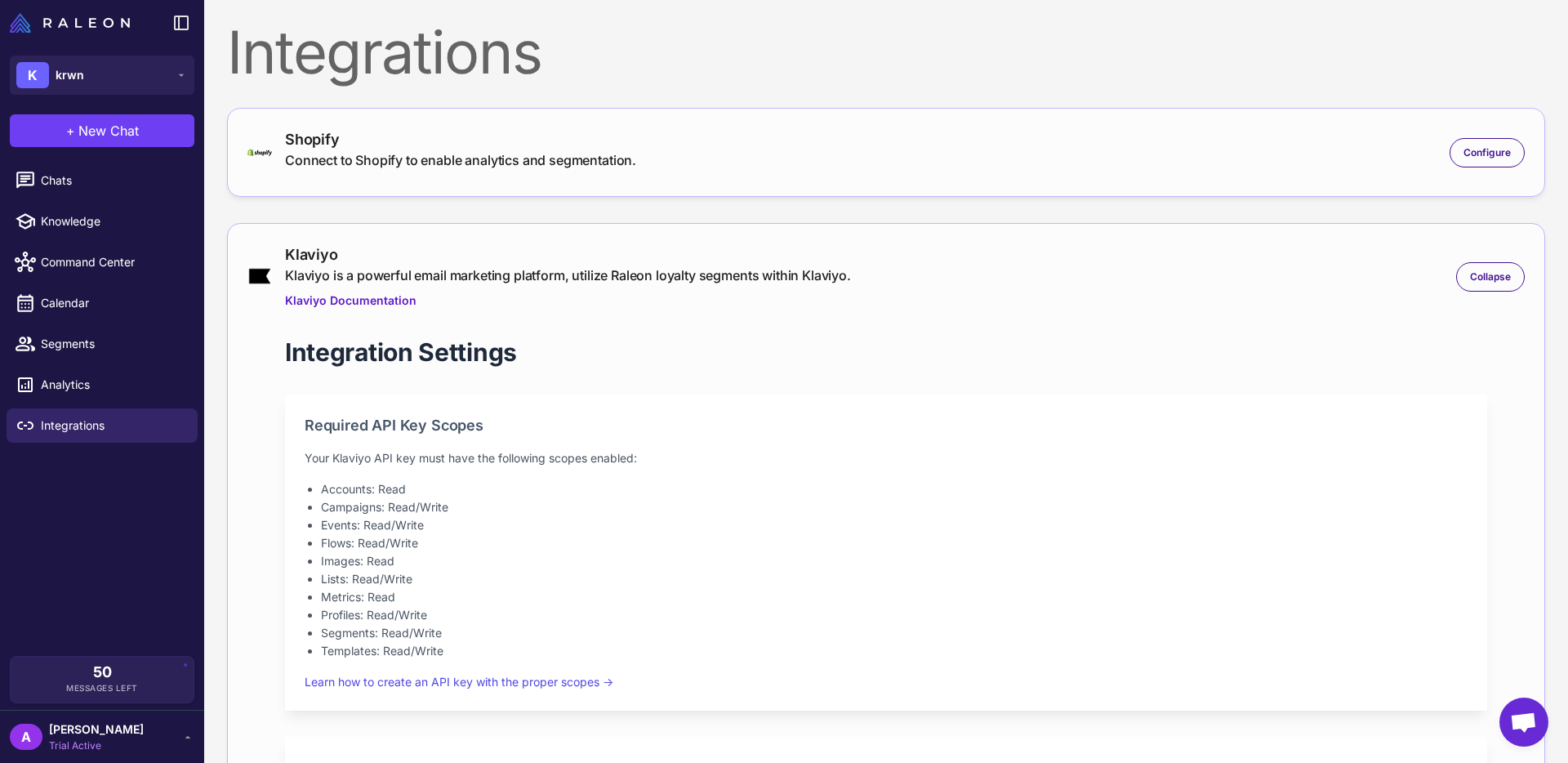 scroll, scrollTop: 442, scrollLeft: 0, axis: vertical 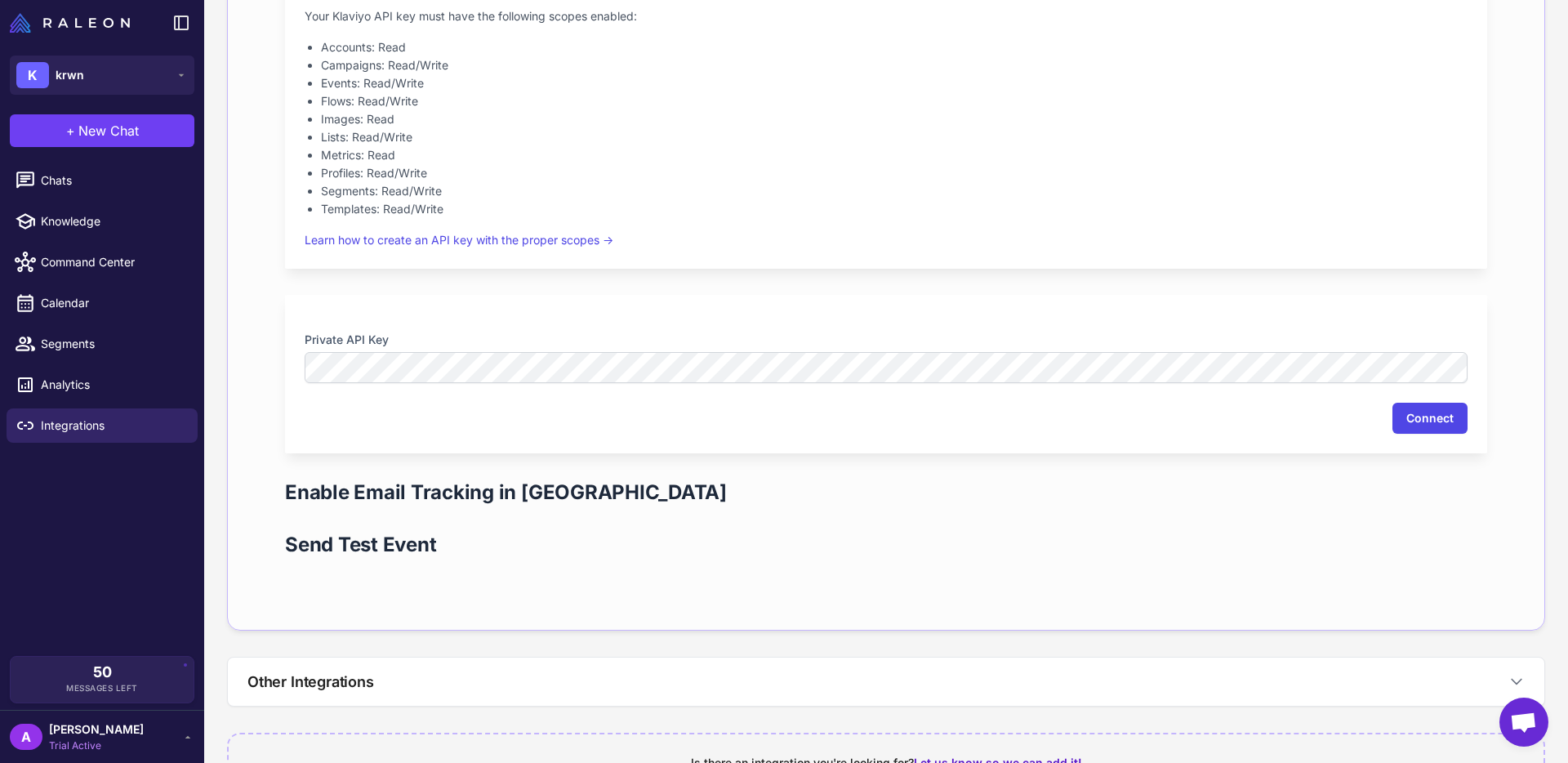 click on "Connect" at bounding box center (1430, 418) 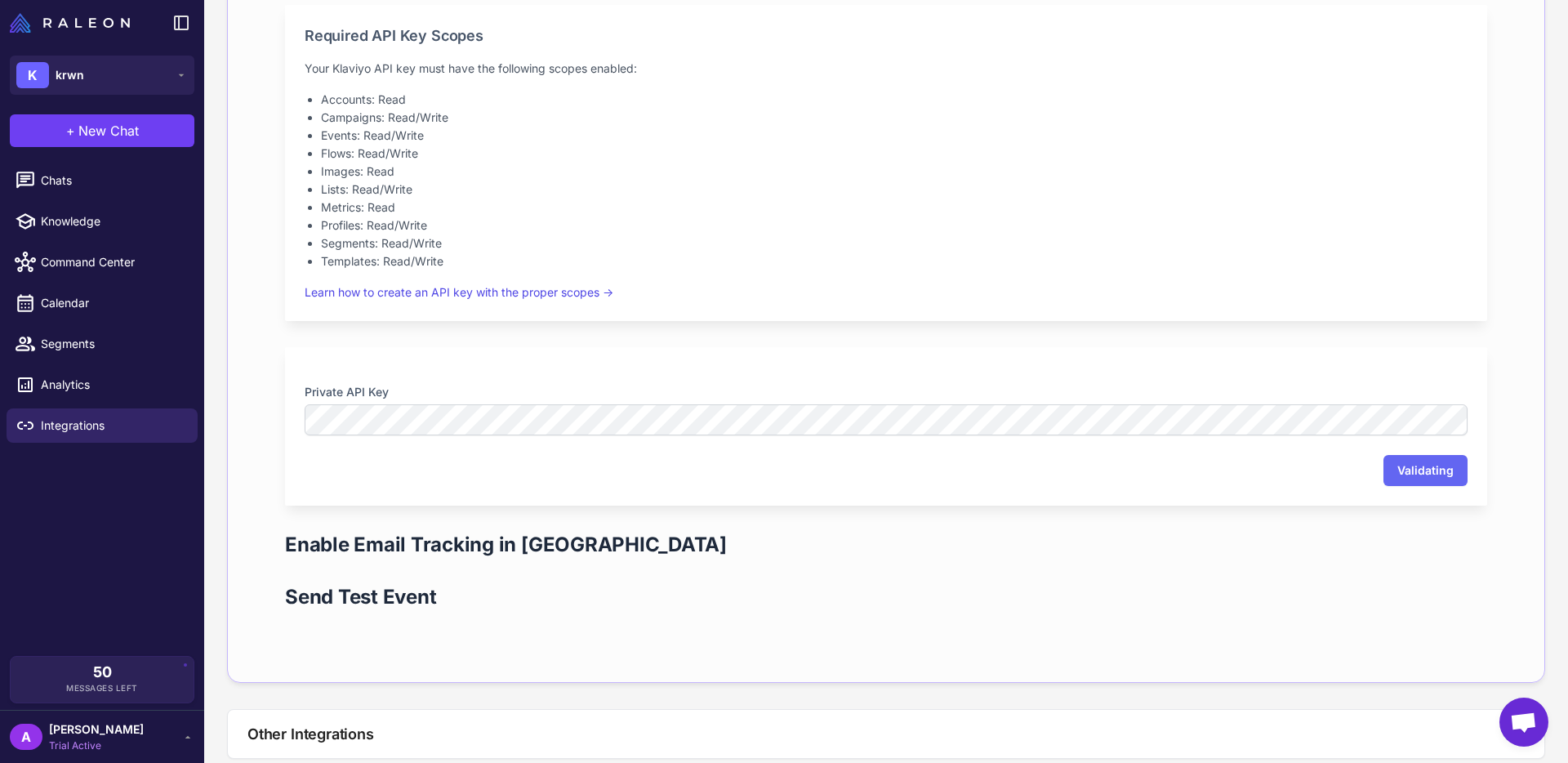 scroll, scrollTop: 394, scrollLeft: 0, axis: vertical 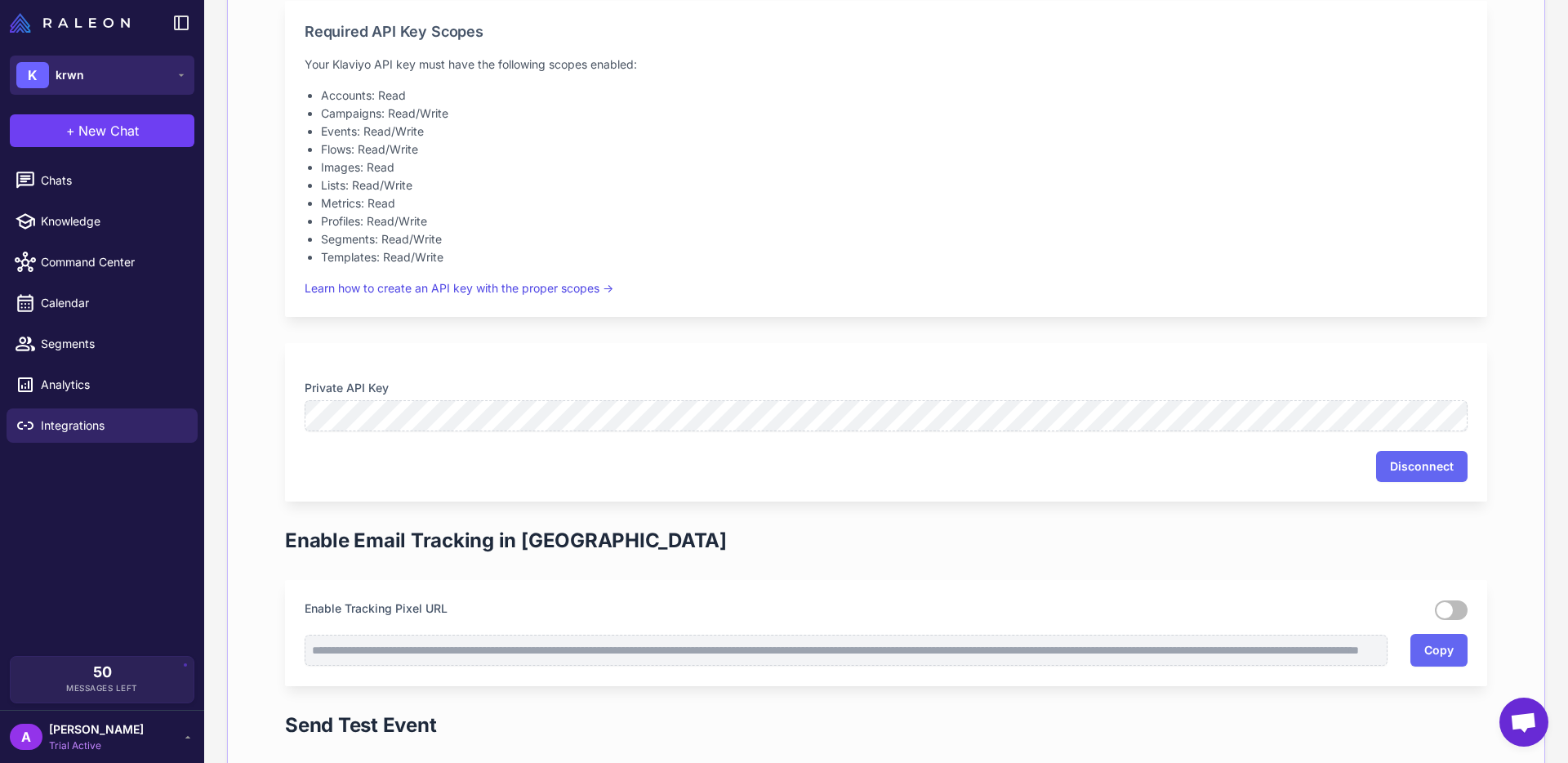 click on "K krwn" at bounding box center [102, 75] 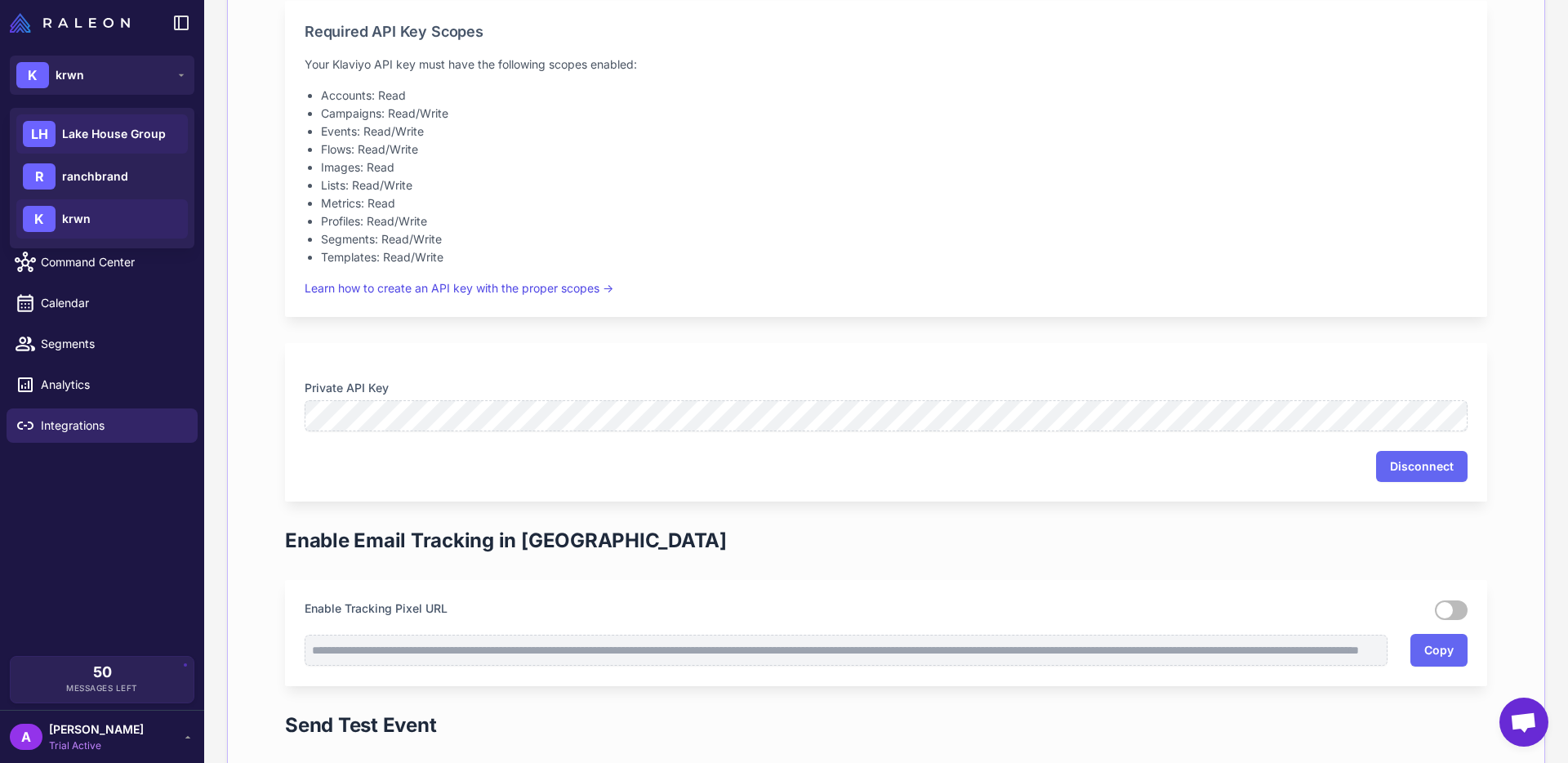 click on "Lake House Group" at bounding box center (114, 134) 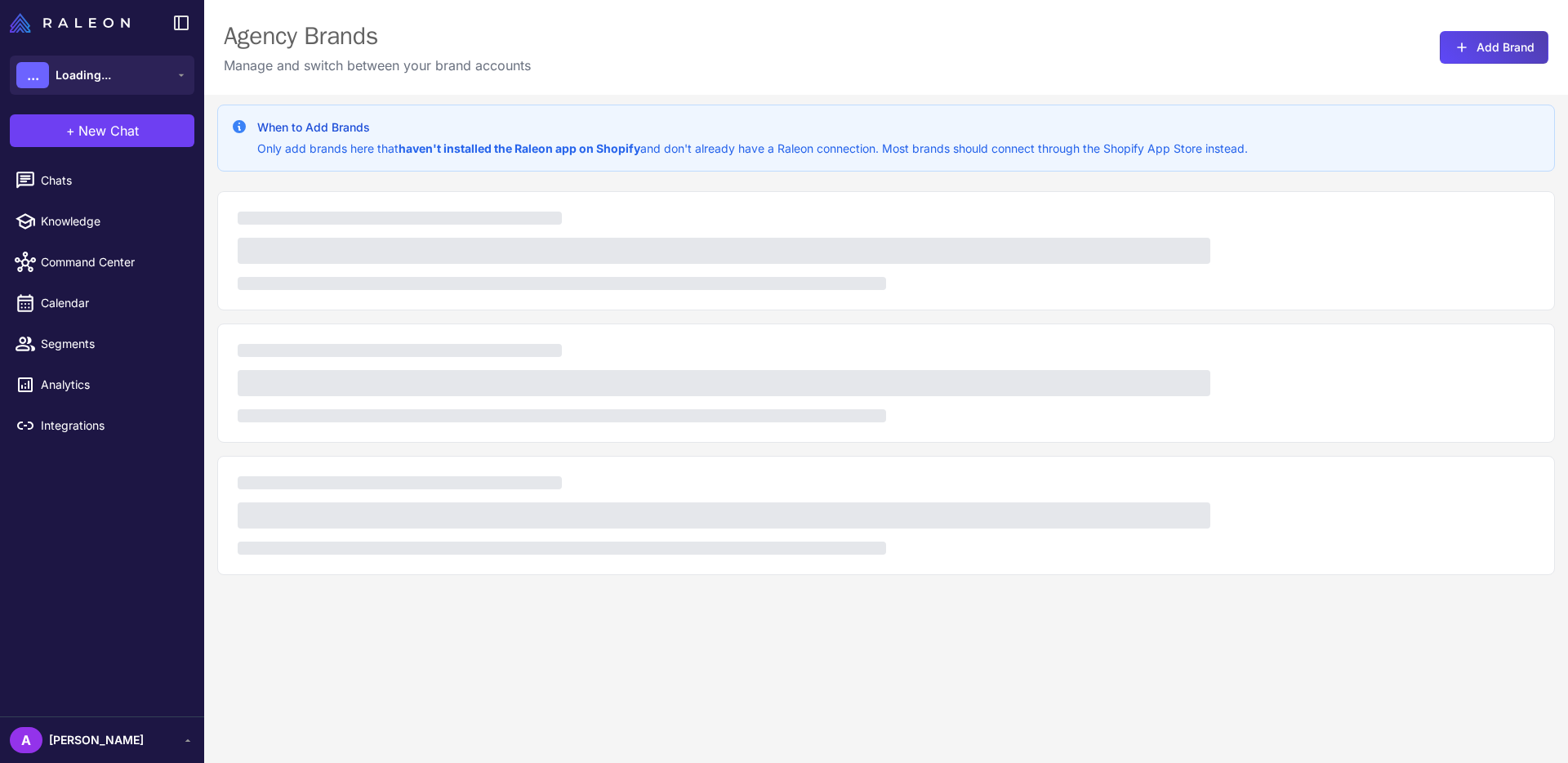 scroll, scrollTop: 0, scrollLeft: 0, axis: both 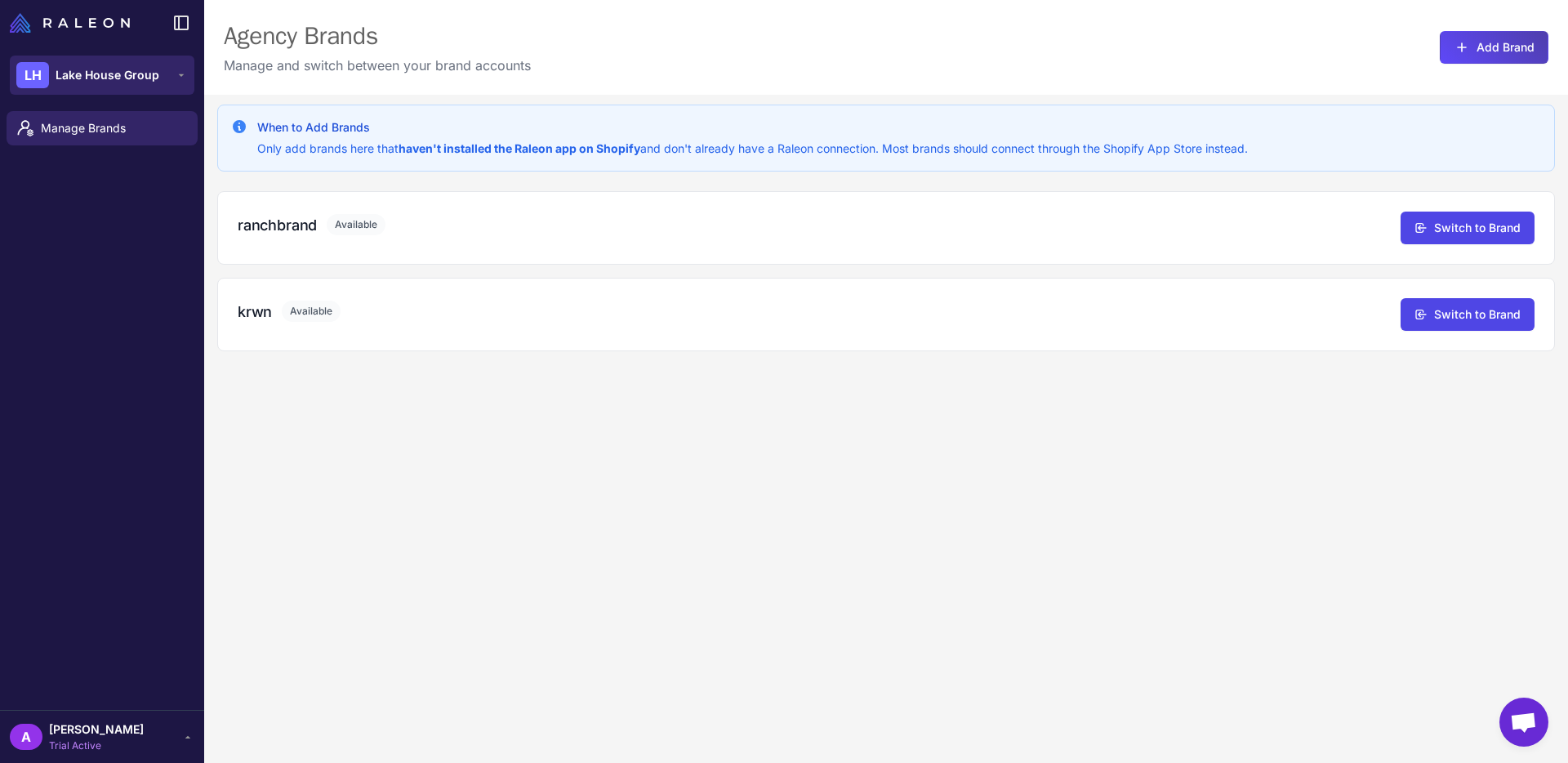click on "Lake House Group" at bounding box center (107, 75) 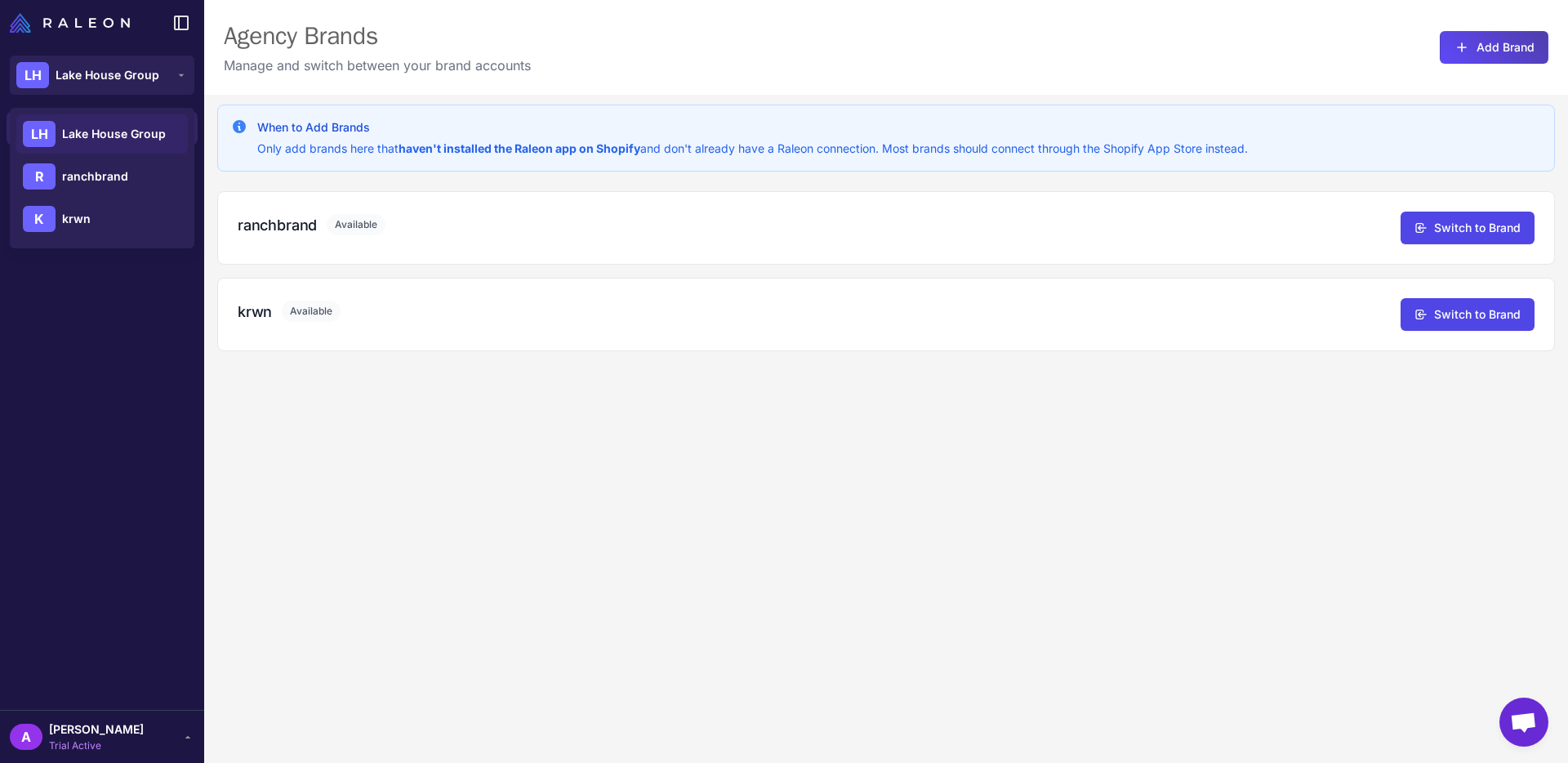 click on "Lake House Group" at bounding box center (114, 134) 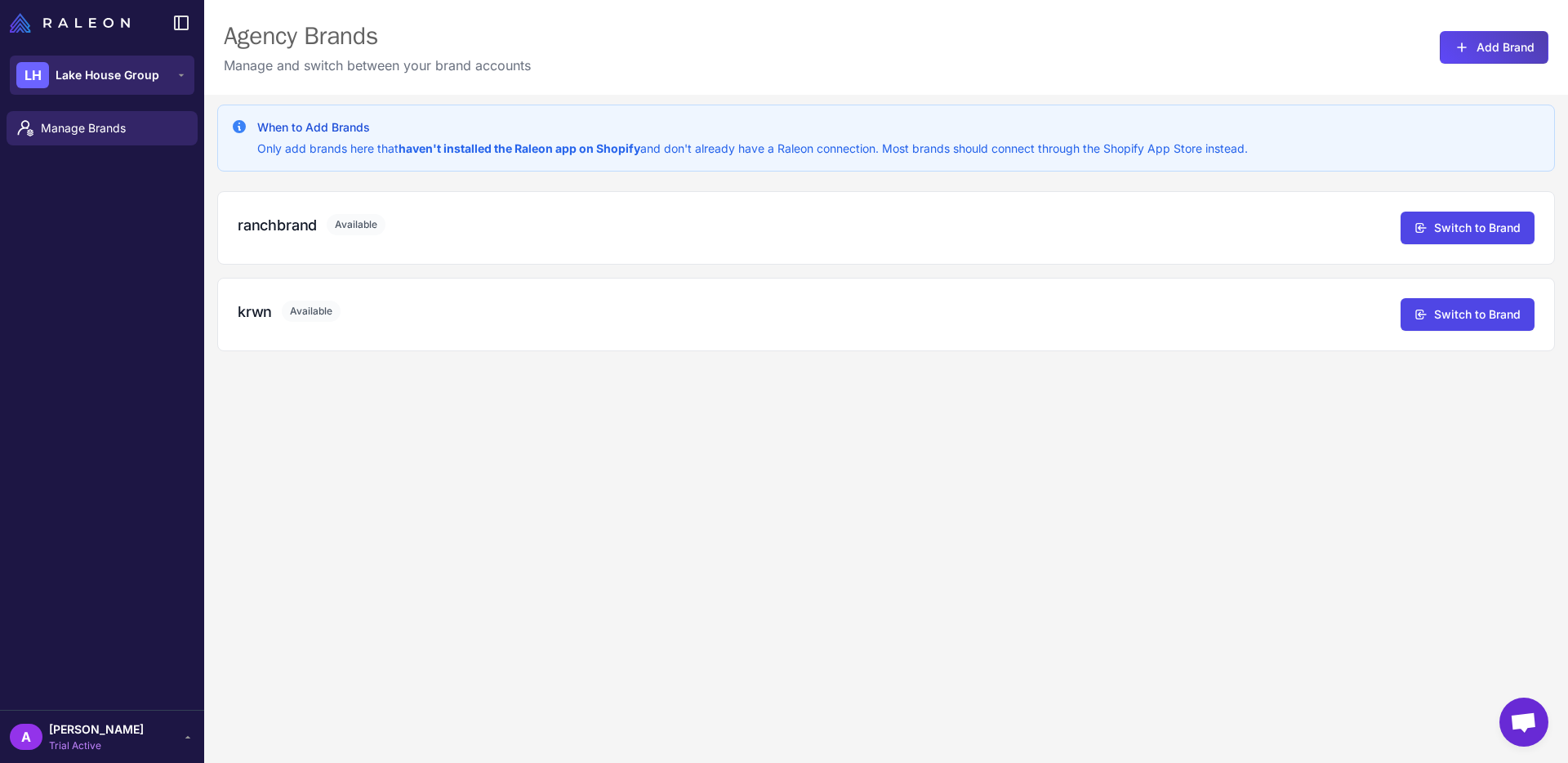 click on "Lake House Group" at bounding box center (107, 75) 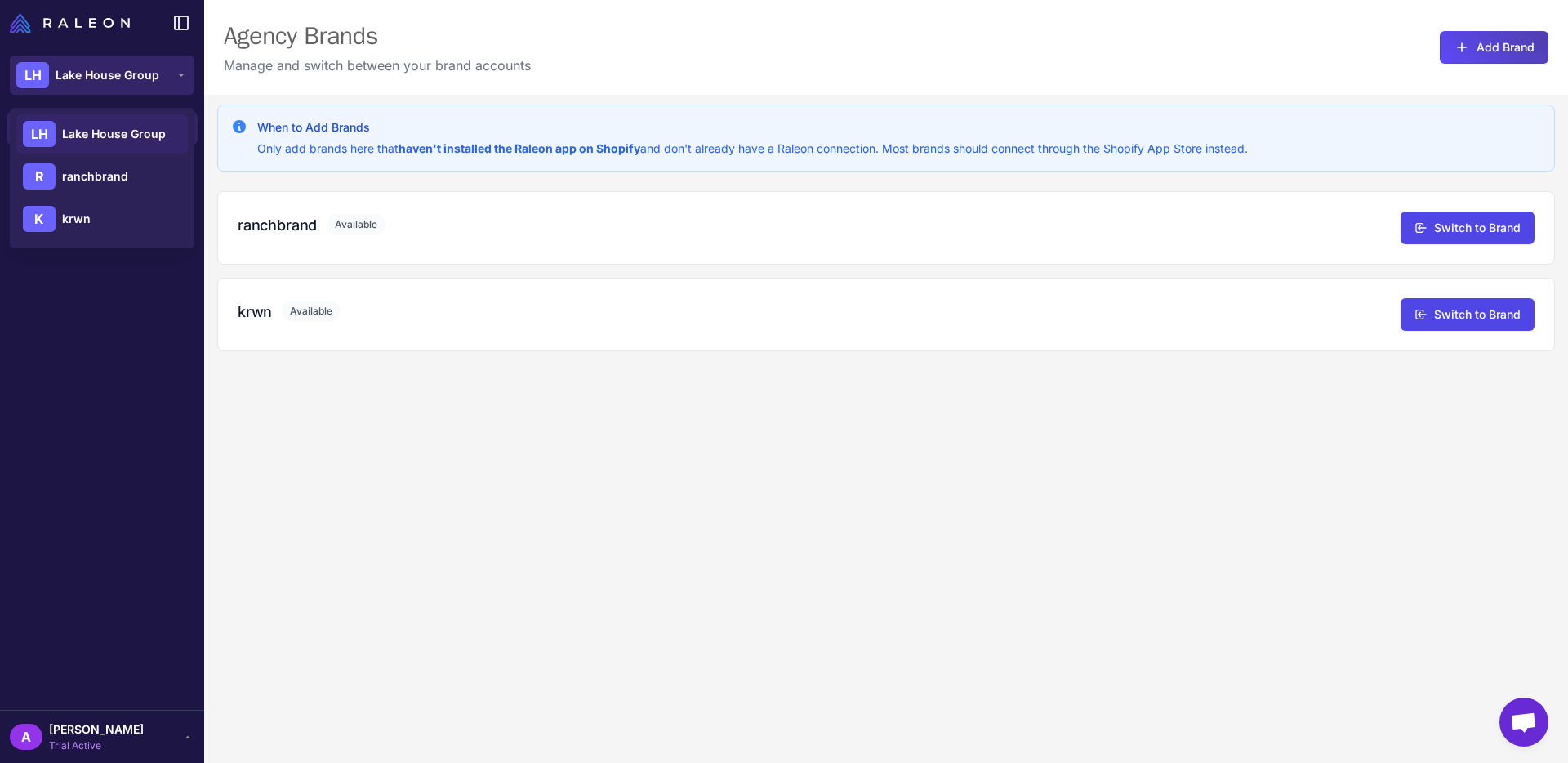 click on "Lake House Group" at bounding box center [107, 75] 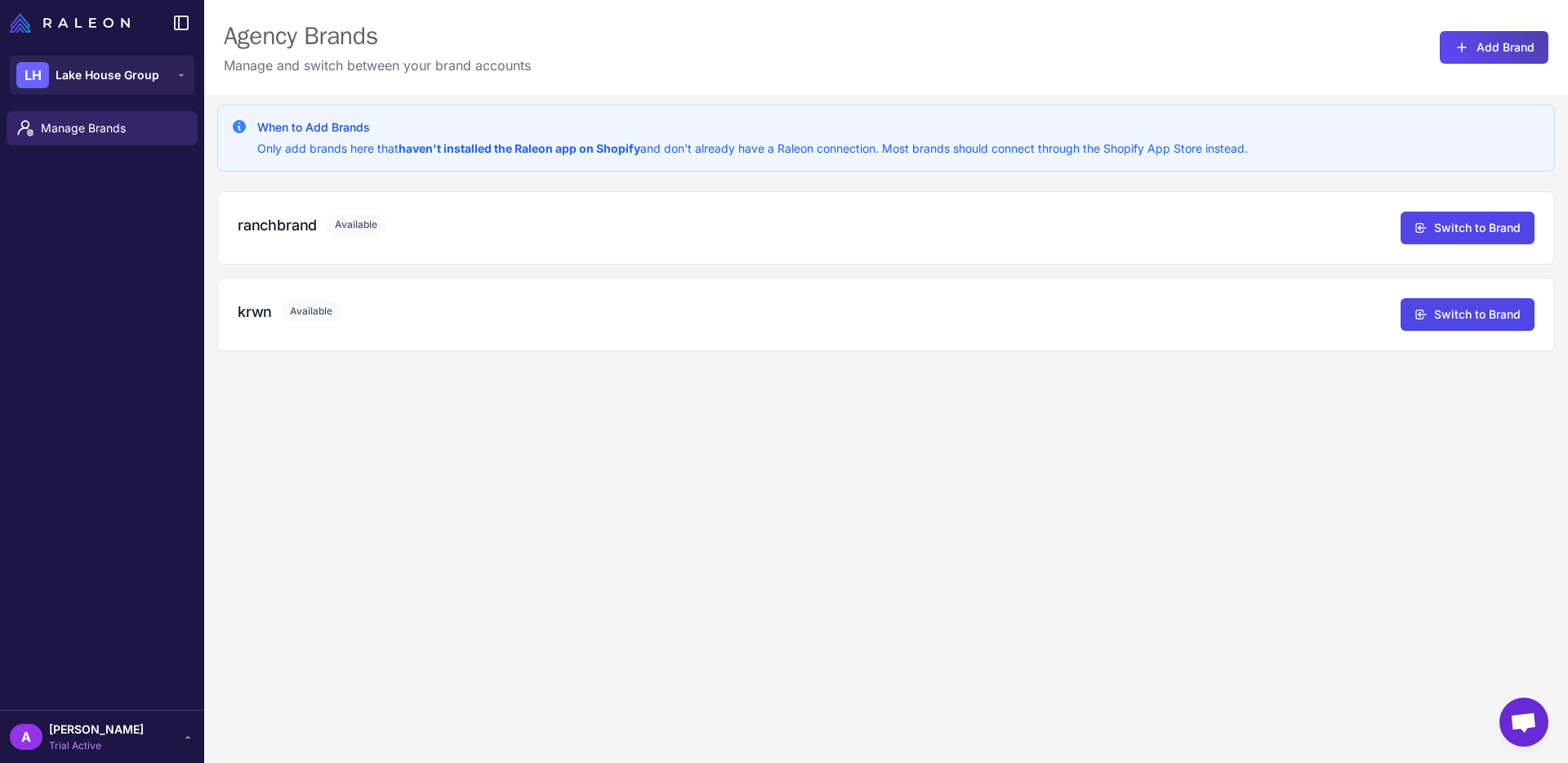 click on "[PERSON_NAME]" at bounding box center [96, 730] 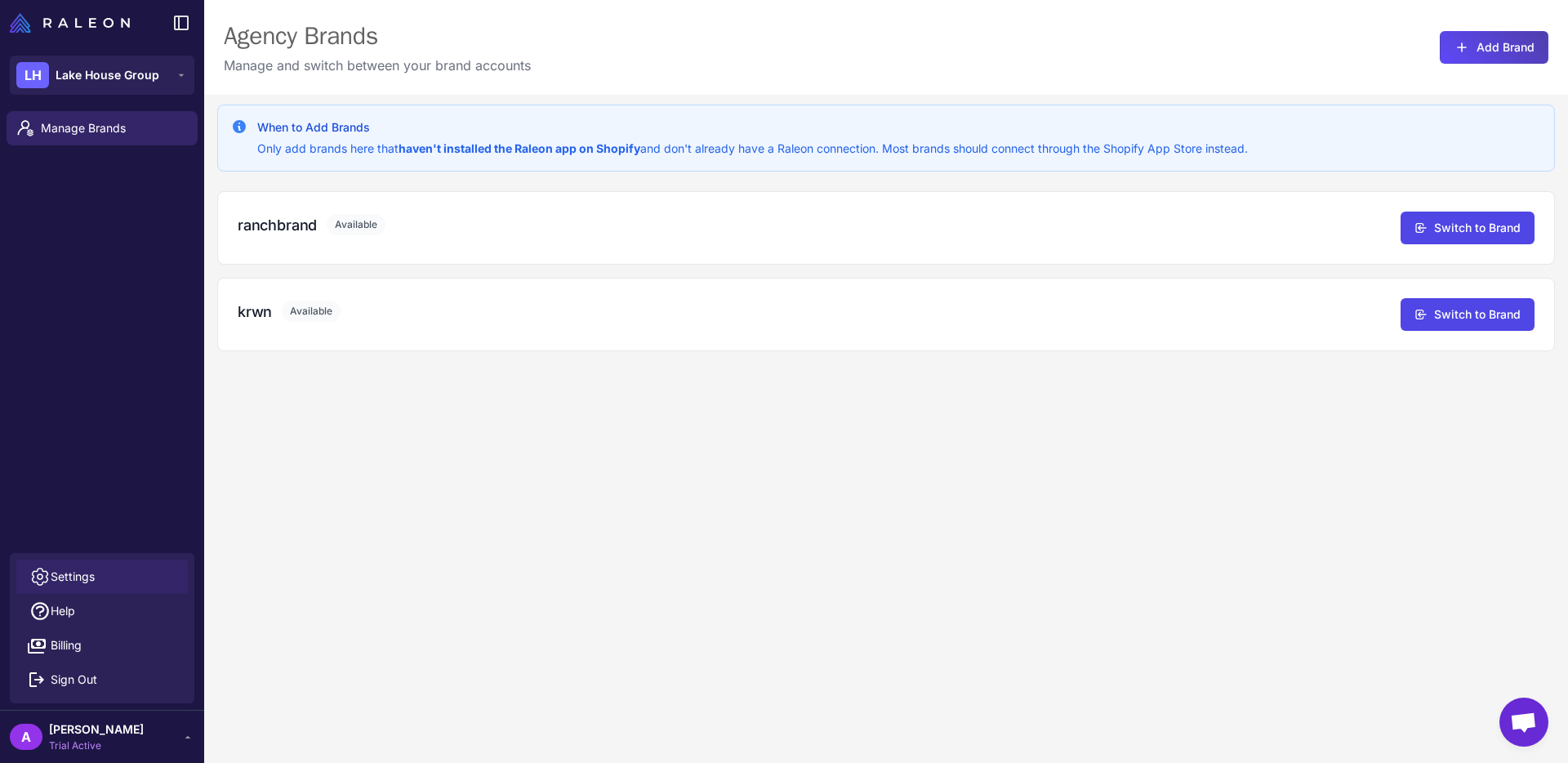 click on "Settings" at bounding box center [73, 577] 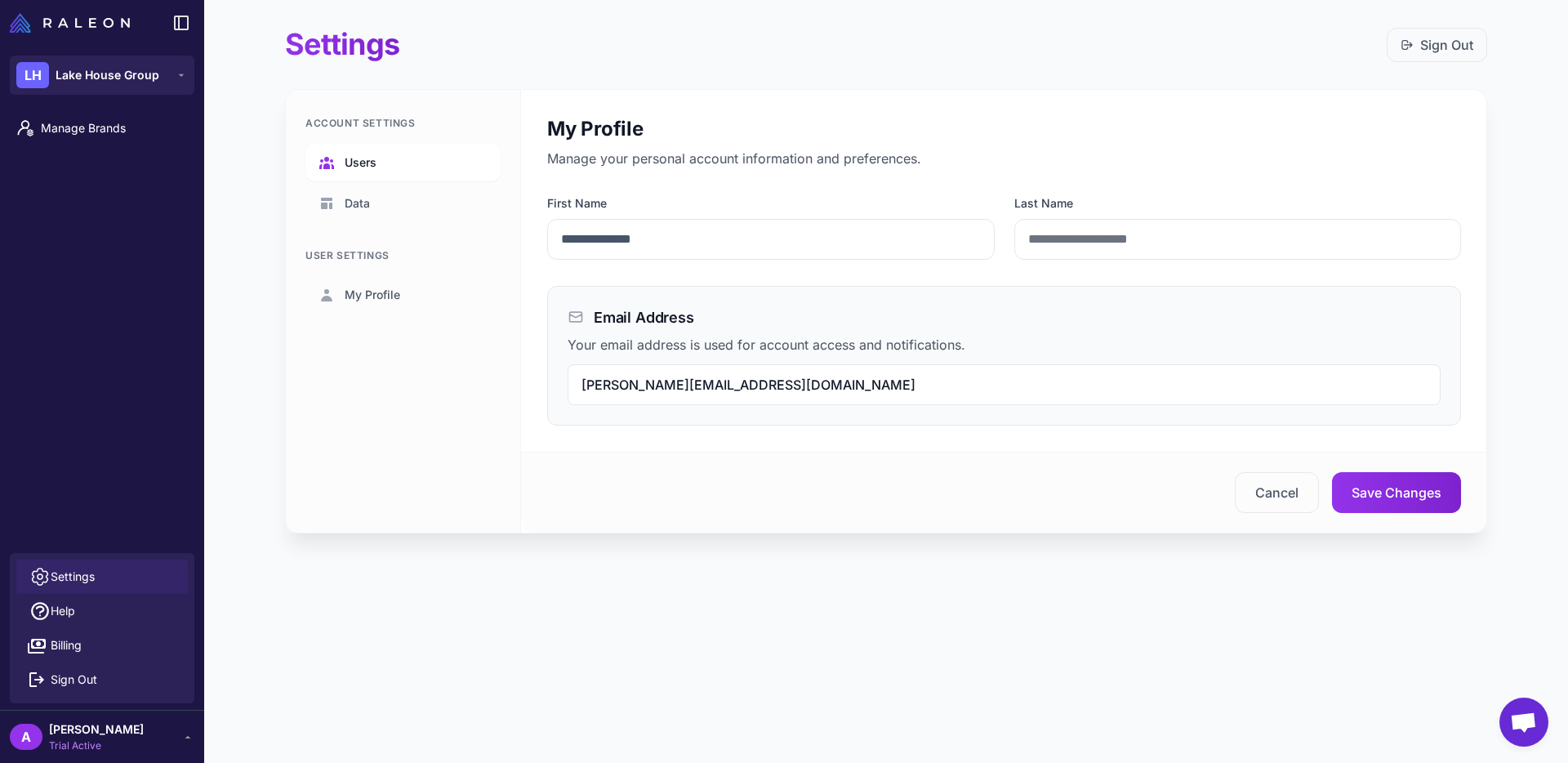 click on "Users" at bounding box center (360, 163) 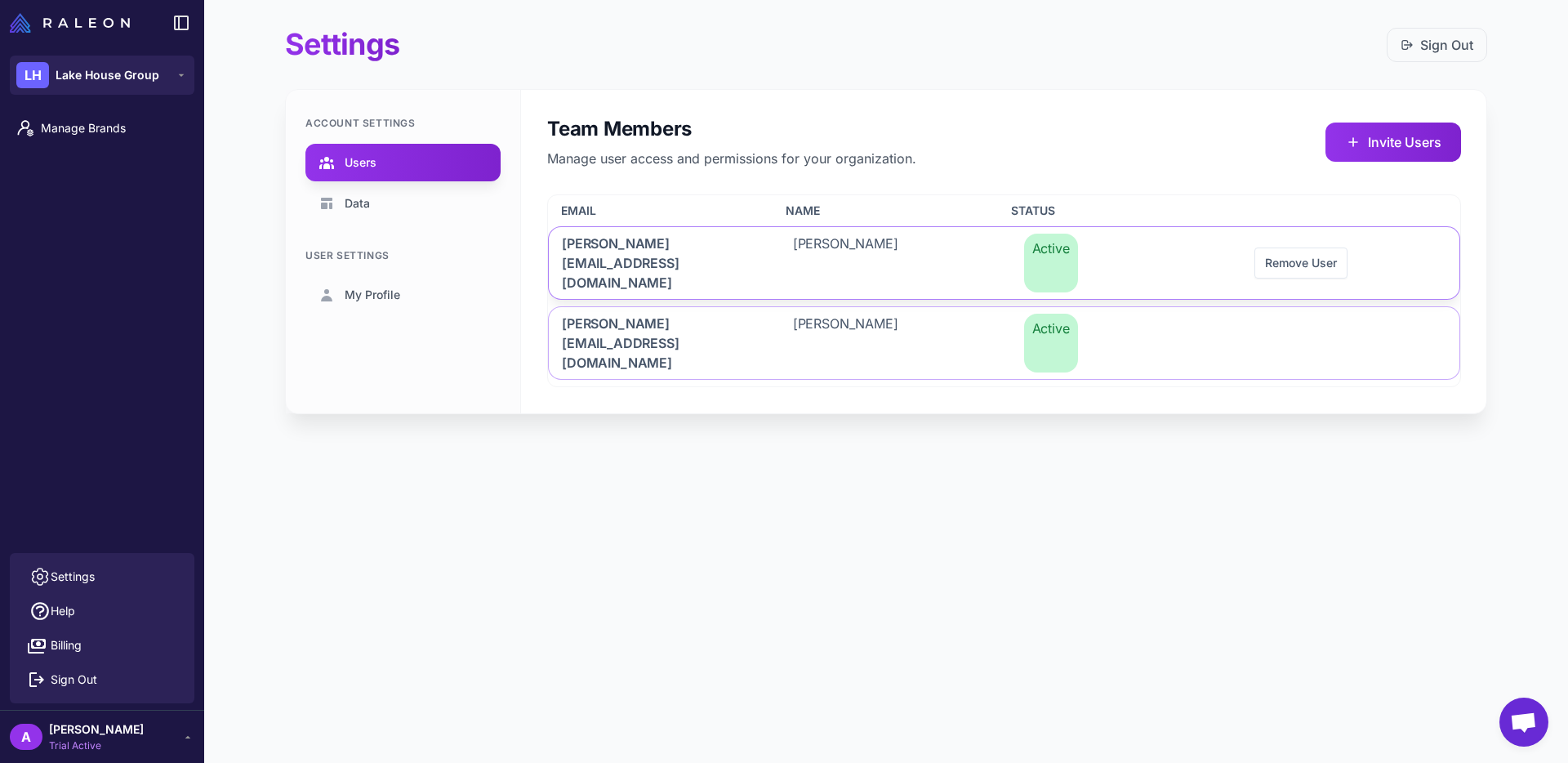 click on "Antoine Lescun" 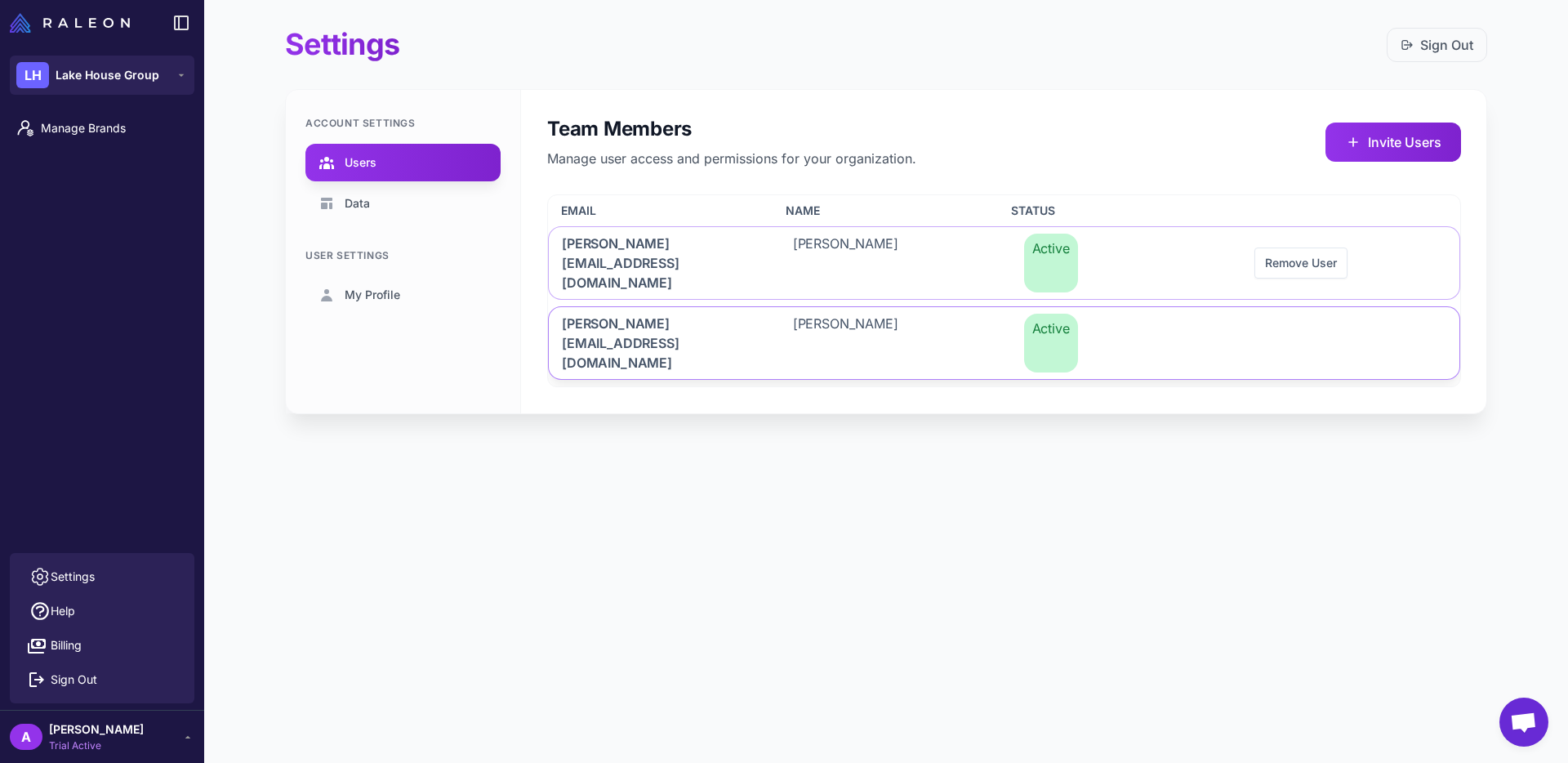 click on "Active" at bounding box center [1051, 343] 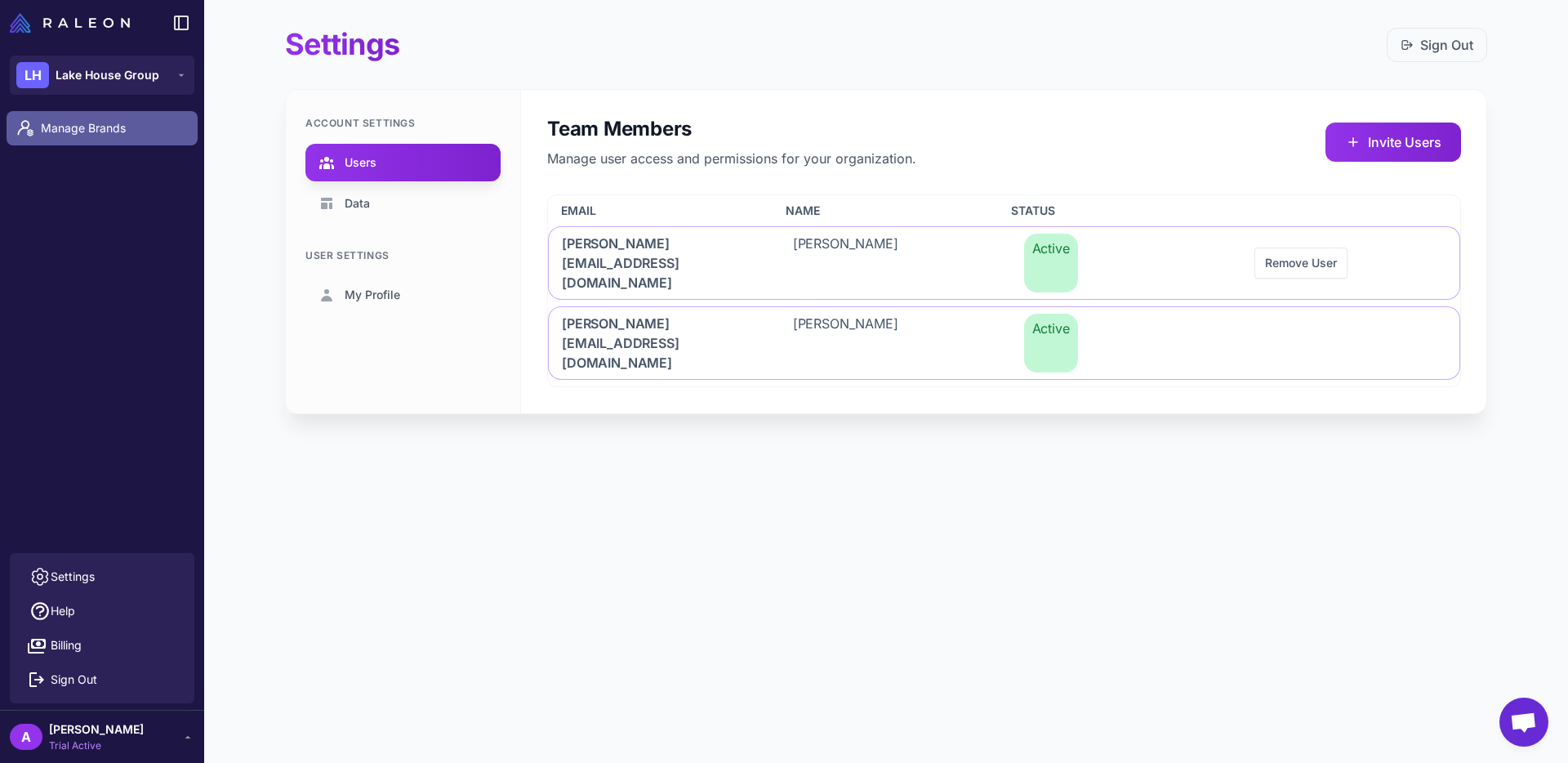 click on "Manage Brands" at bounding box center [113, 128] 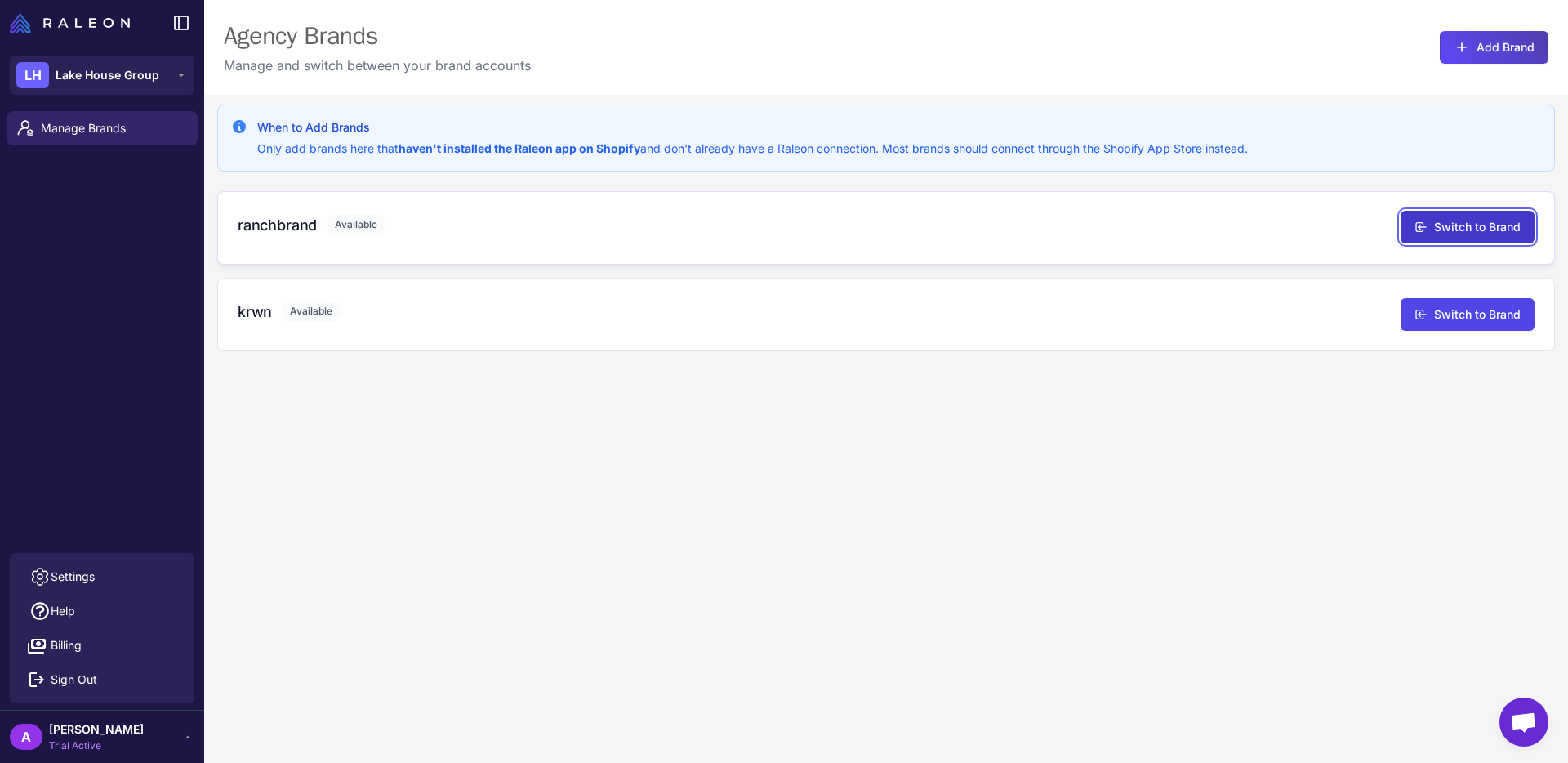click 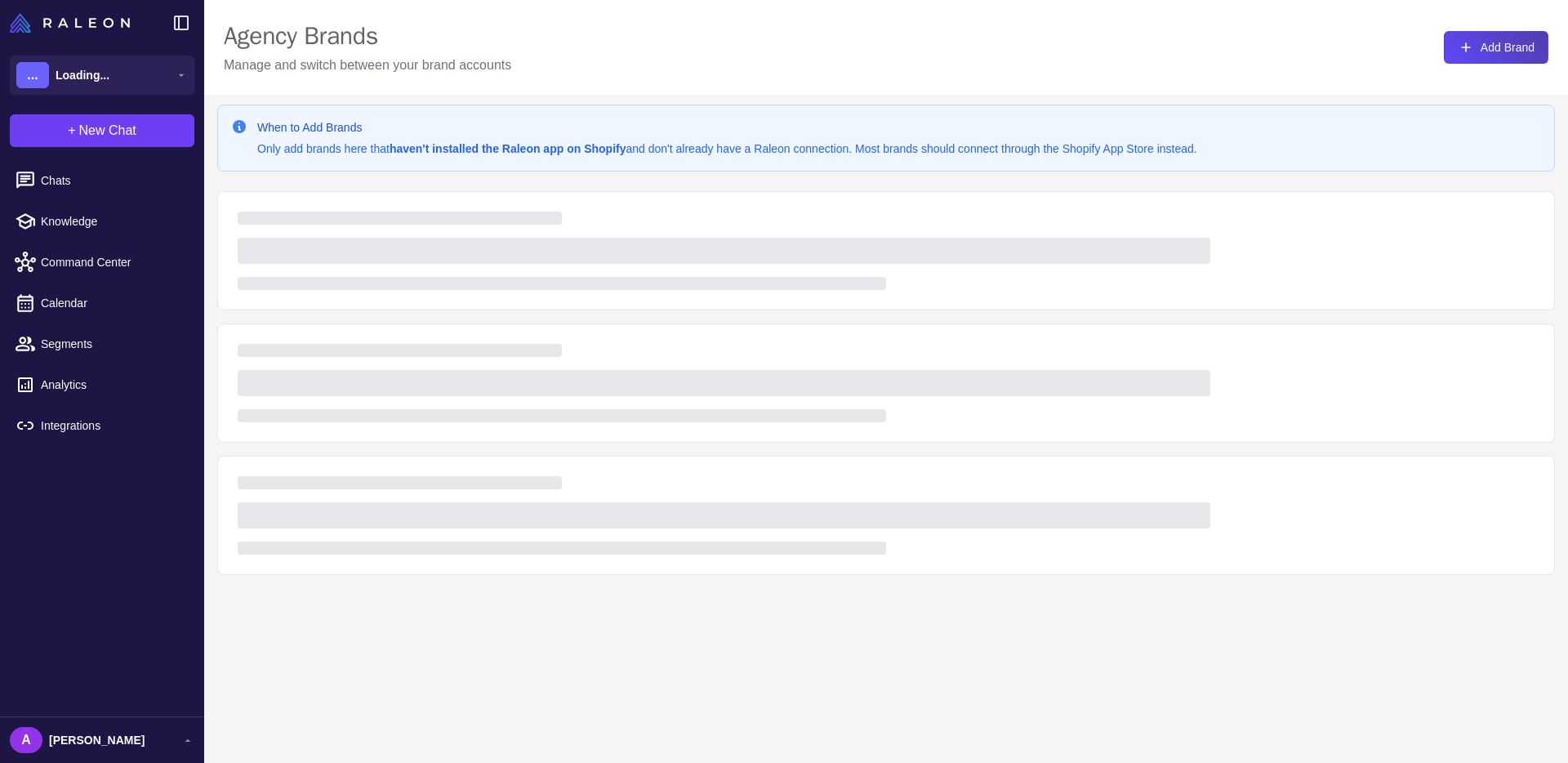 scroll, scrollTop: 0, scrollLeft: 0, axis: both 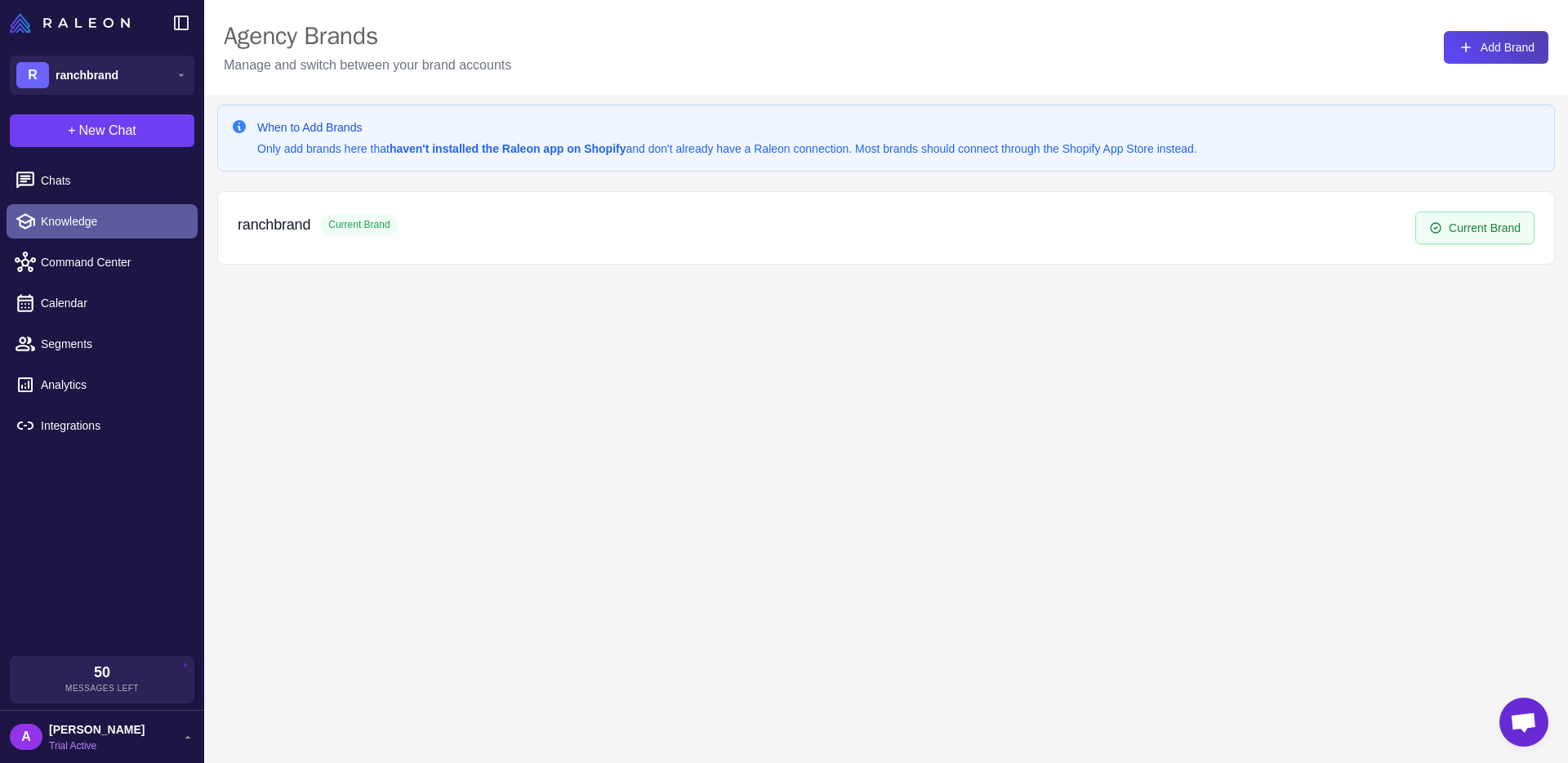drag, startPoint x: 61, startPoint y: 221, endPoint x: 78, endPoint y: 217, distance: 17.464249 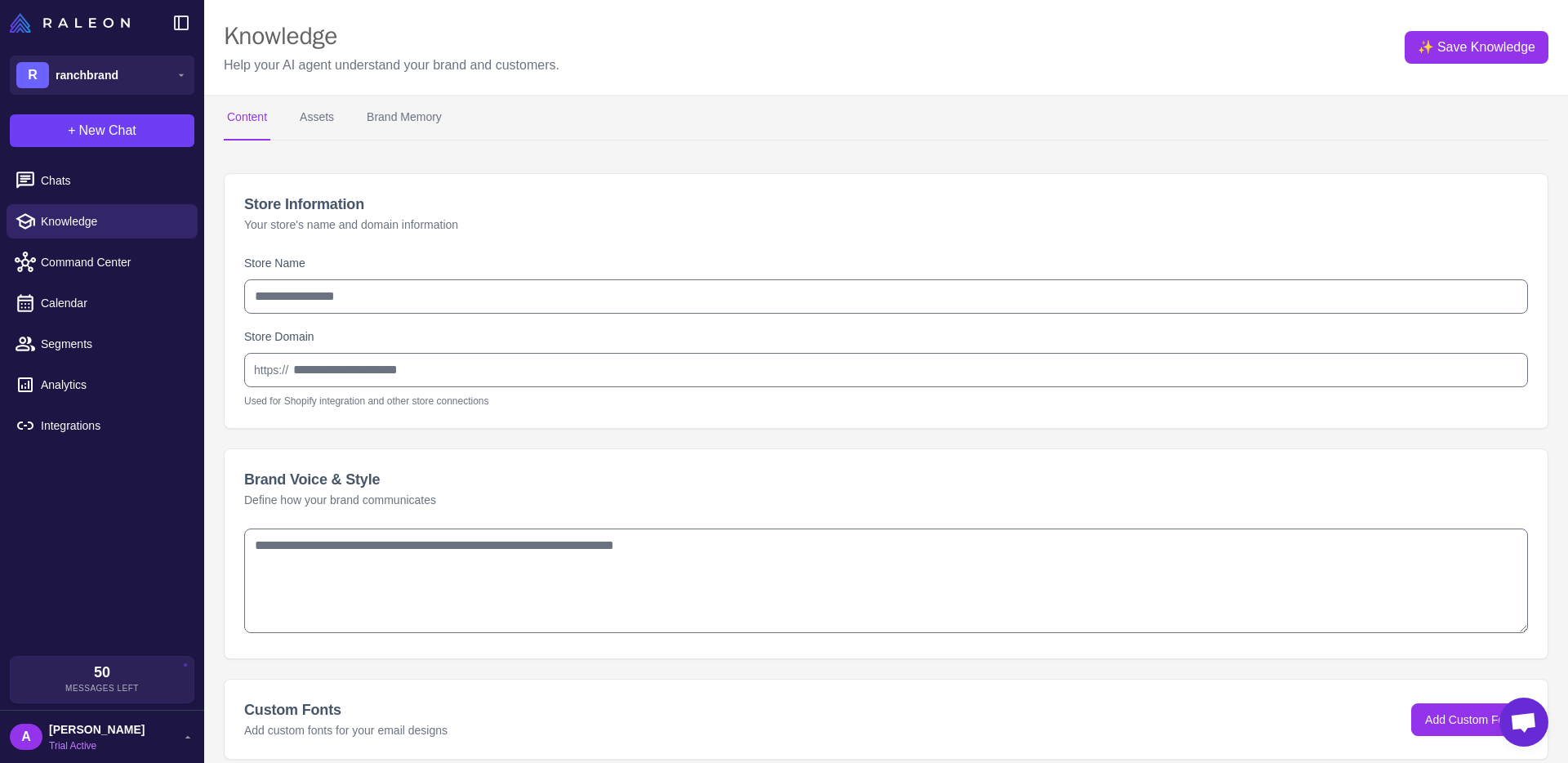 type on "**********" 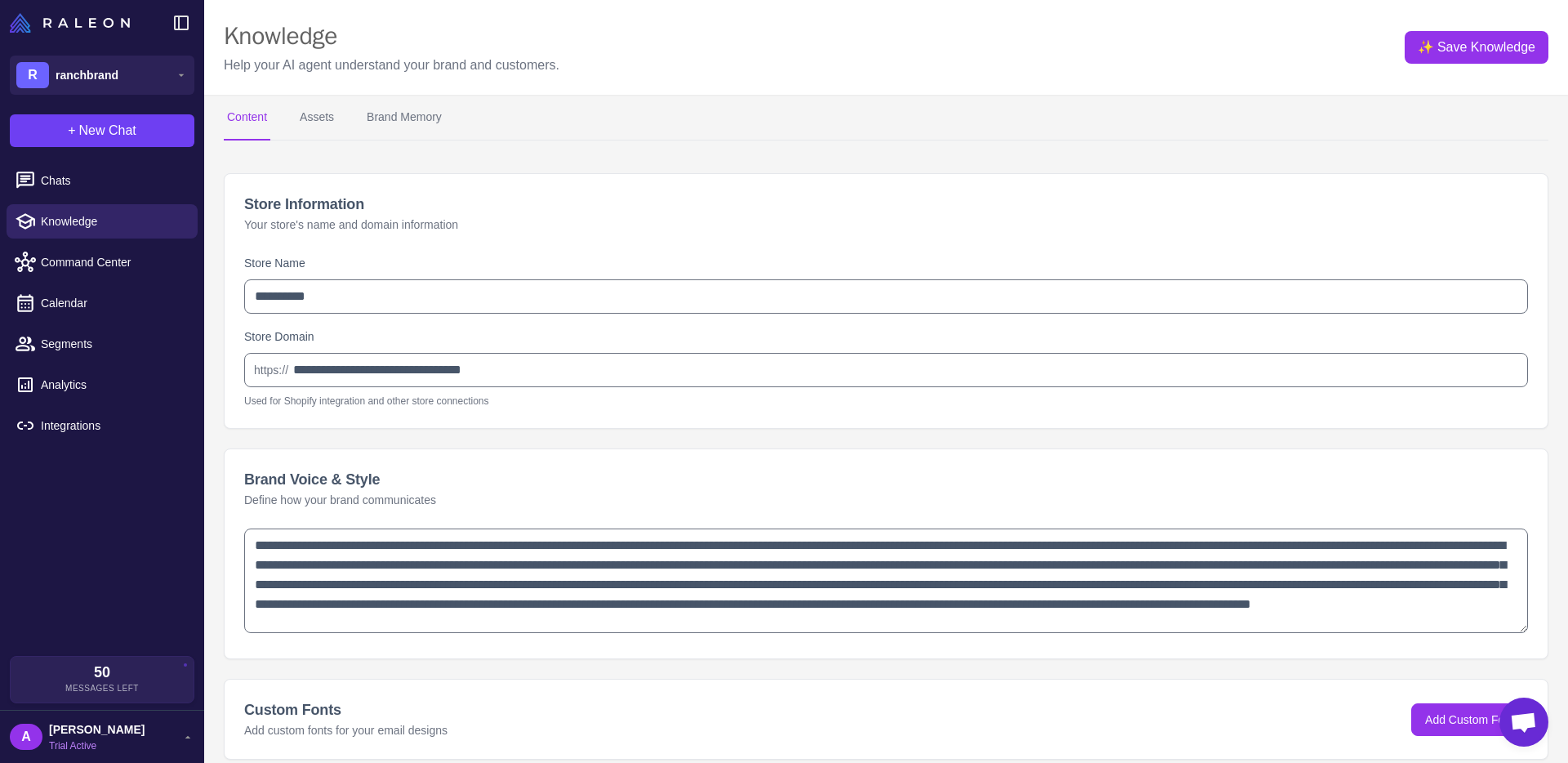type on "**********" 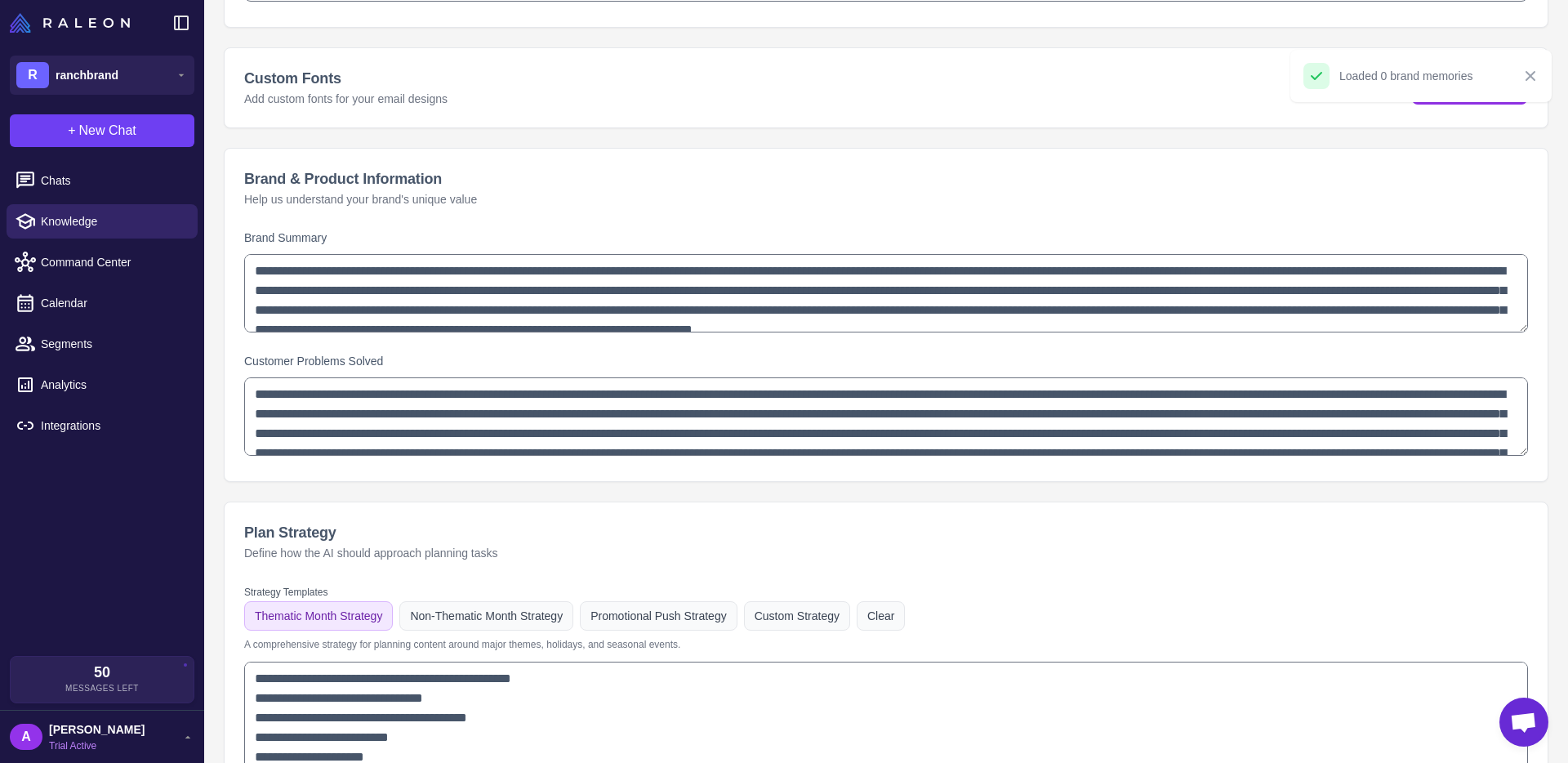 scroll, scrollTop: 633, scrollLeft: 0, axis: vertical 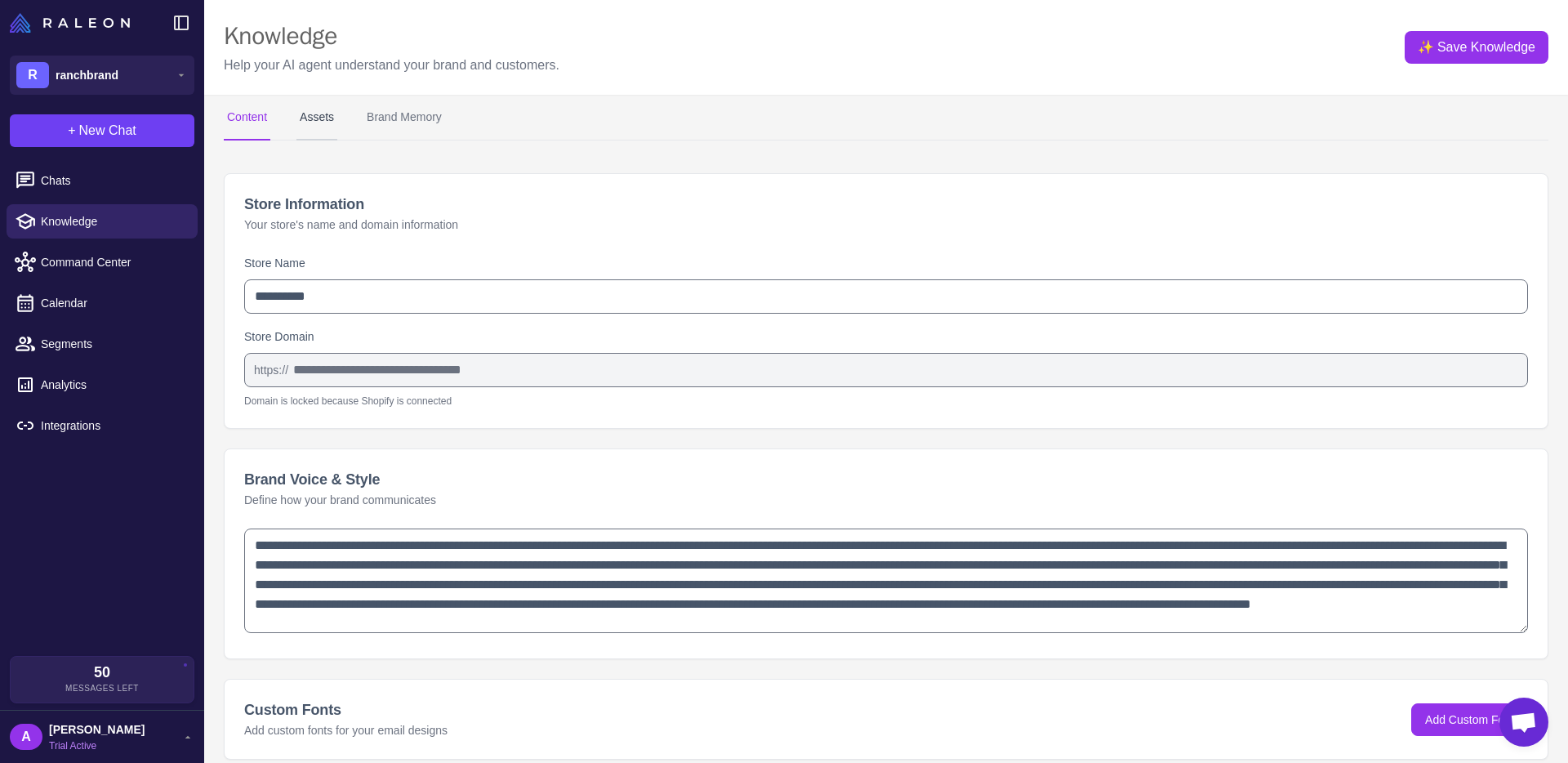 click on "Assets" at bounding box center [317, 118] 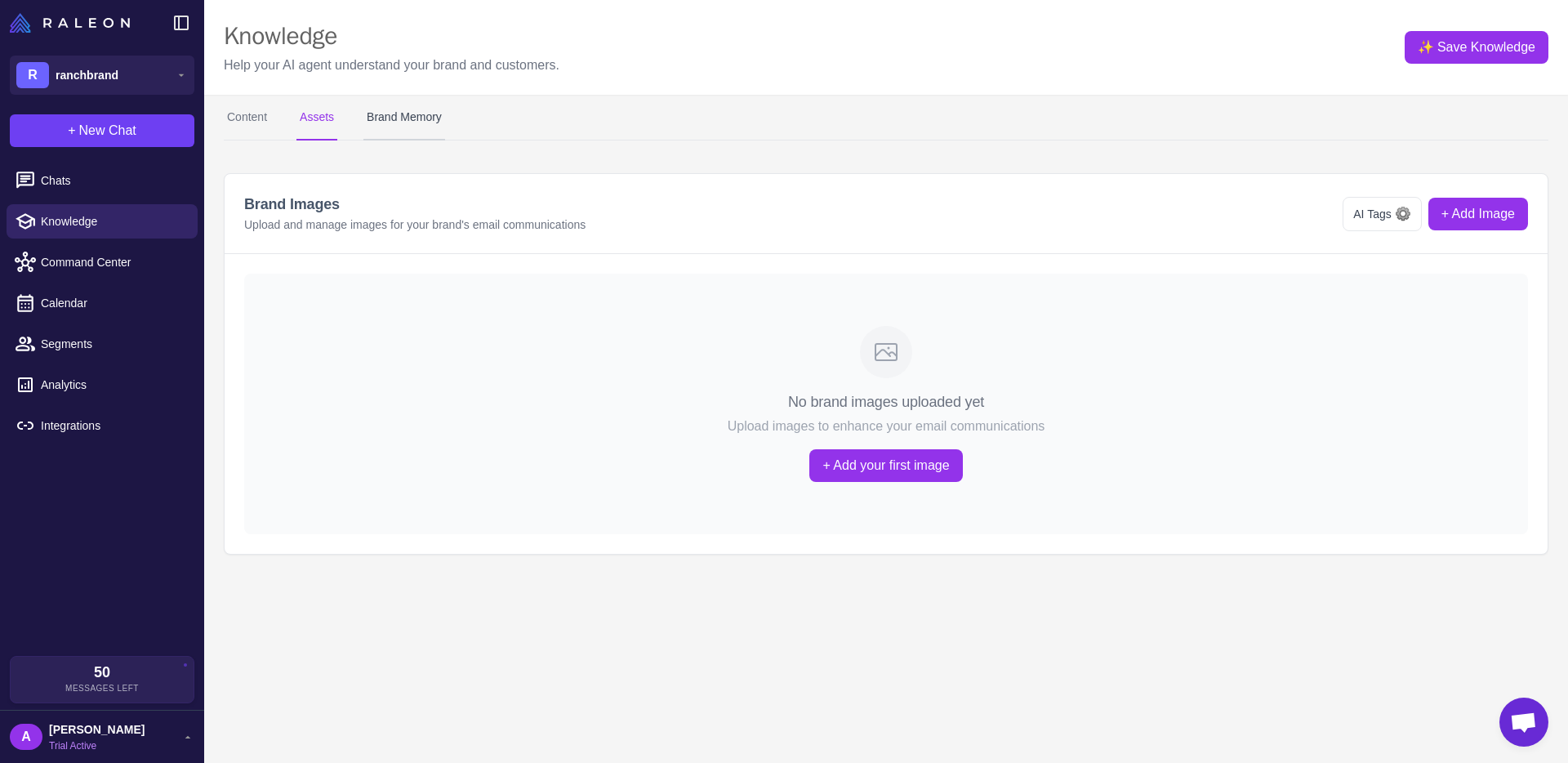 click on "Brand Memory" at bounding box center [404, 118] 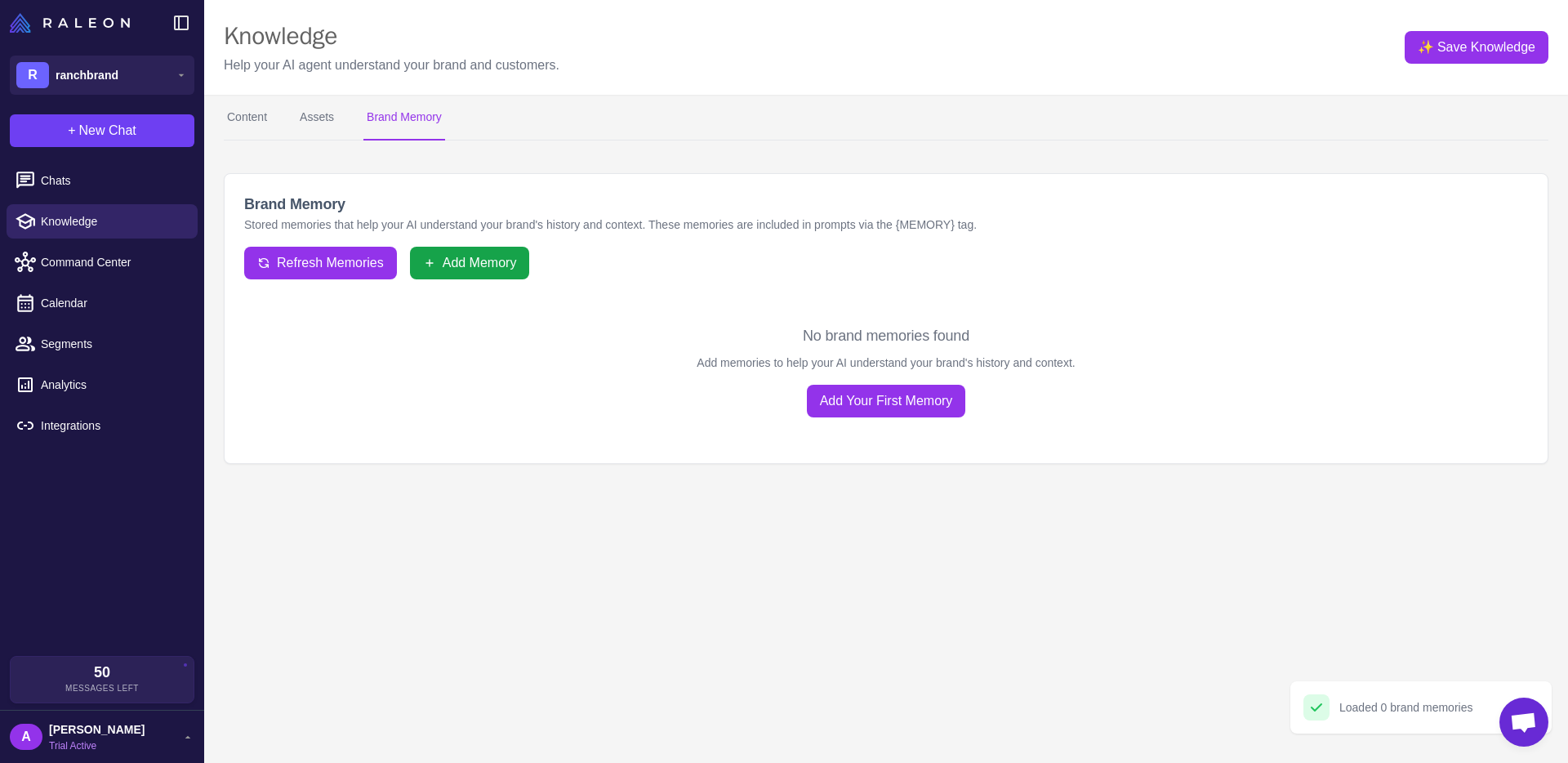 click on "Trial Active" at bounding box center (96, 746) 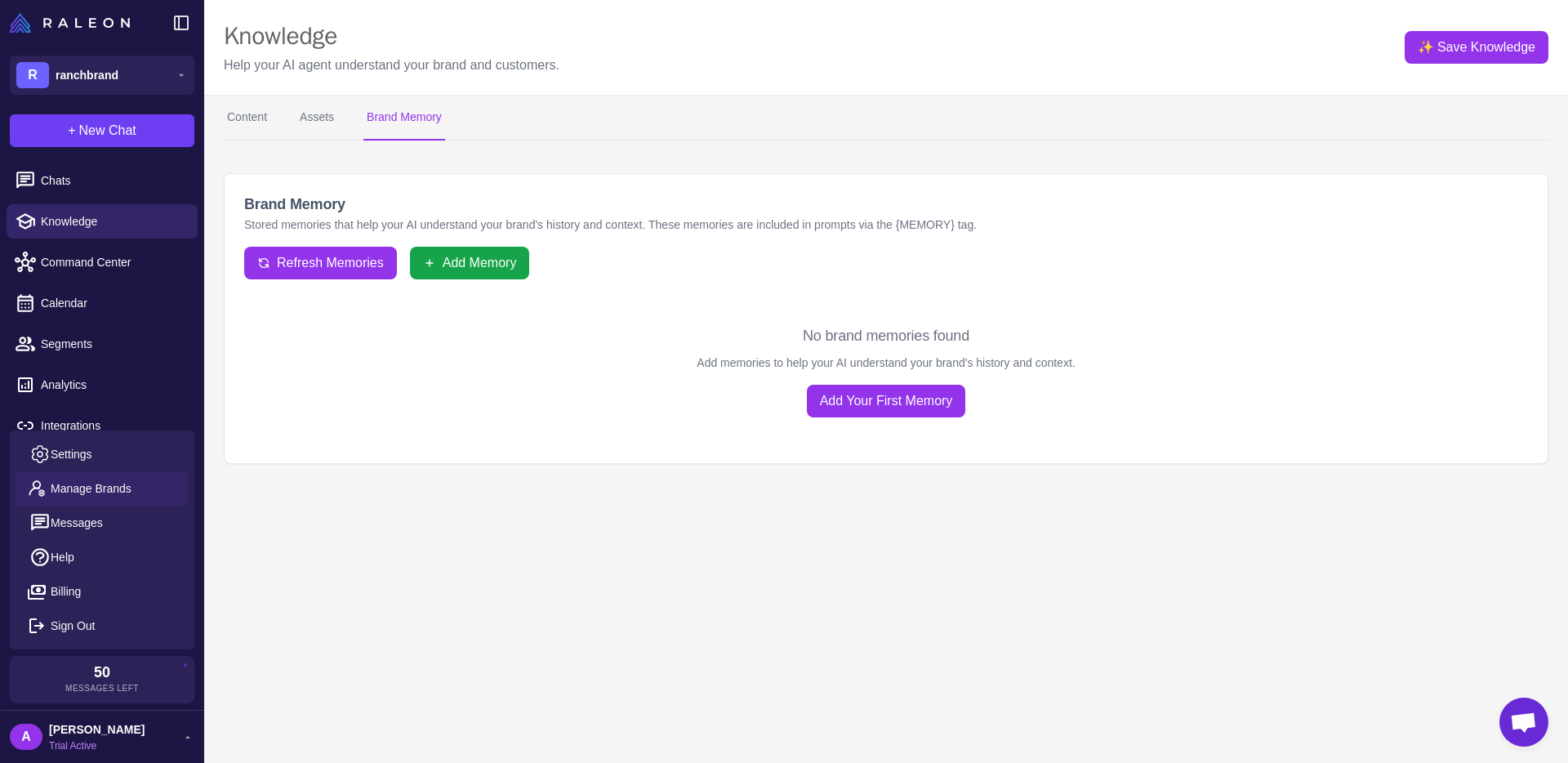click on "Manage Brands" 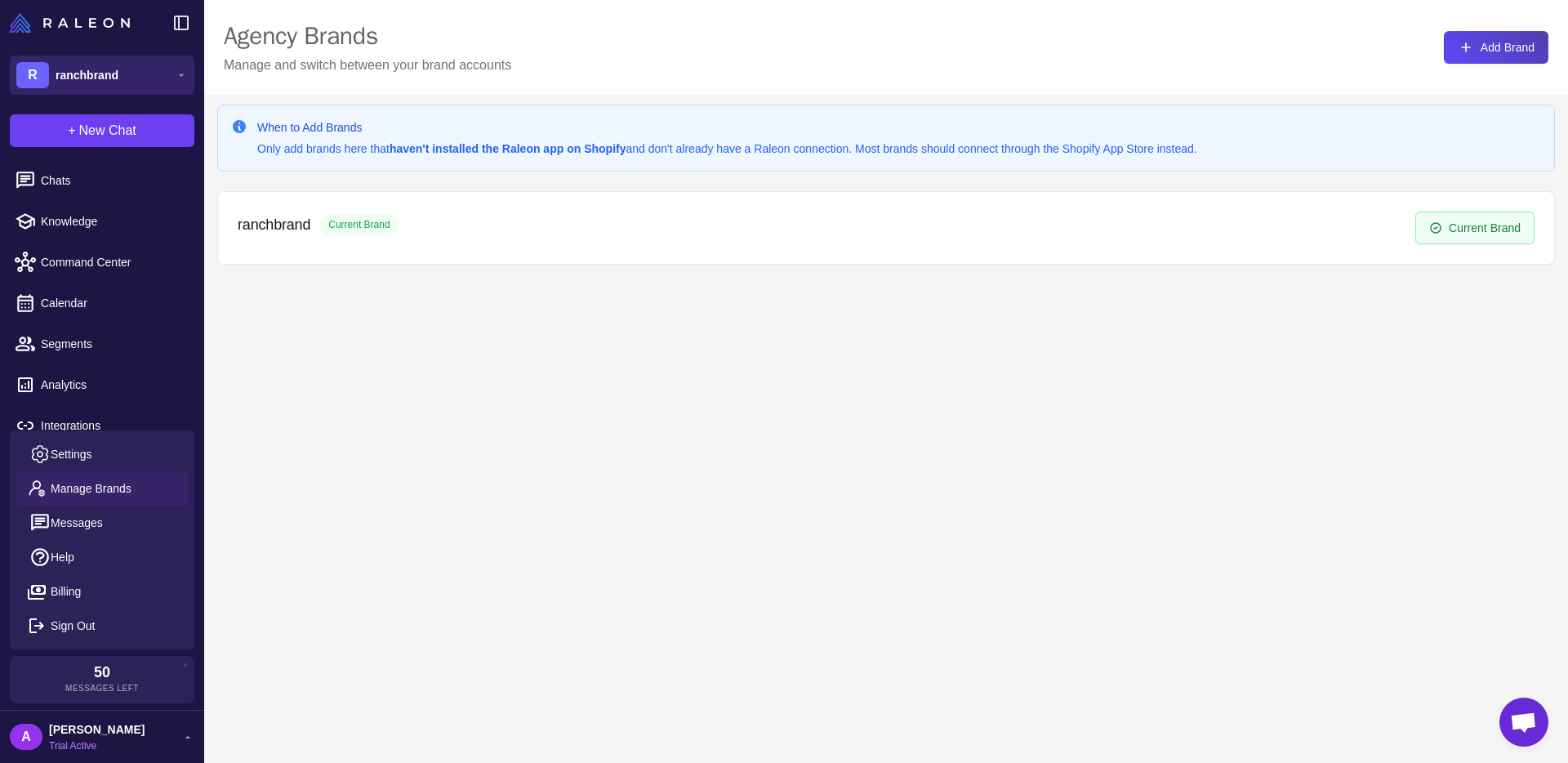 click on "R ranchbrand" at bounding box center [102, 75] 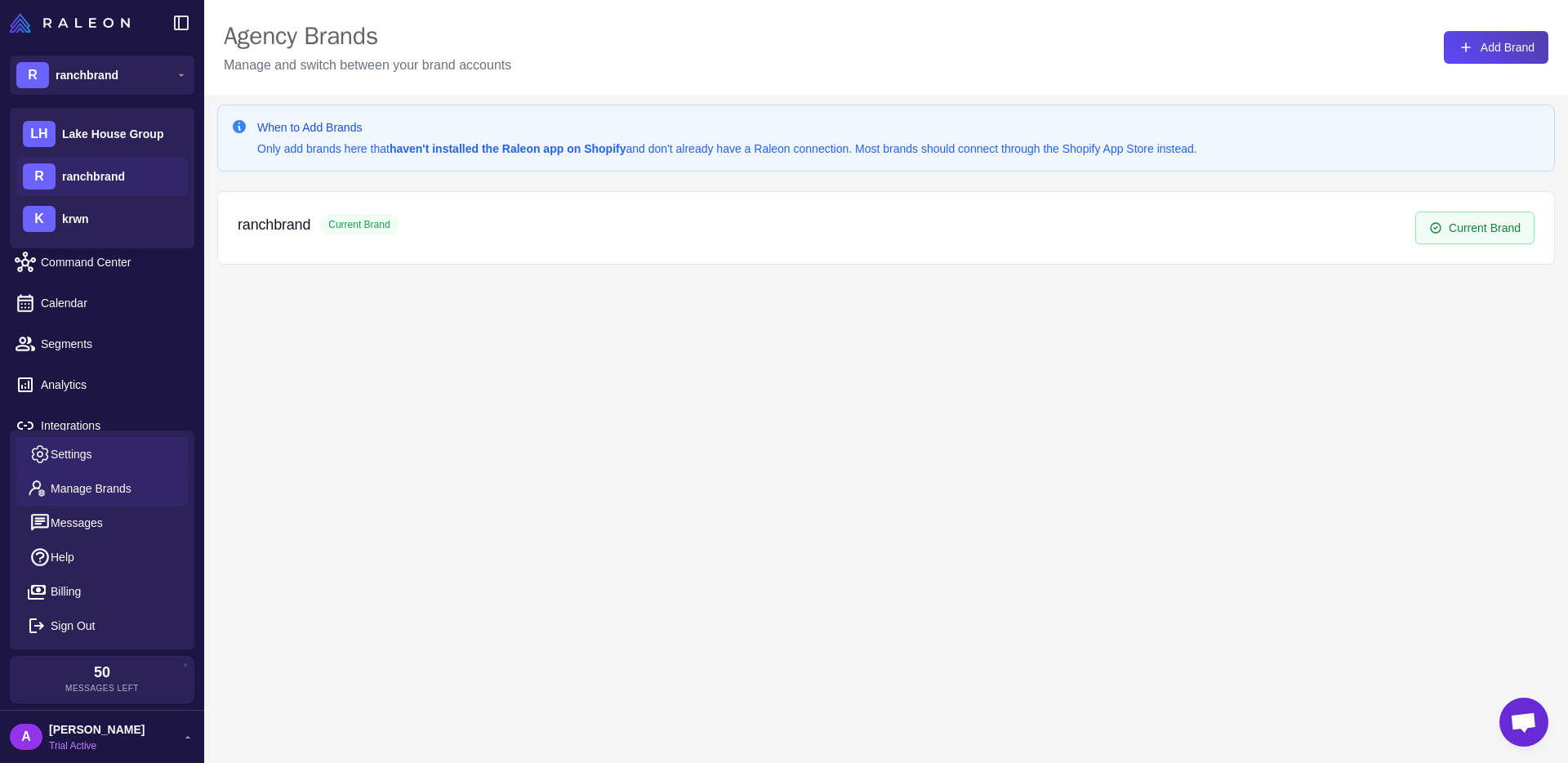 click on "Settings" 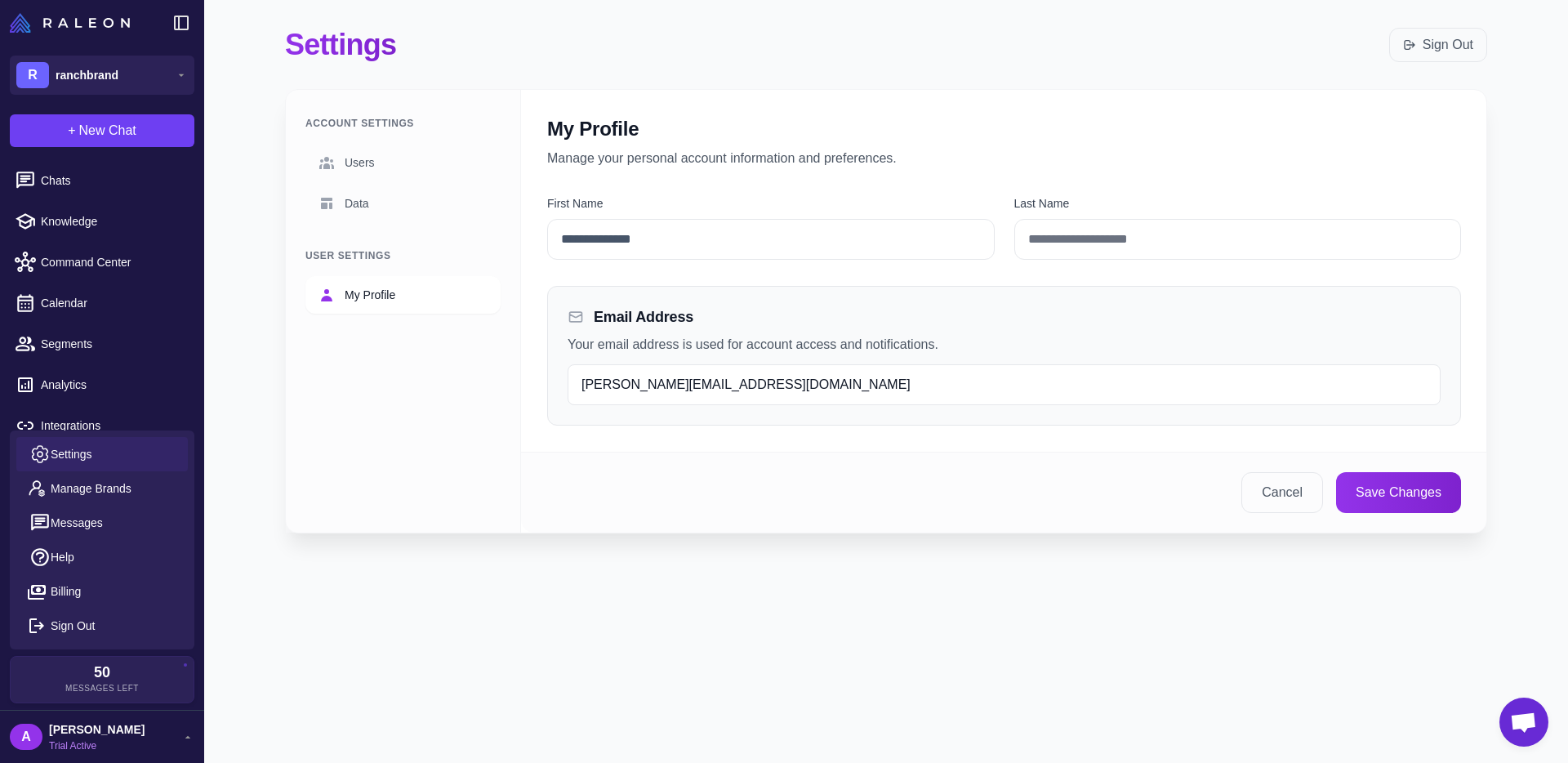 click on "My Profile" at bounding box center (370, 295) 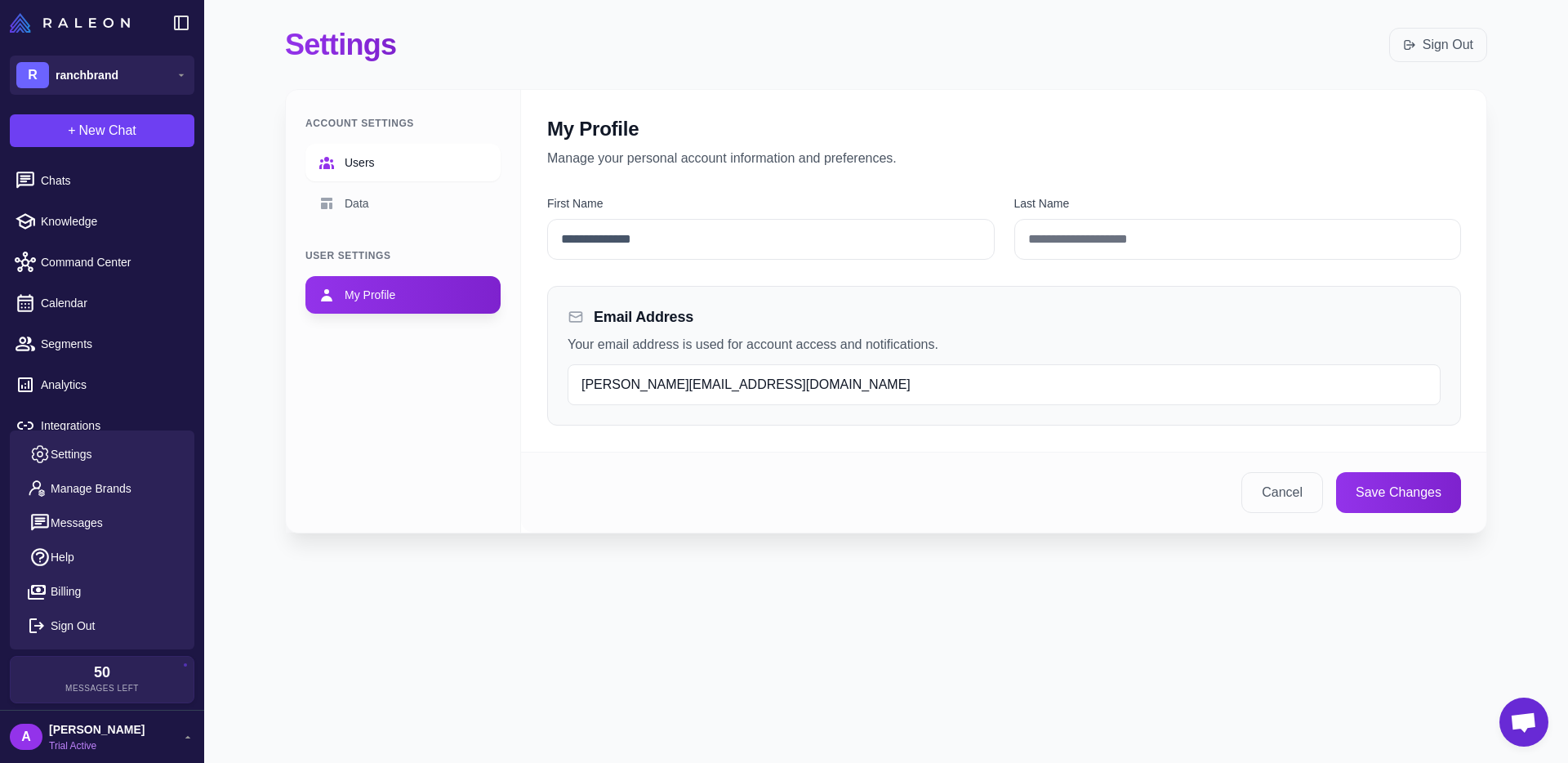 click on "Users" at bounding box center [403, 163] 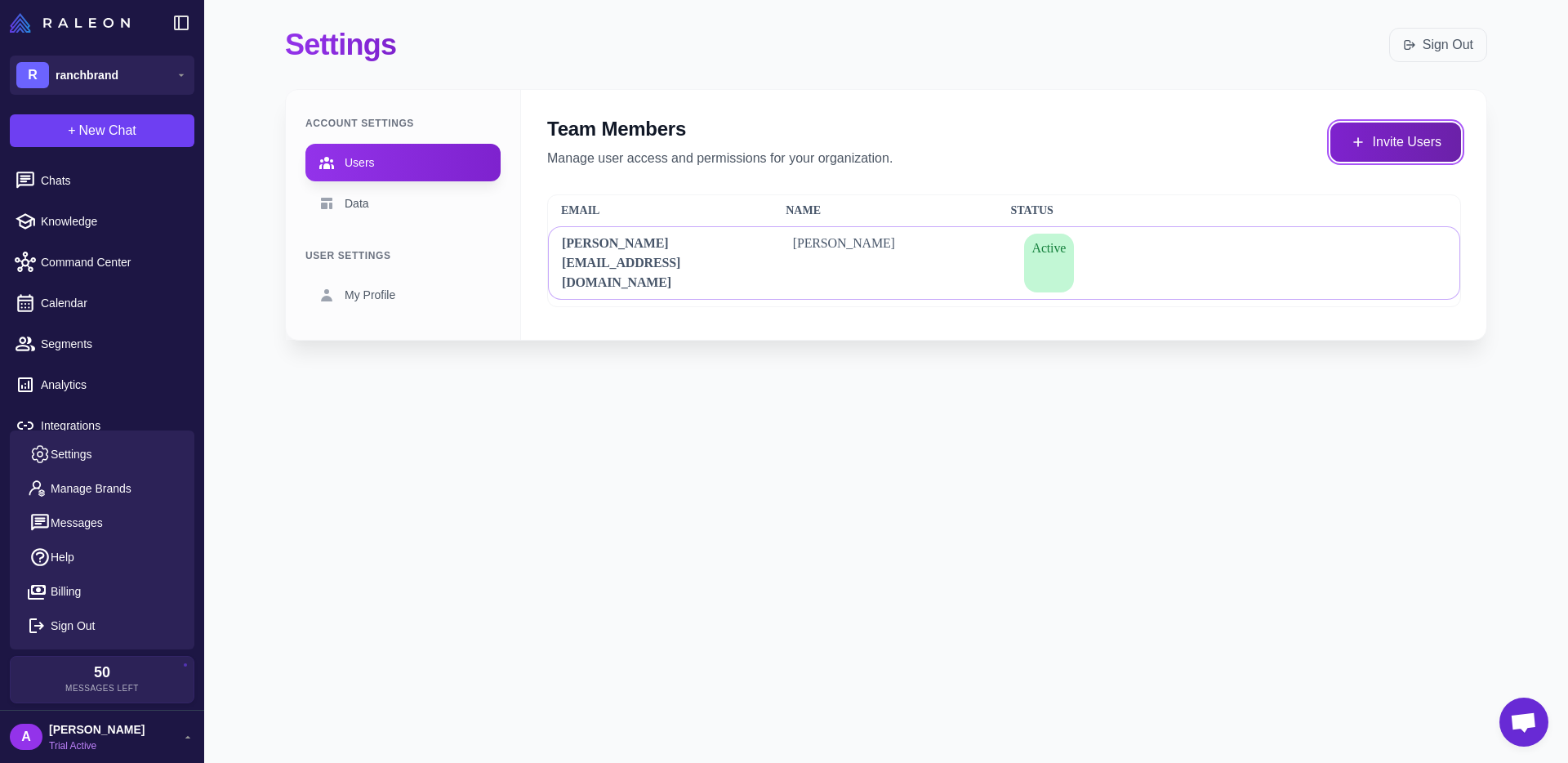 click 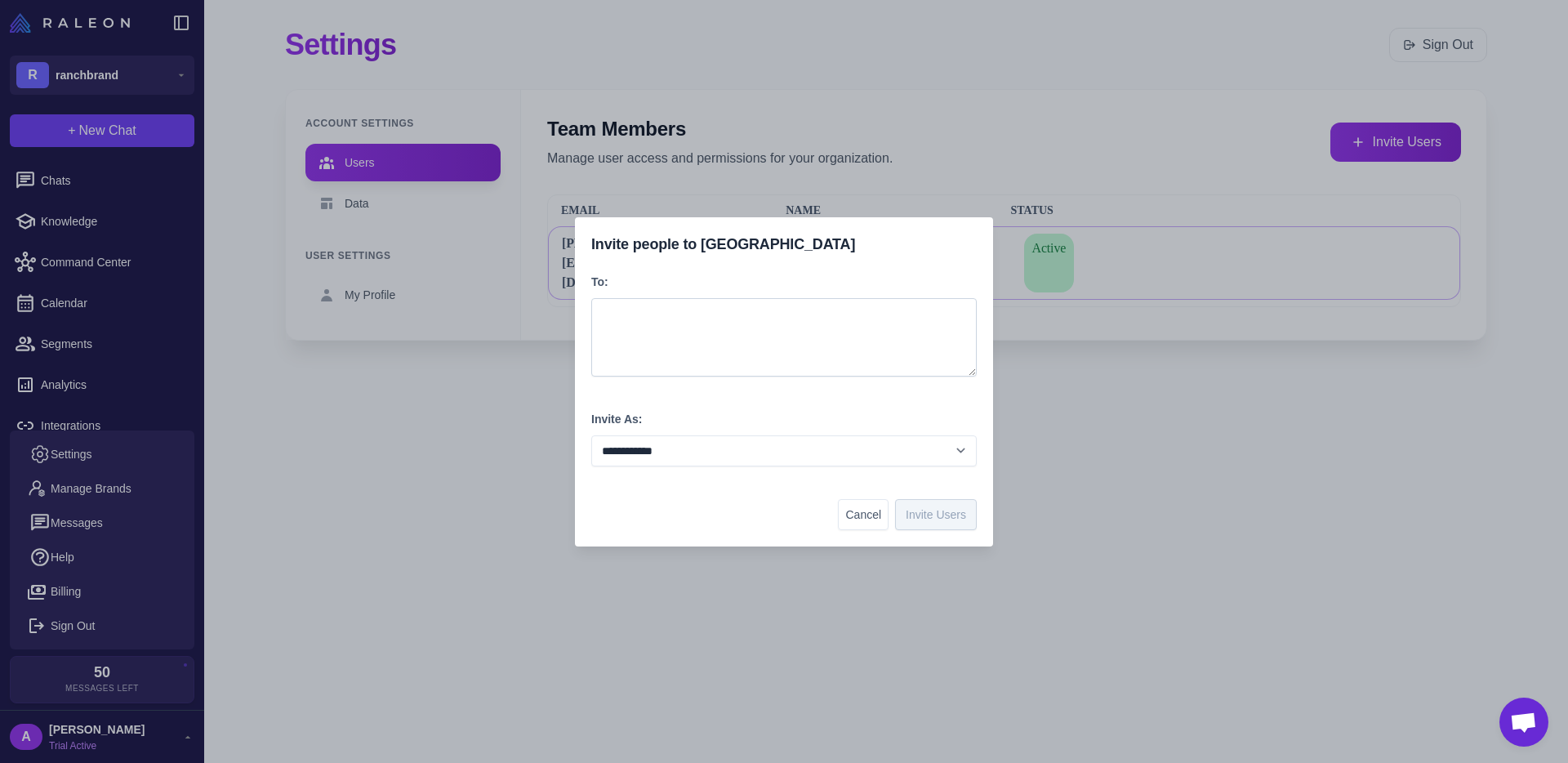 type 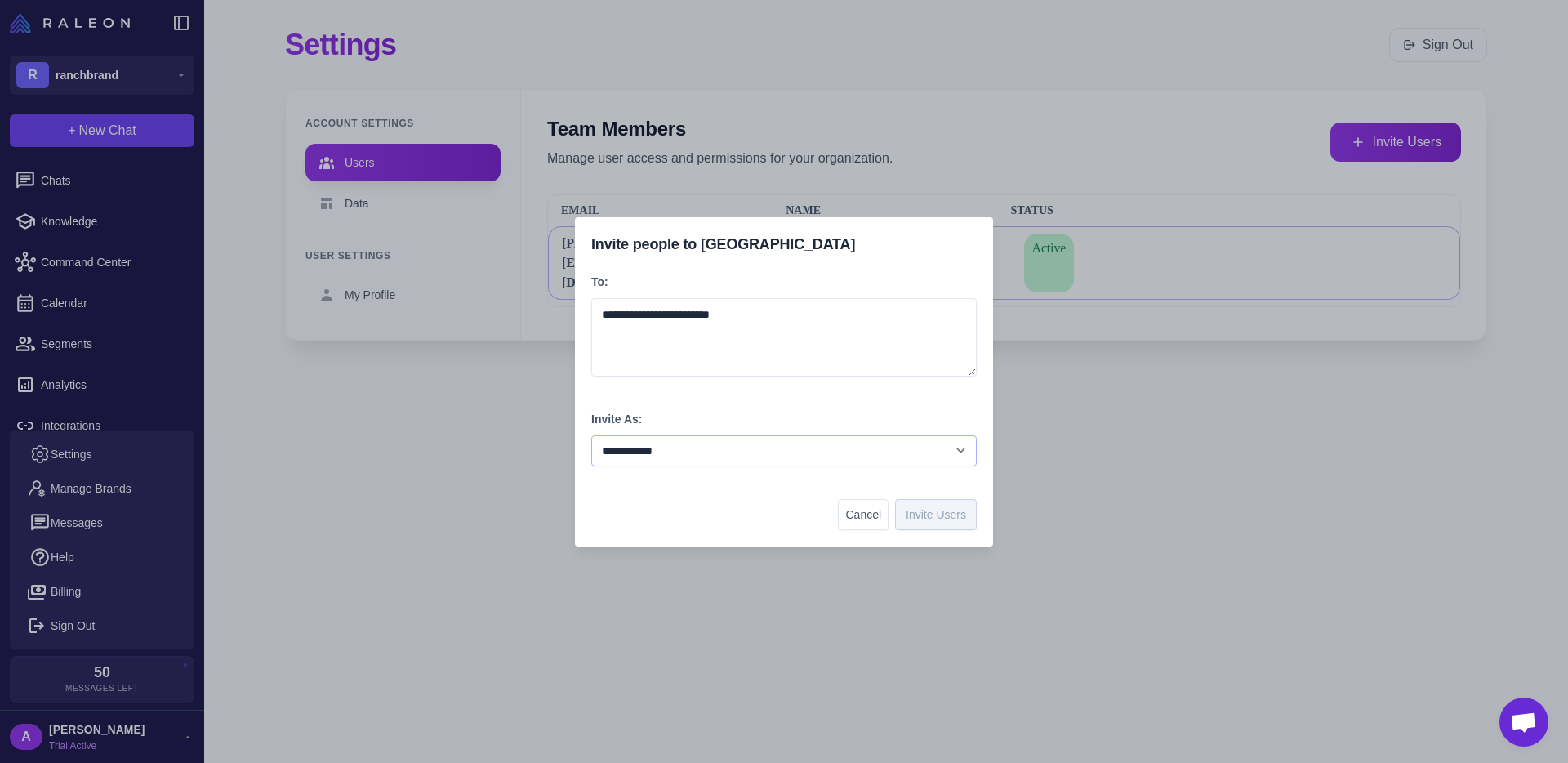 click on "**********" at bounding box center [784, 451] 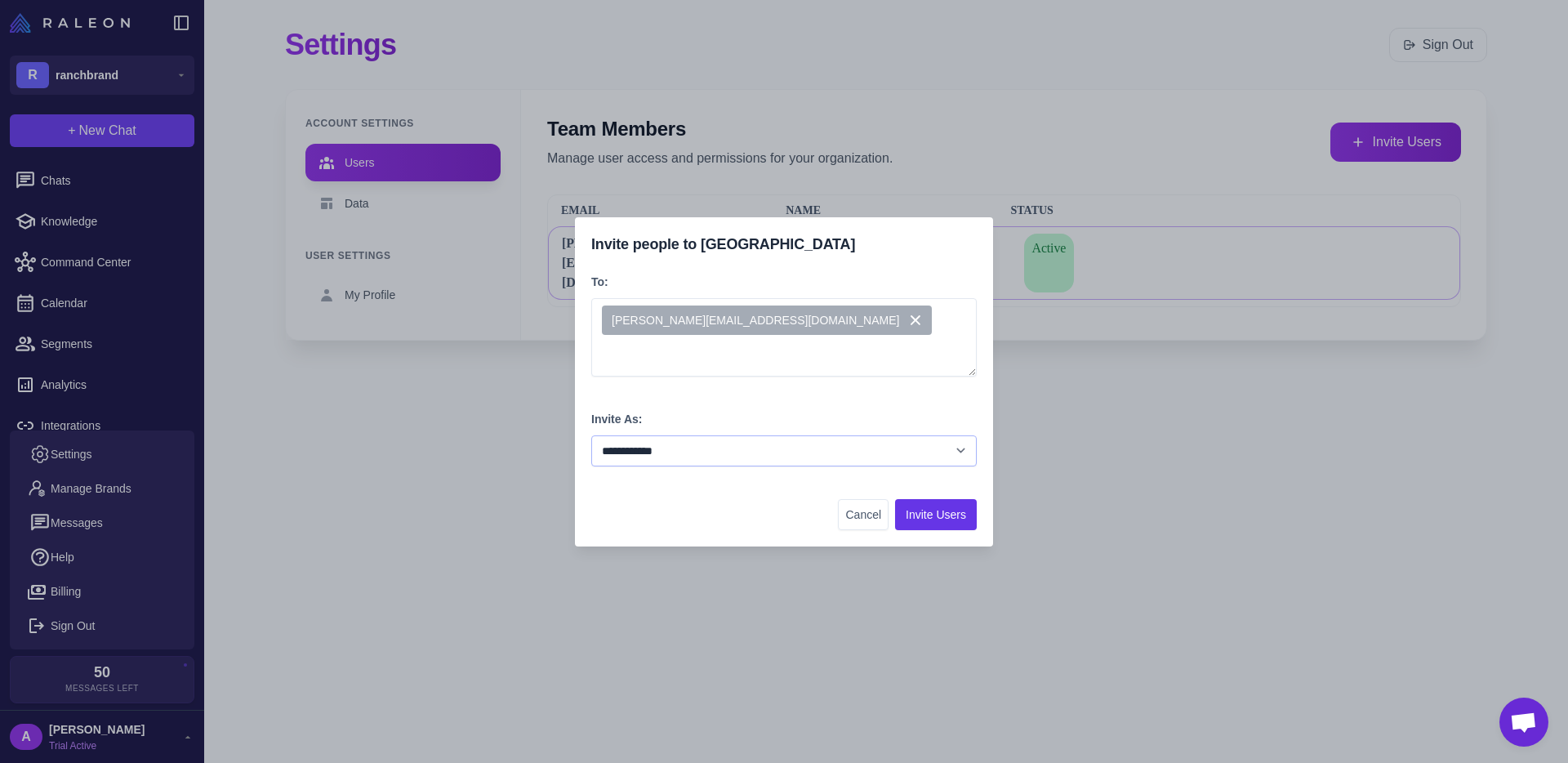 select on "**********" 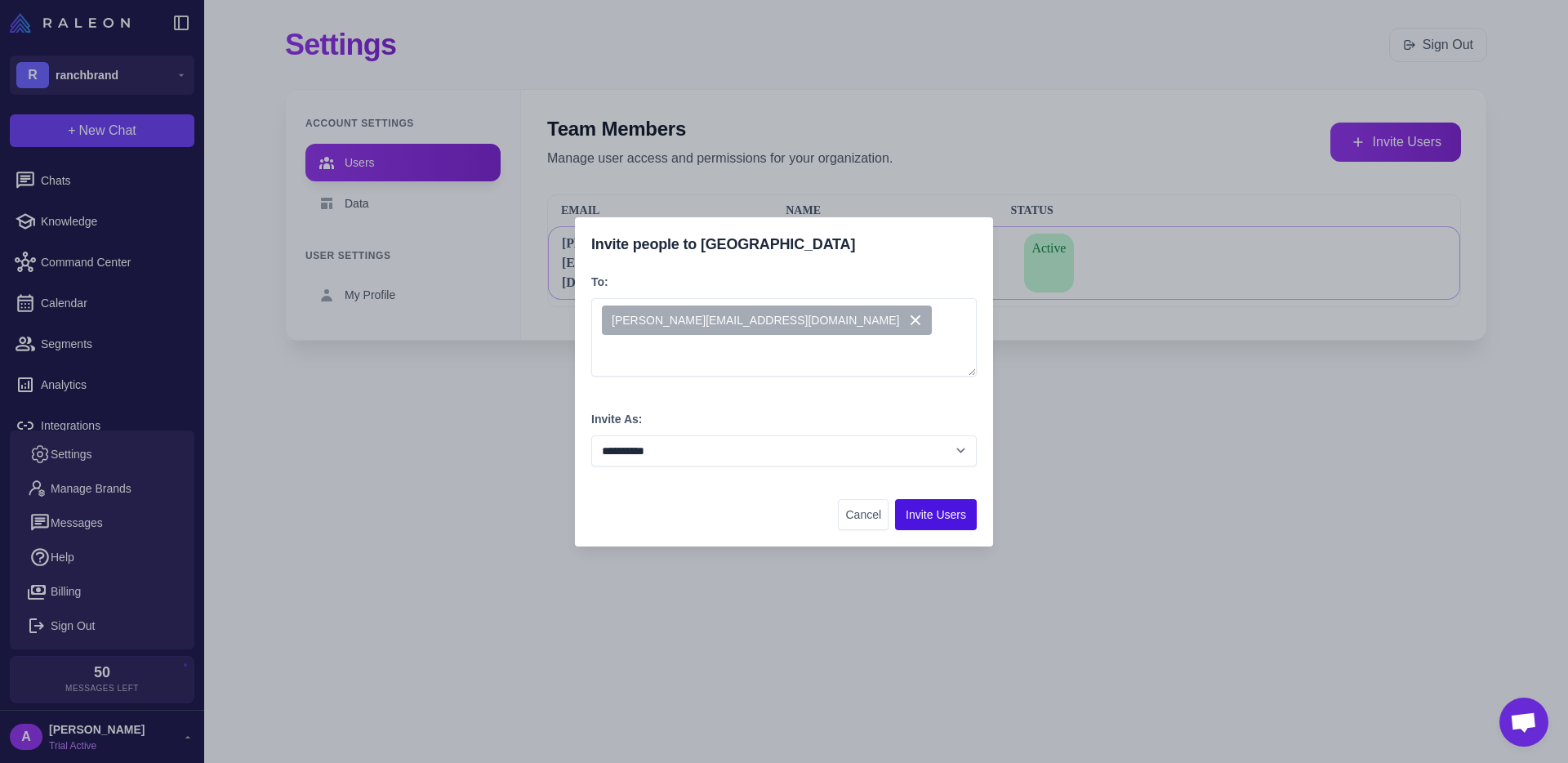 click on "Invite Users" at bounding box center (936, 515) 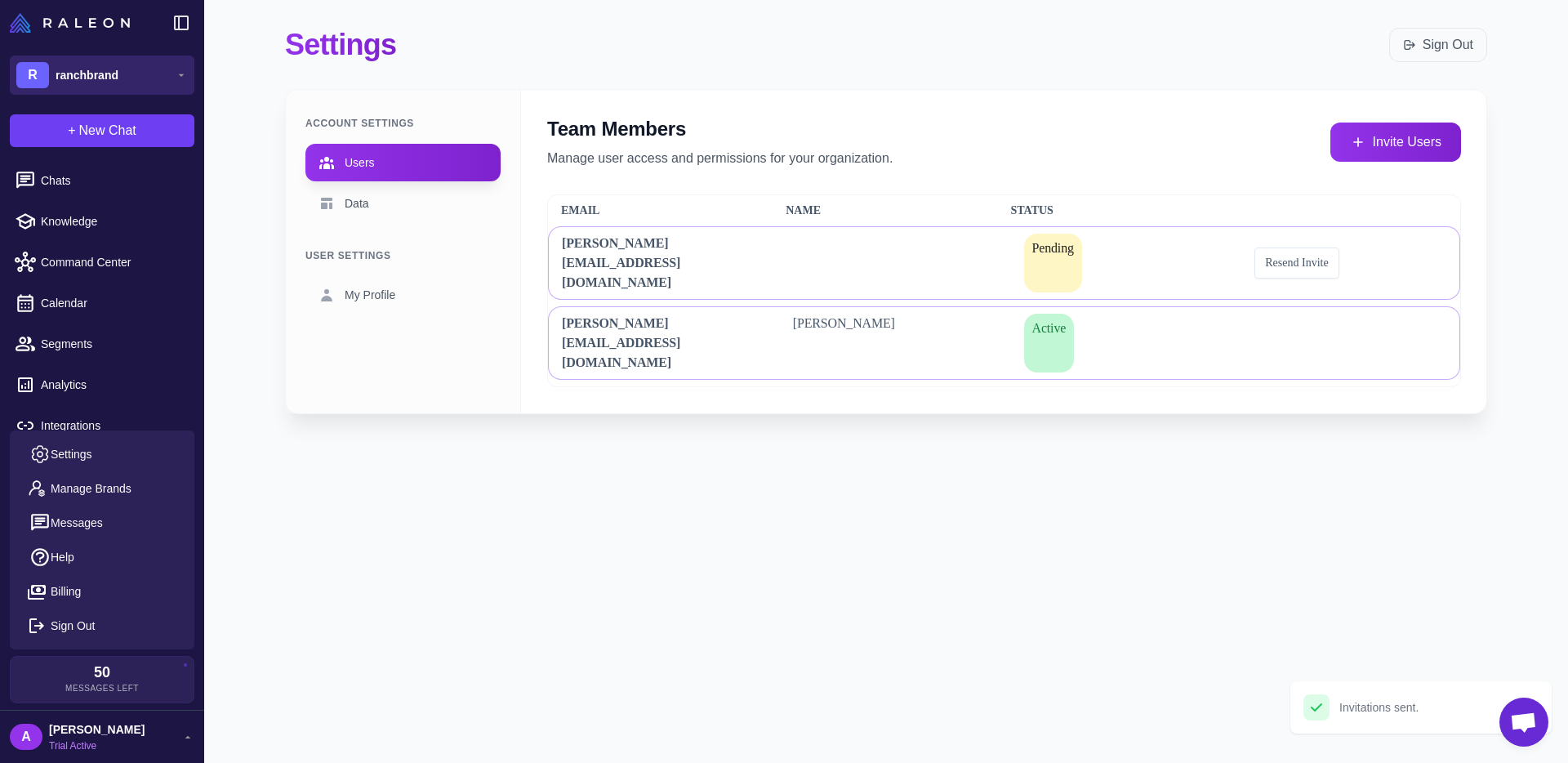 click on "ranchbrand" at bounding box center (87, 75) 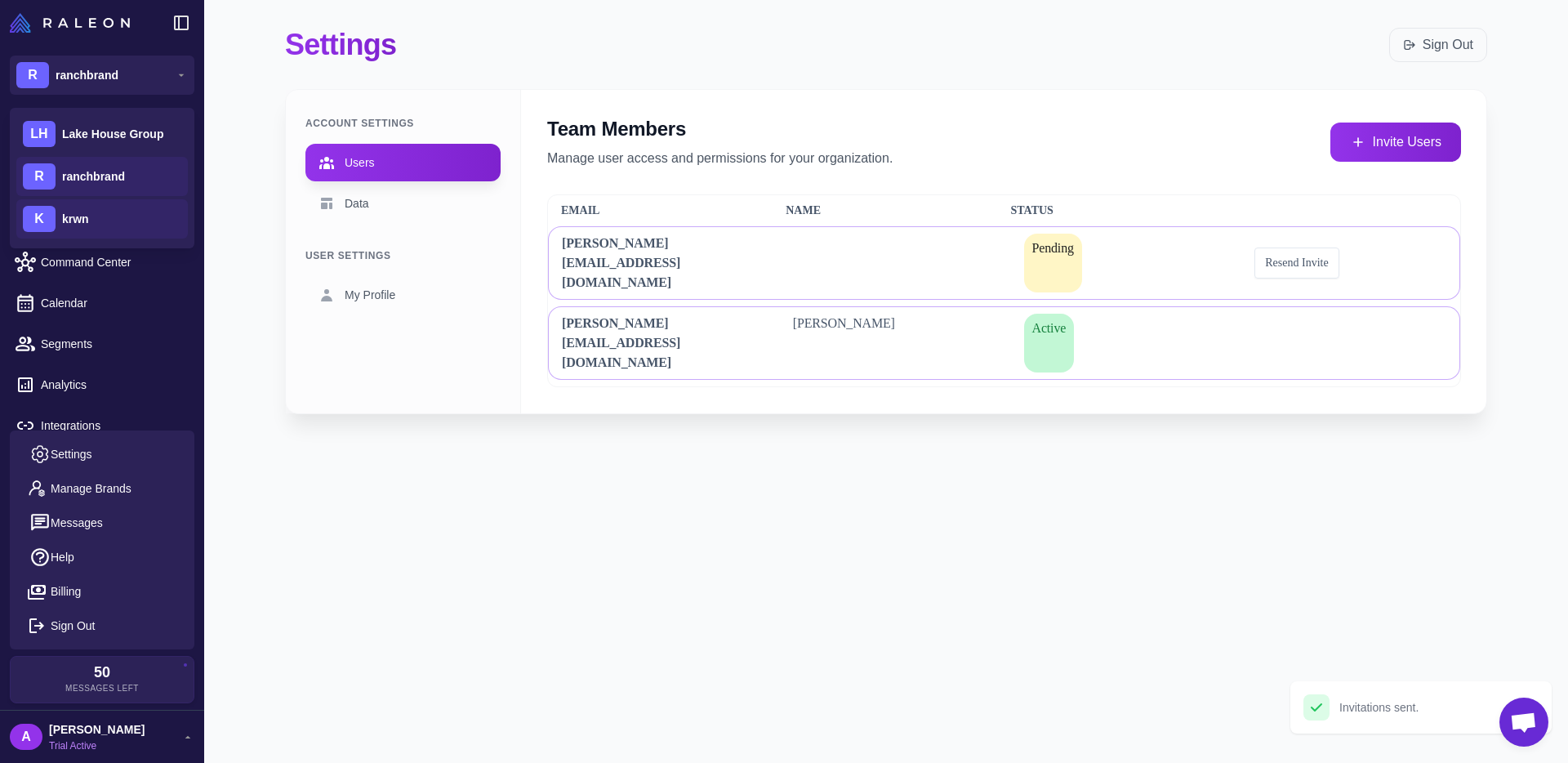 click on "krwn" at bounding box center (75, 219) 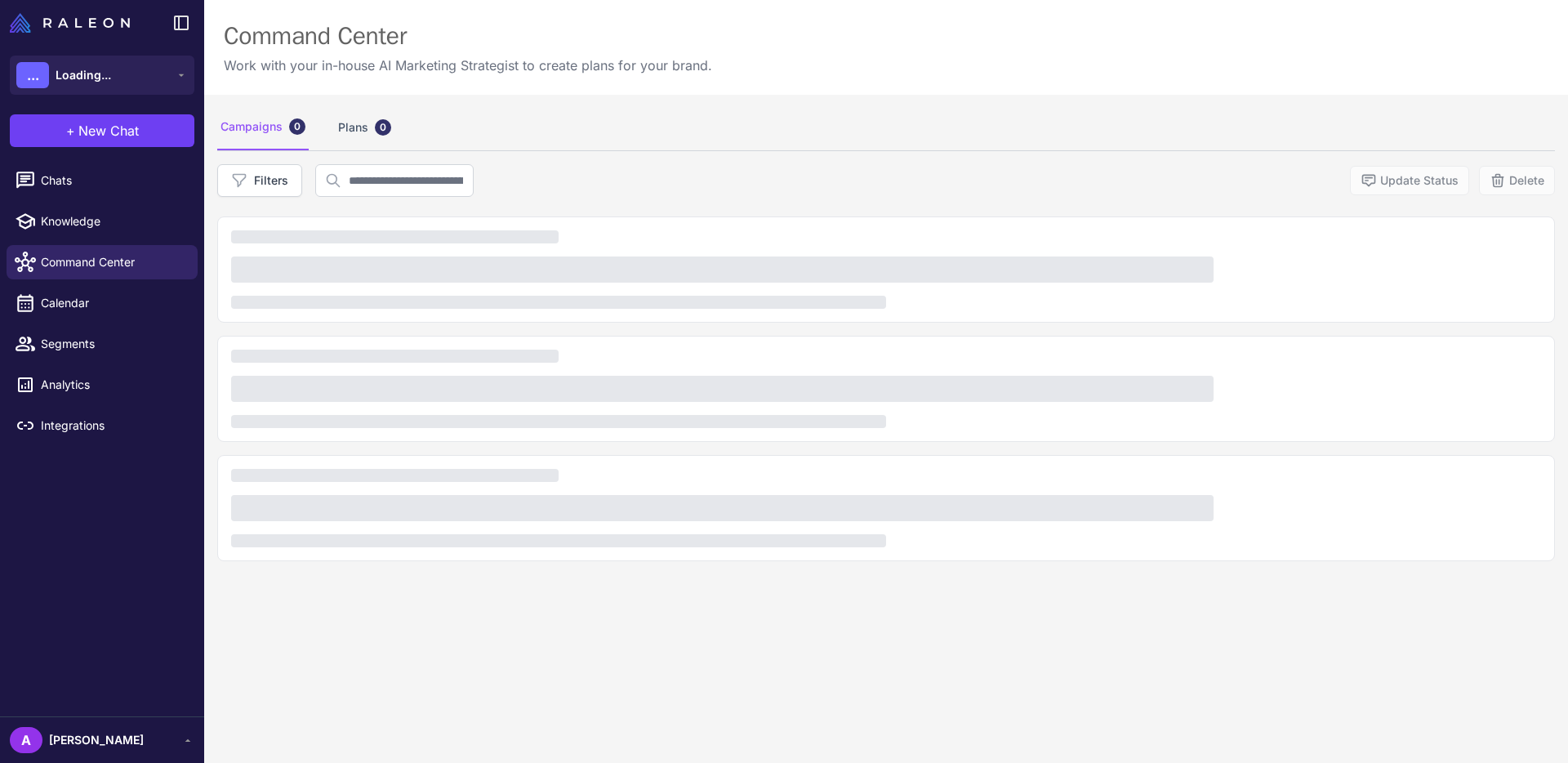 scroll, scrollTop: 0, scrollLeft: 0, axis: both 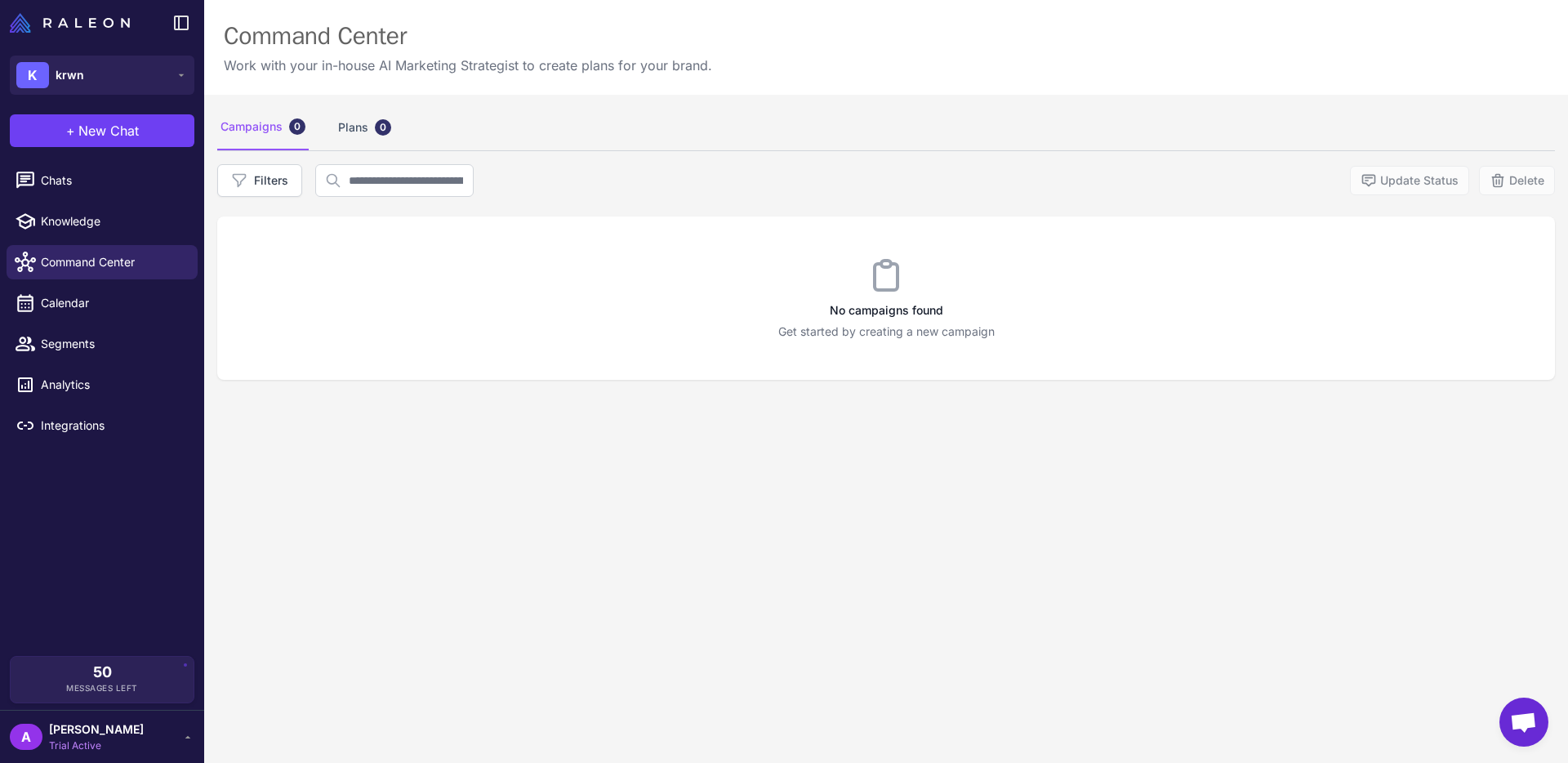 click on "Trial Active" at bounding box center (96, 746) 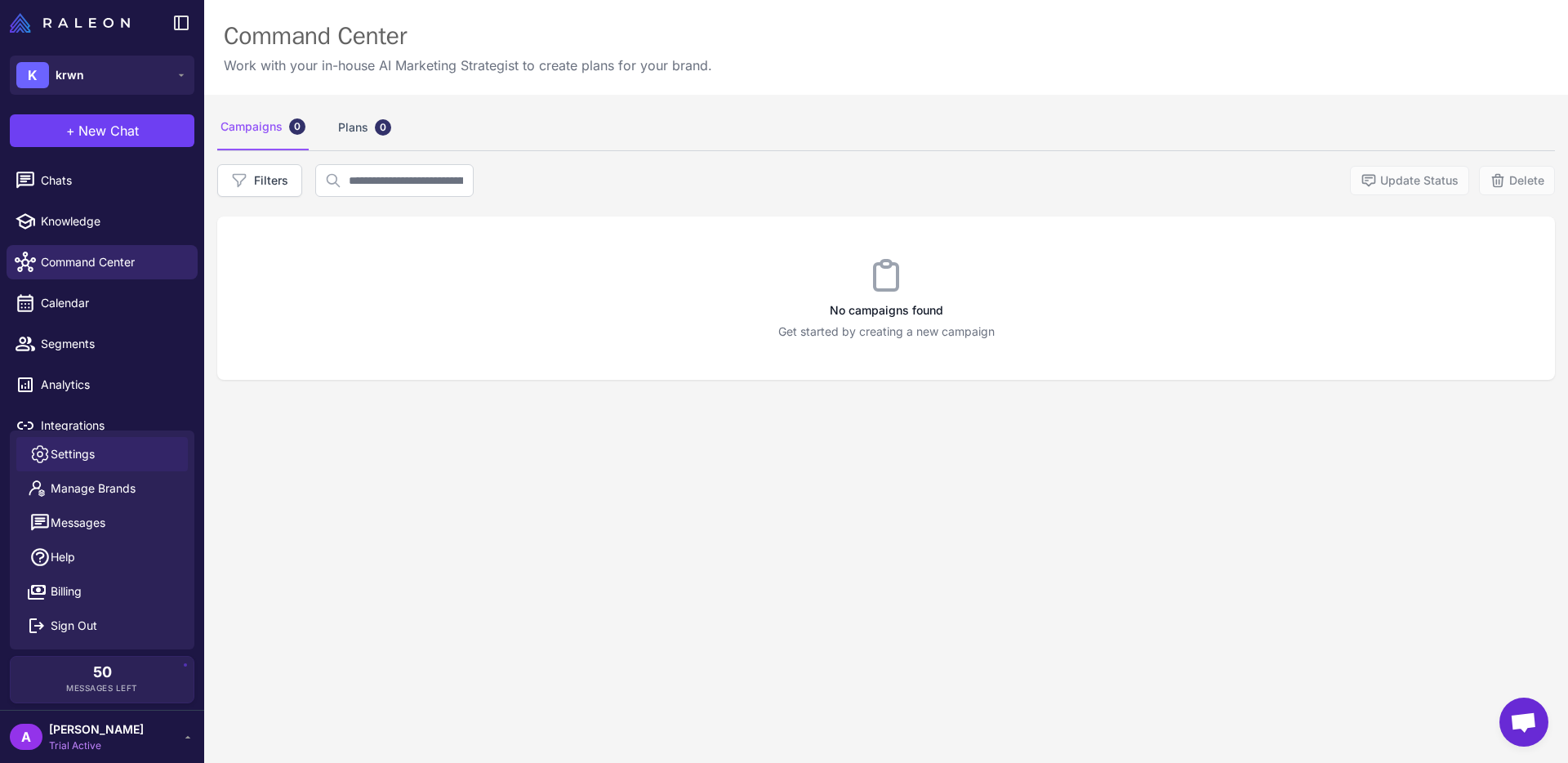 click on "Settings" 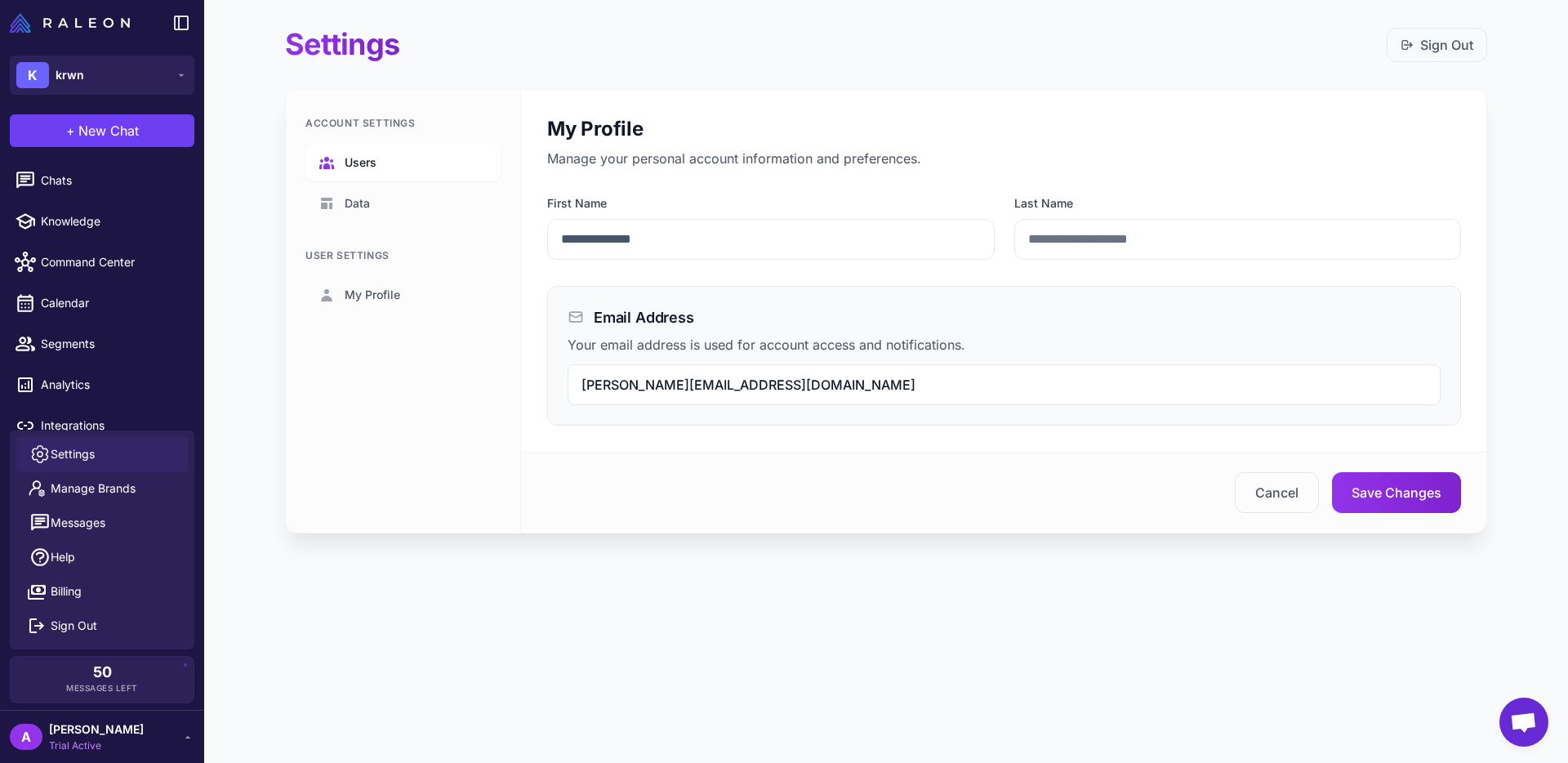 click on "Users" at bounding box center (403, 163) 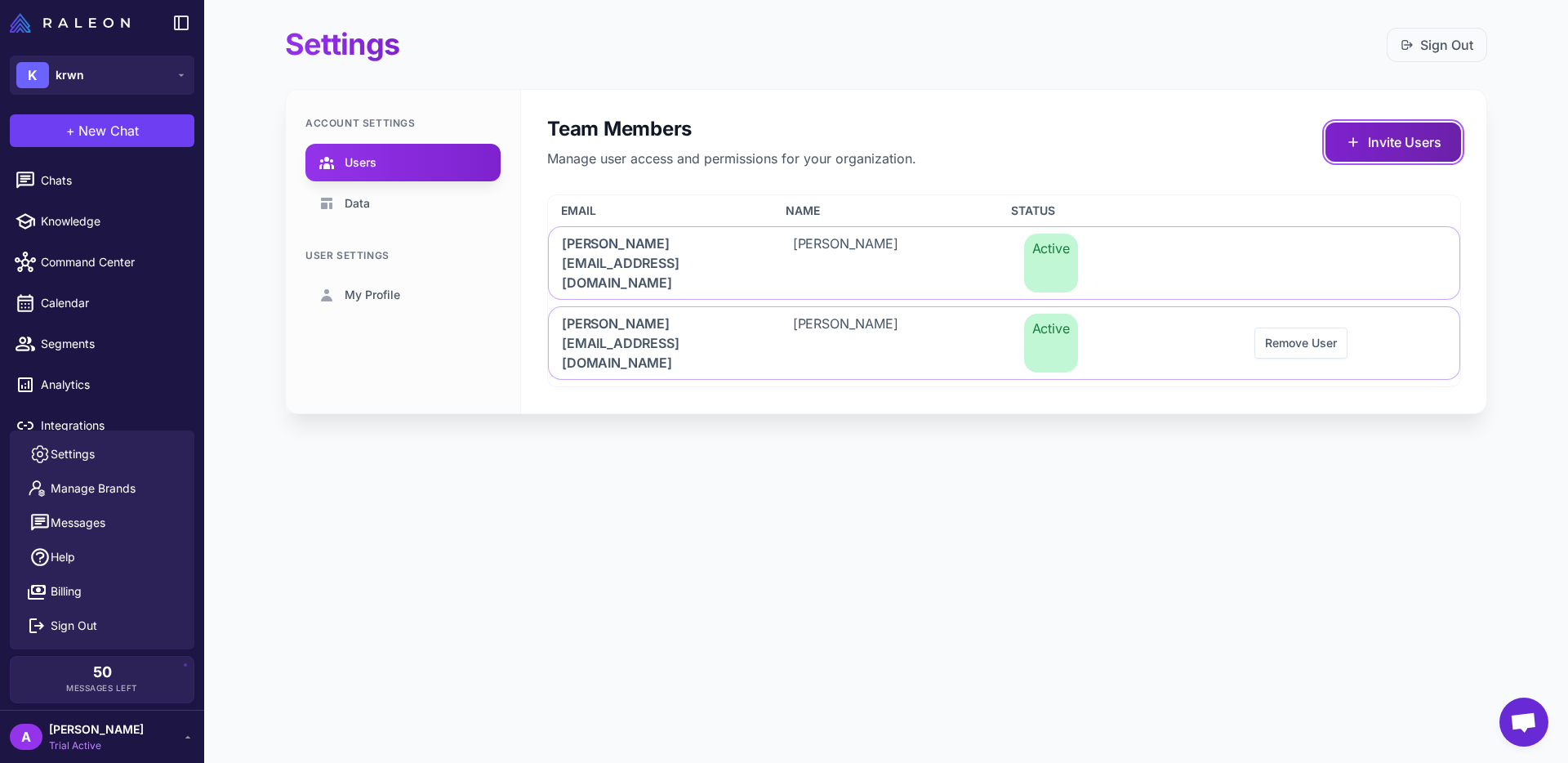 click on "Invite Users" at bounding box center (1393, 142) 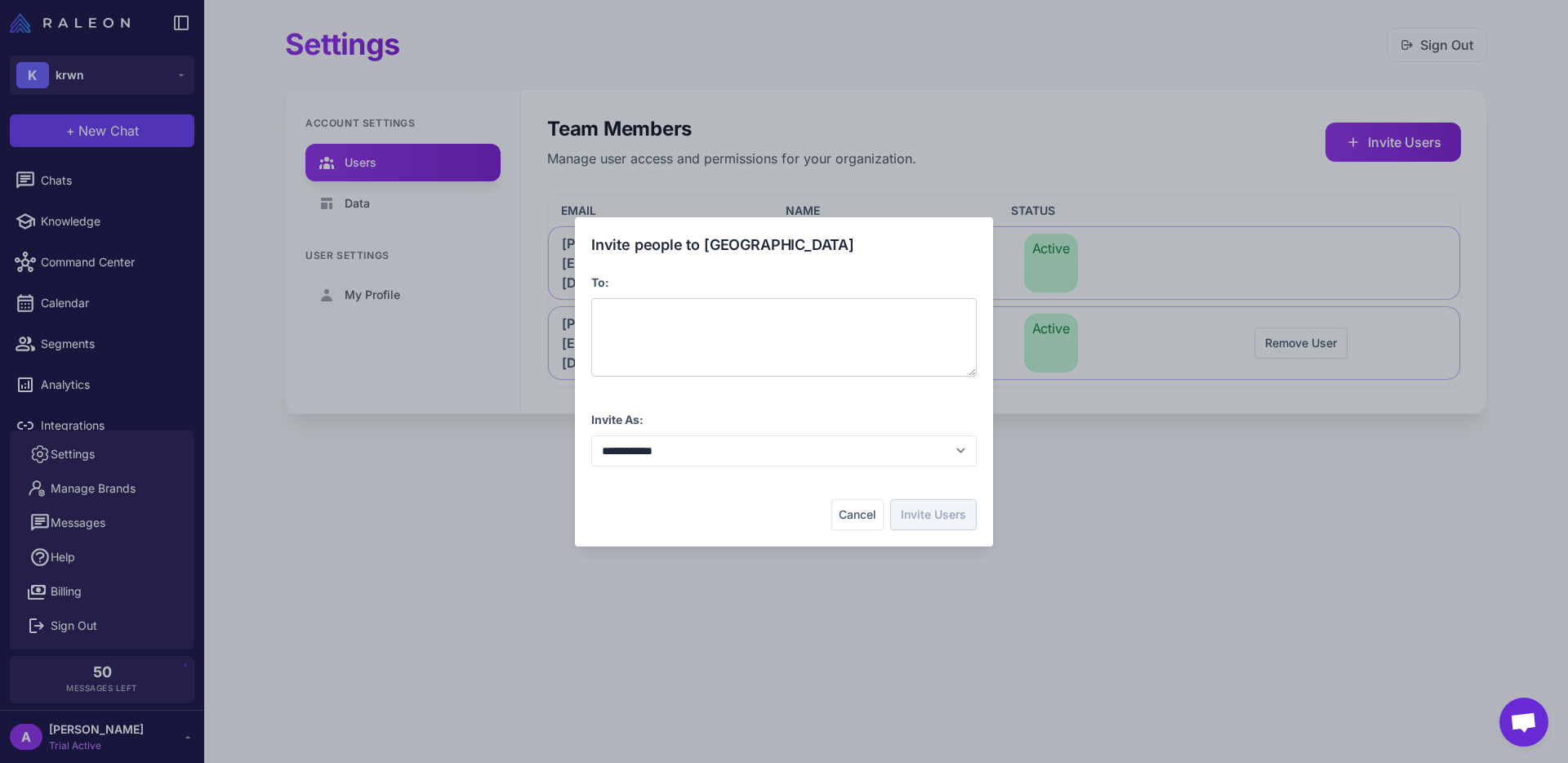 type 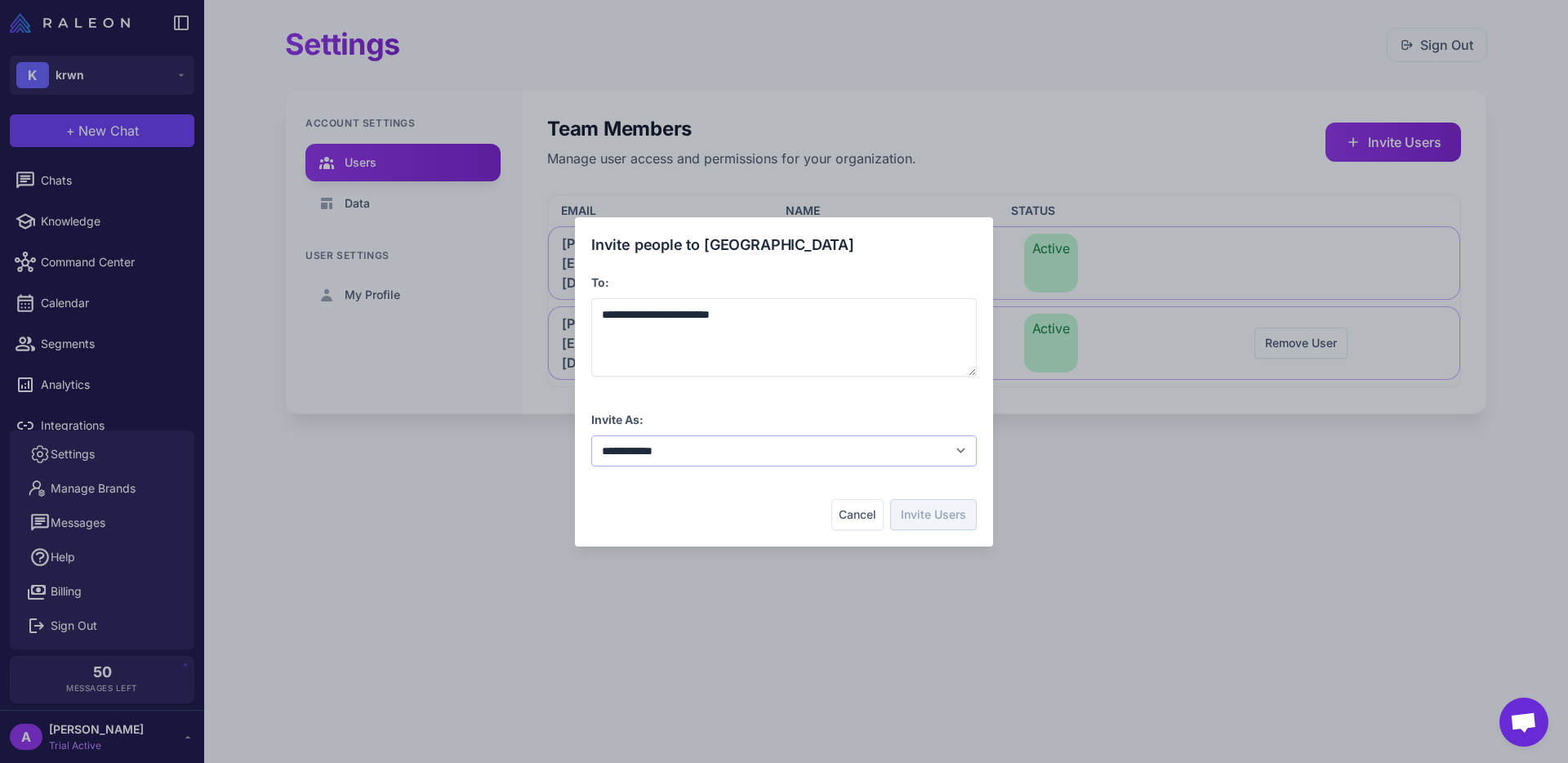 click on "**********" at bounding box center [784, 451] 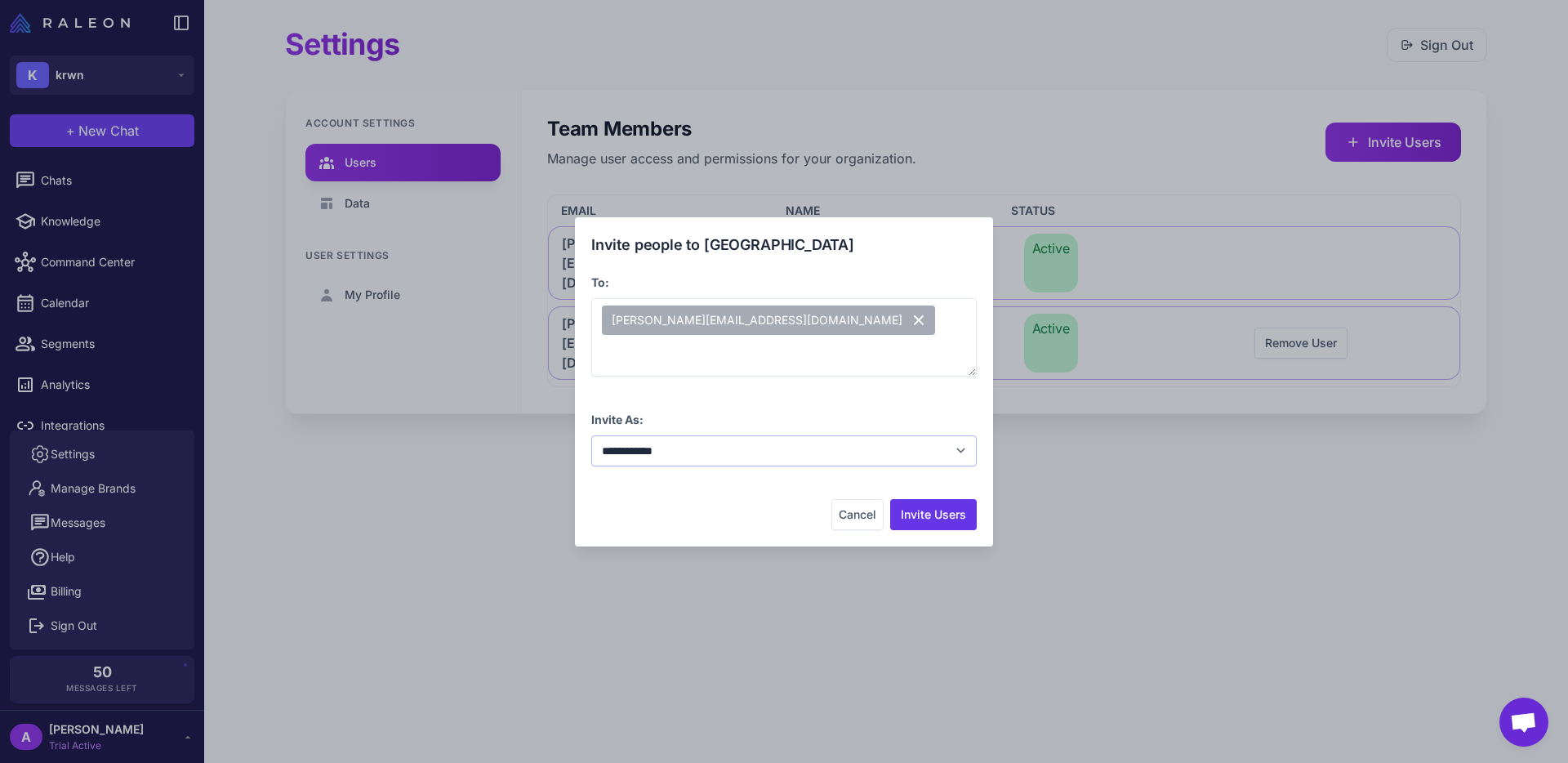 select on "**********" 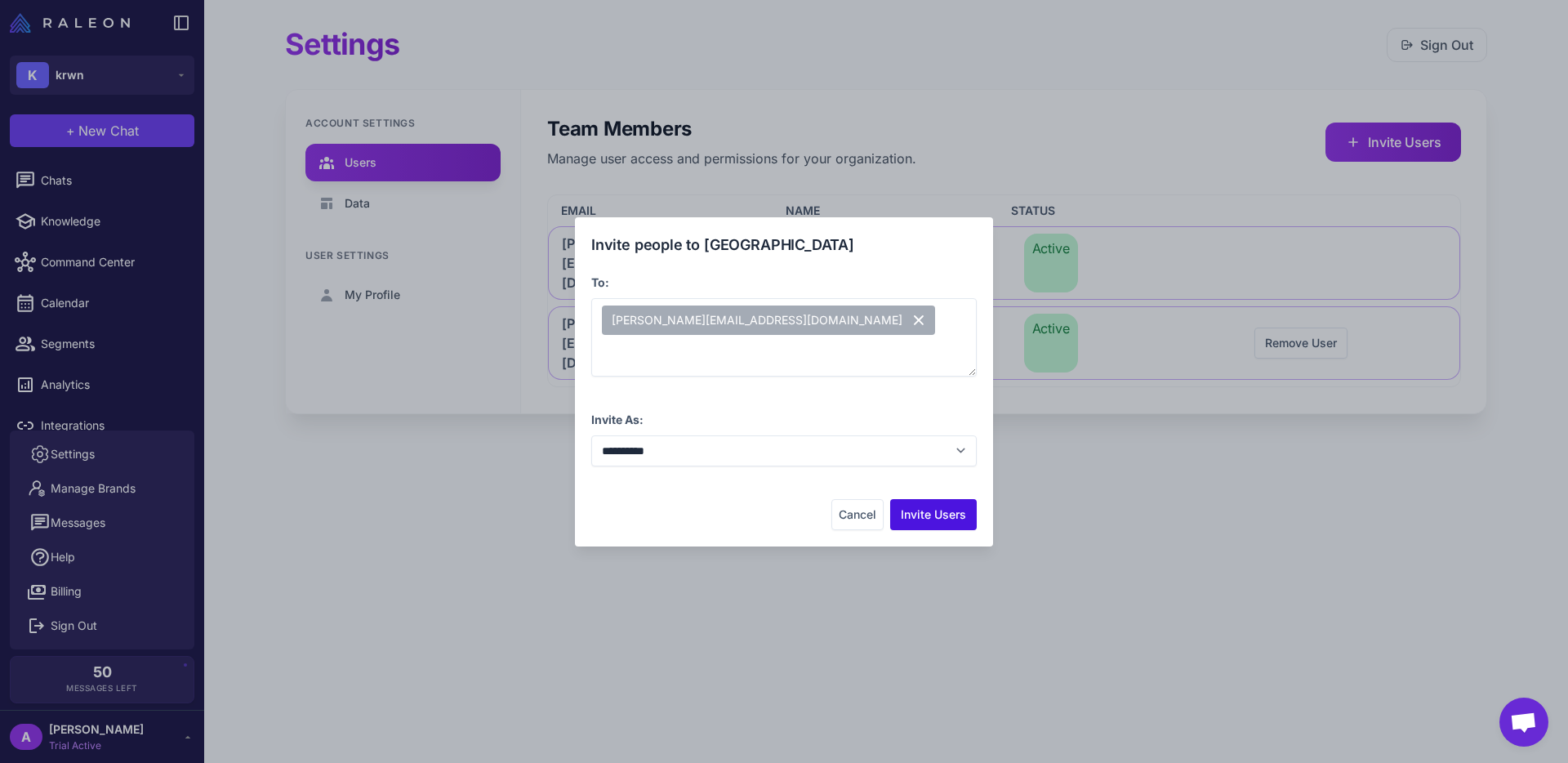 click on "Invite Users" at bounding box center (933, 515) 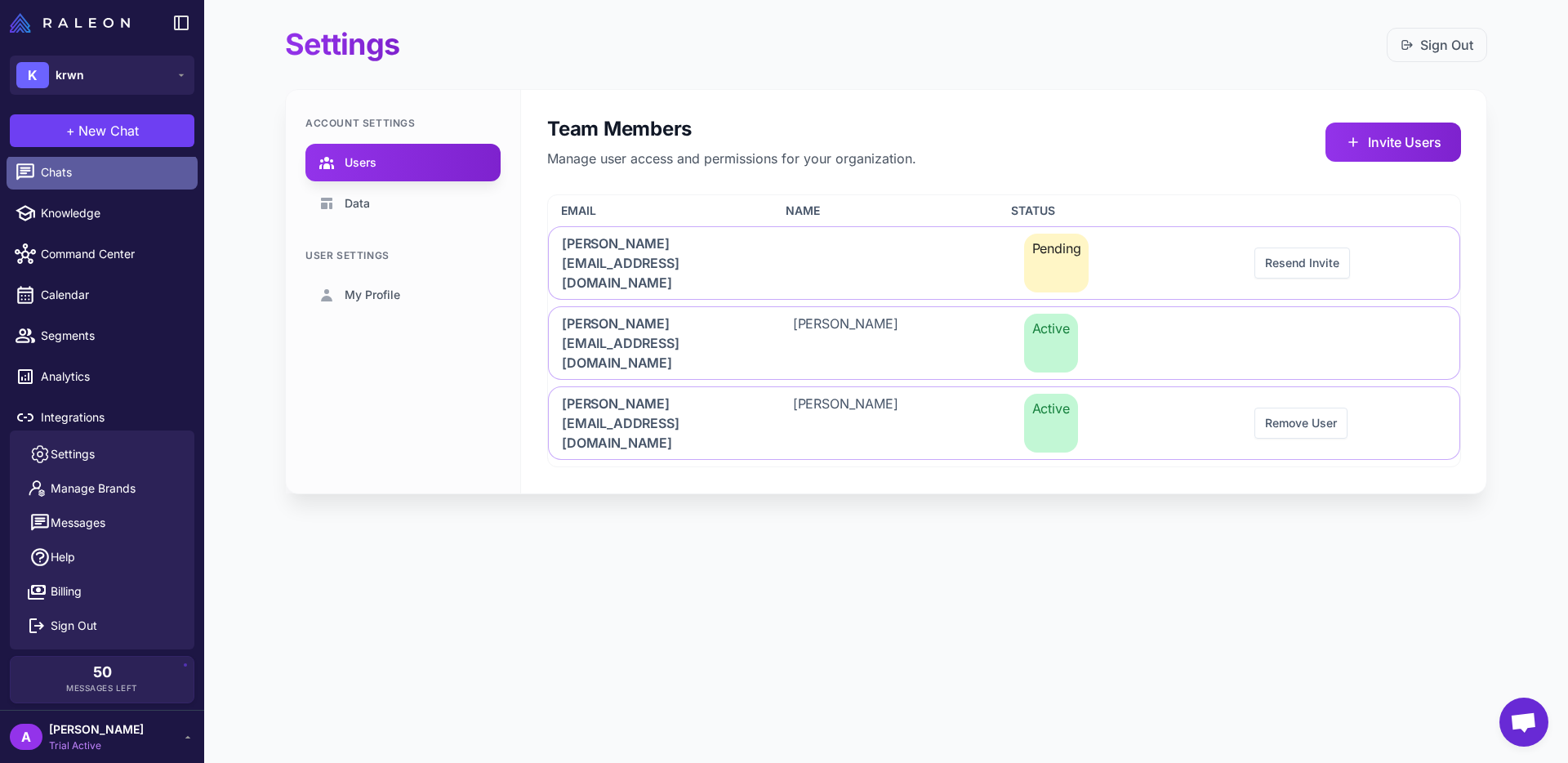 scroll, scrollTop: 0, scrollLeft: 0, axis: both 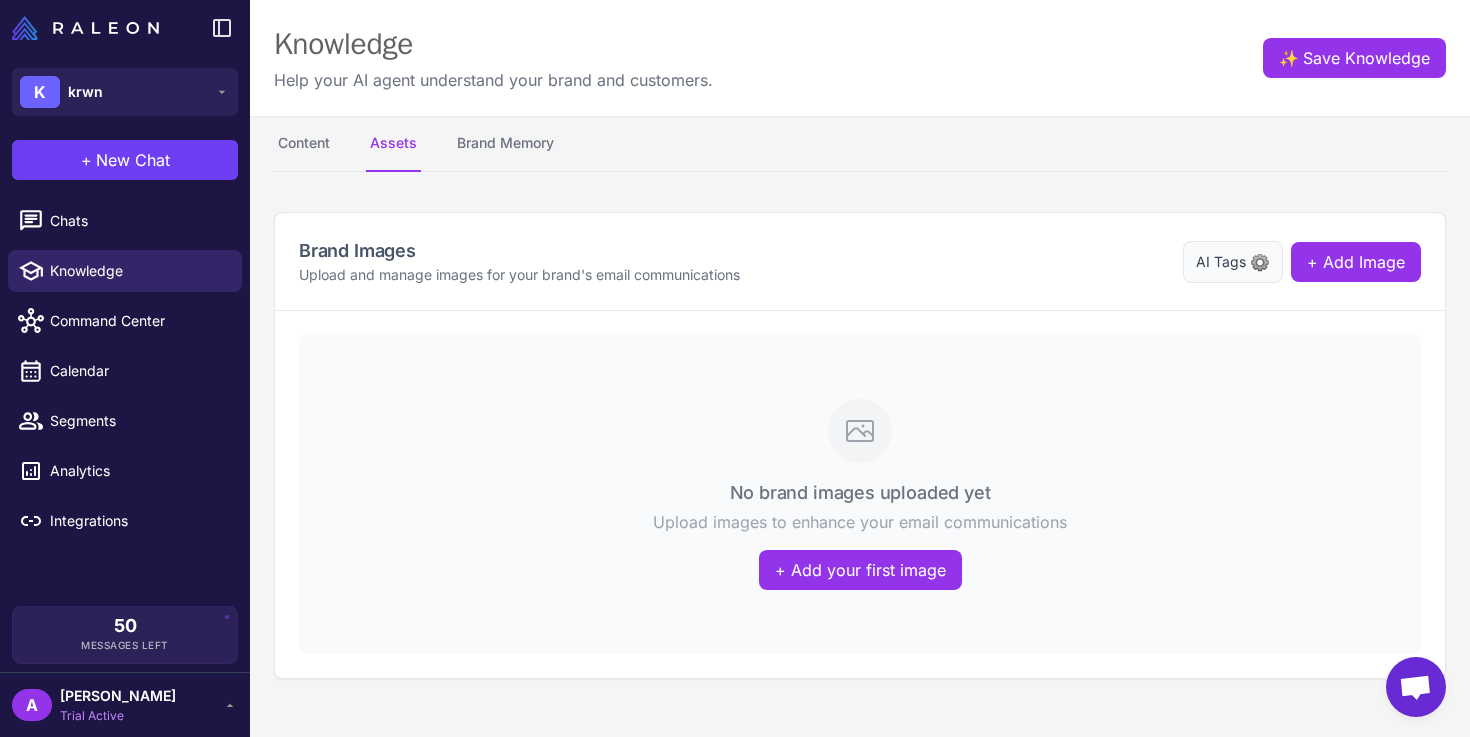 click on "AI Tags" at bounding box center [1221, 262] 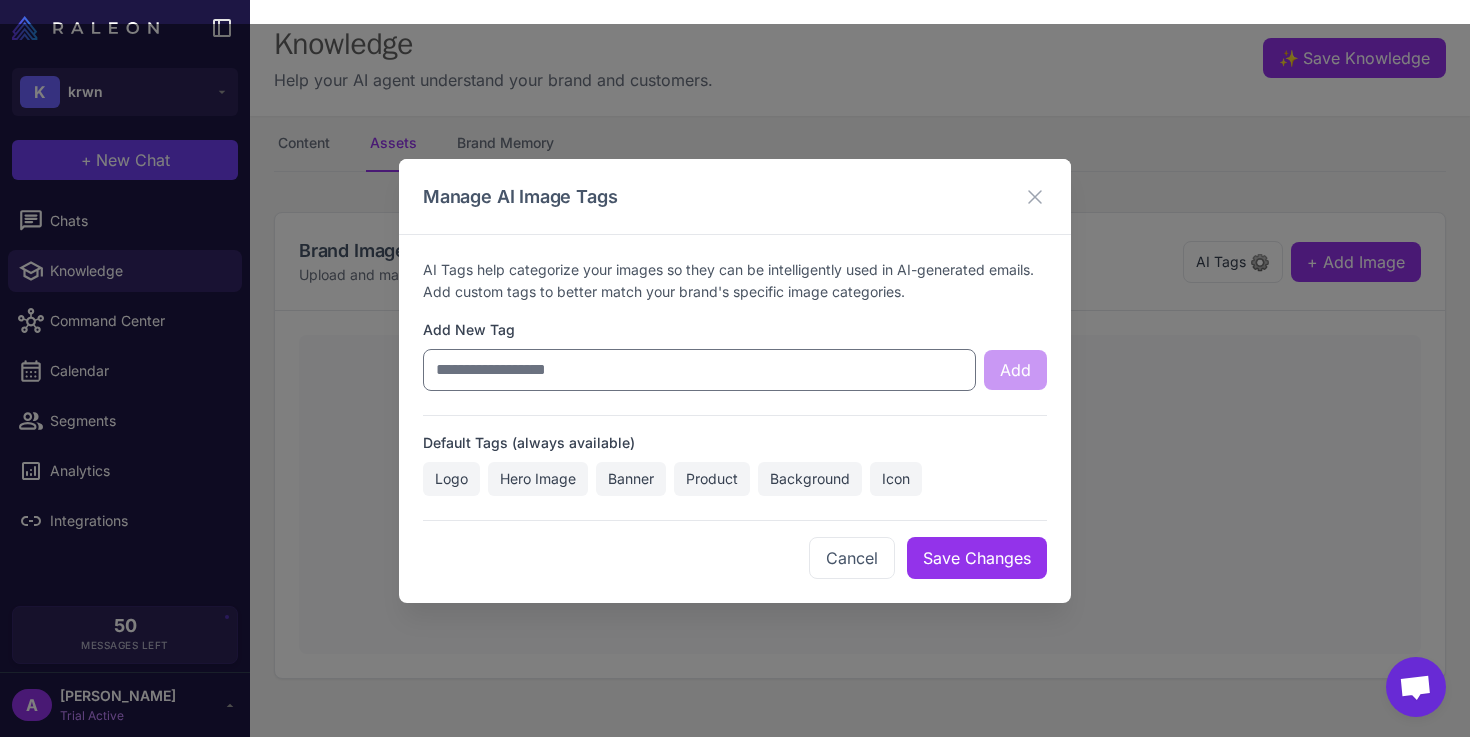 click on "Logo" 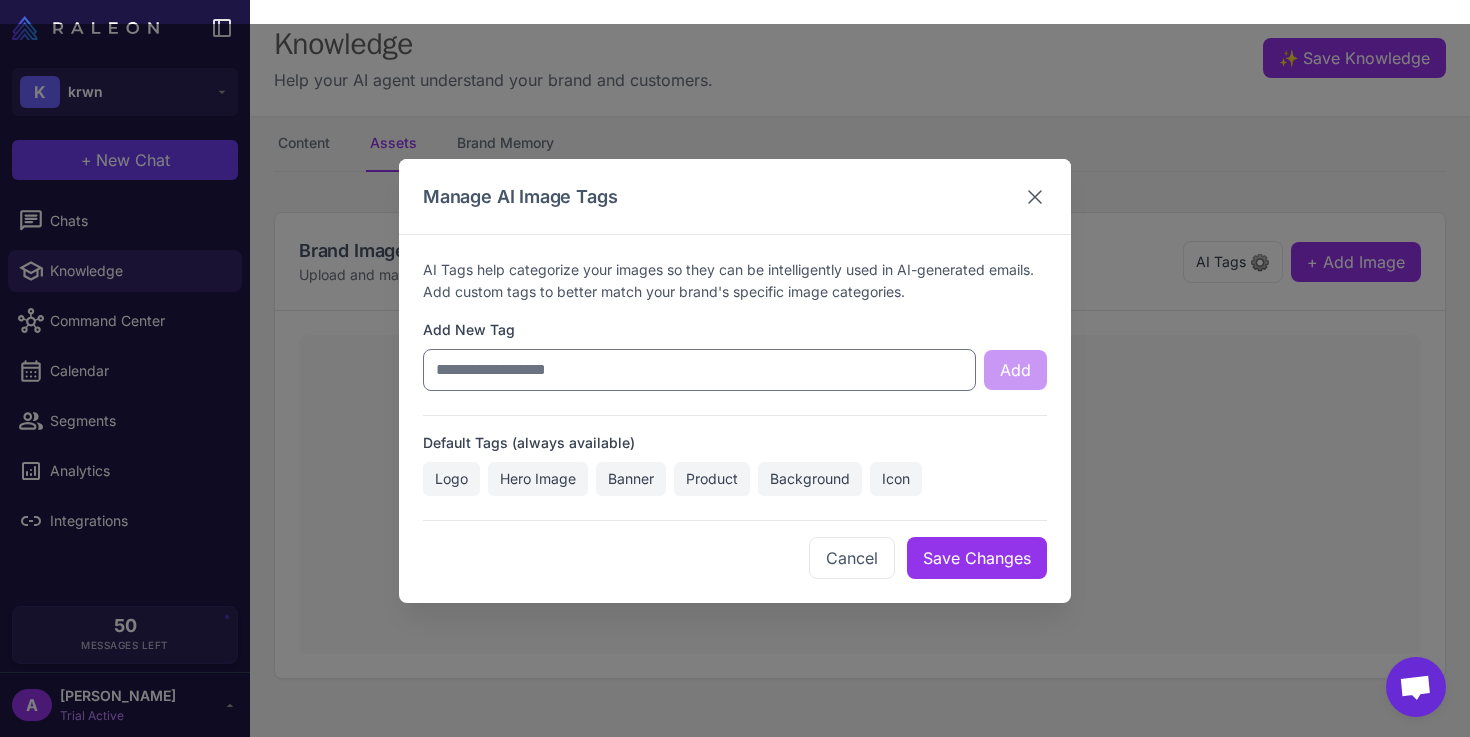 click 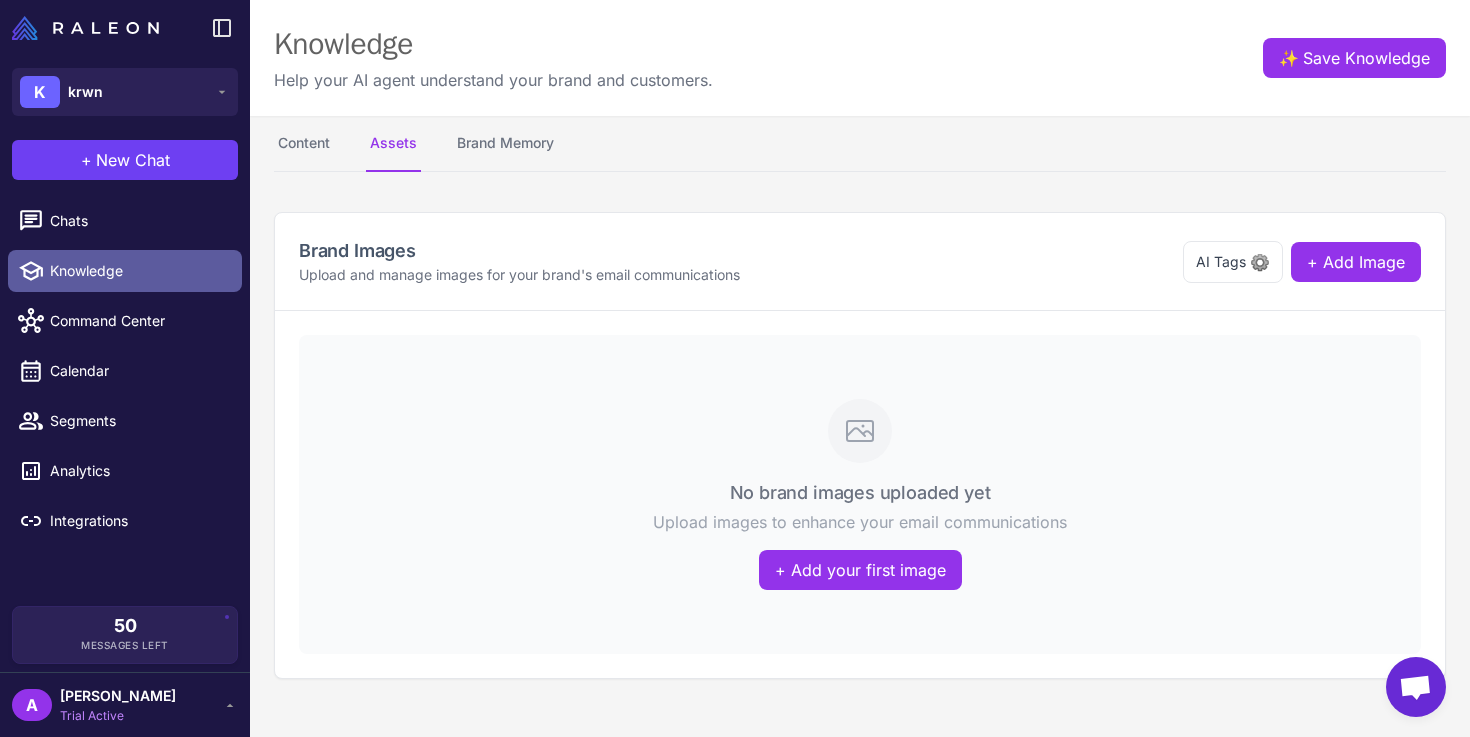 click on "Knowledge" at bounding box center (125, 271) 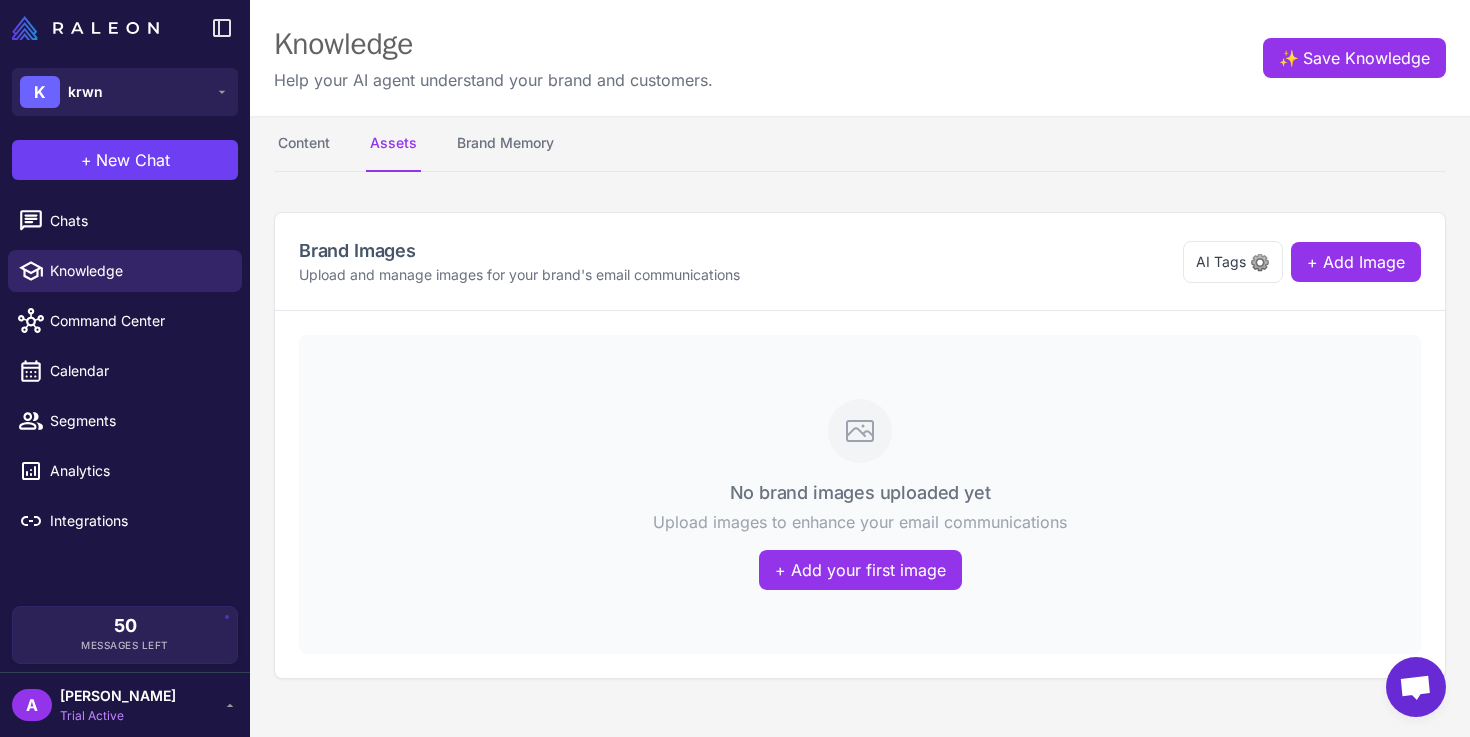 click on "Content   Assets   Brand Memory" 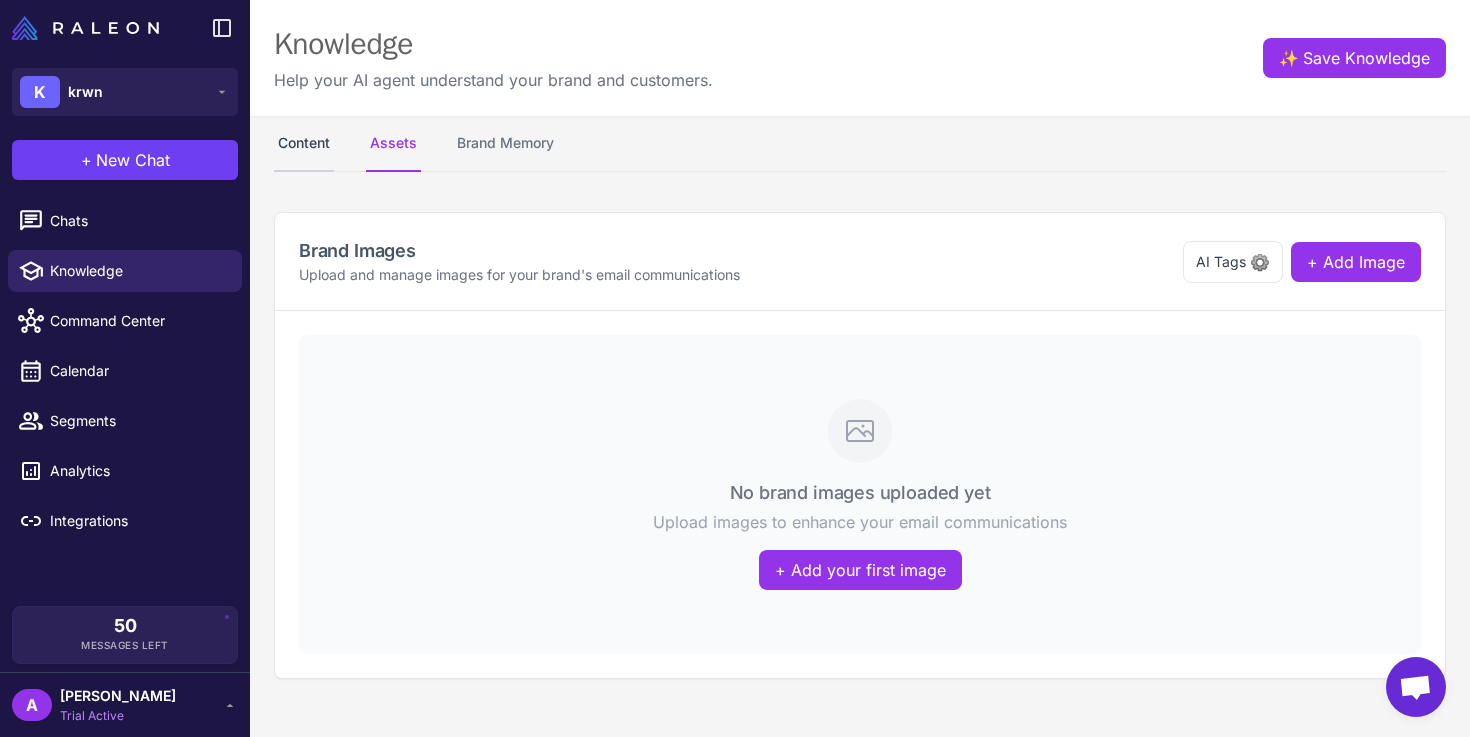 click on "Content" at bounding box center [304, 144] 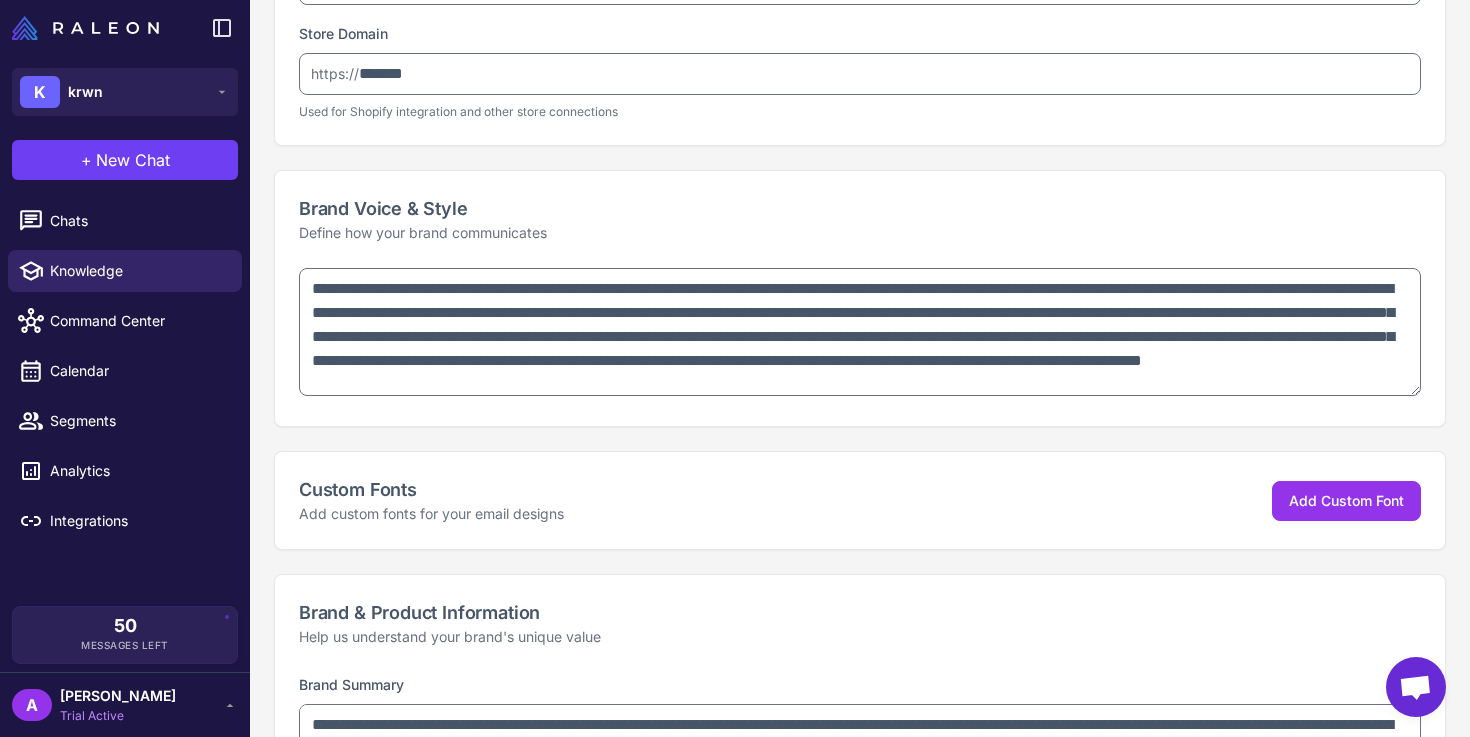 scroll, scrollTop: 552, scrollLeft: 0, axis: vertical 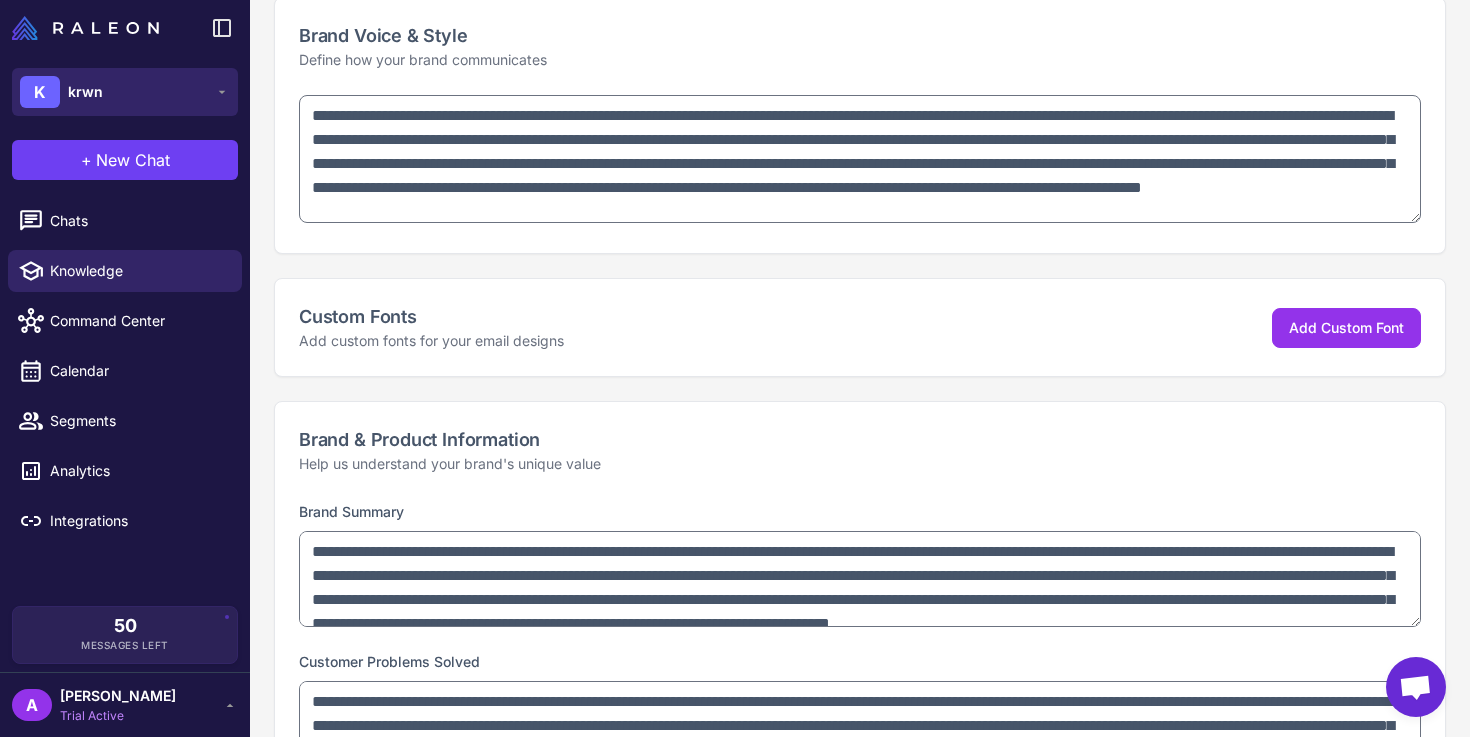 click on "K krwn" at bounding box center [125, 92] 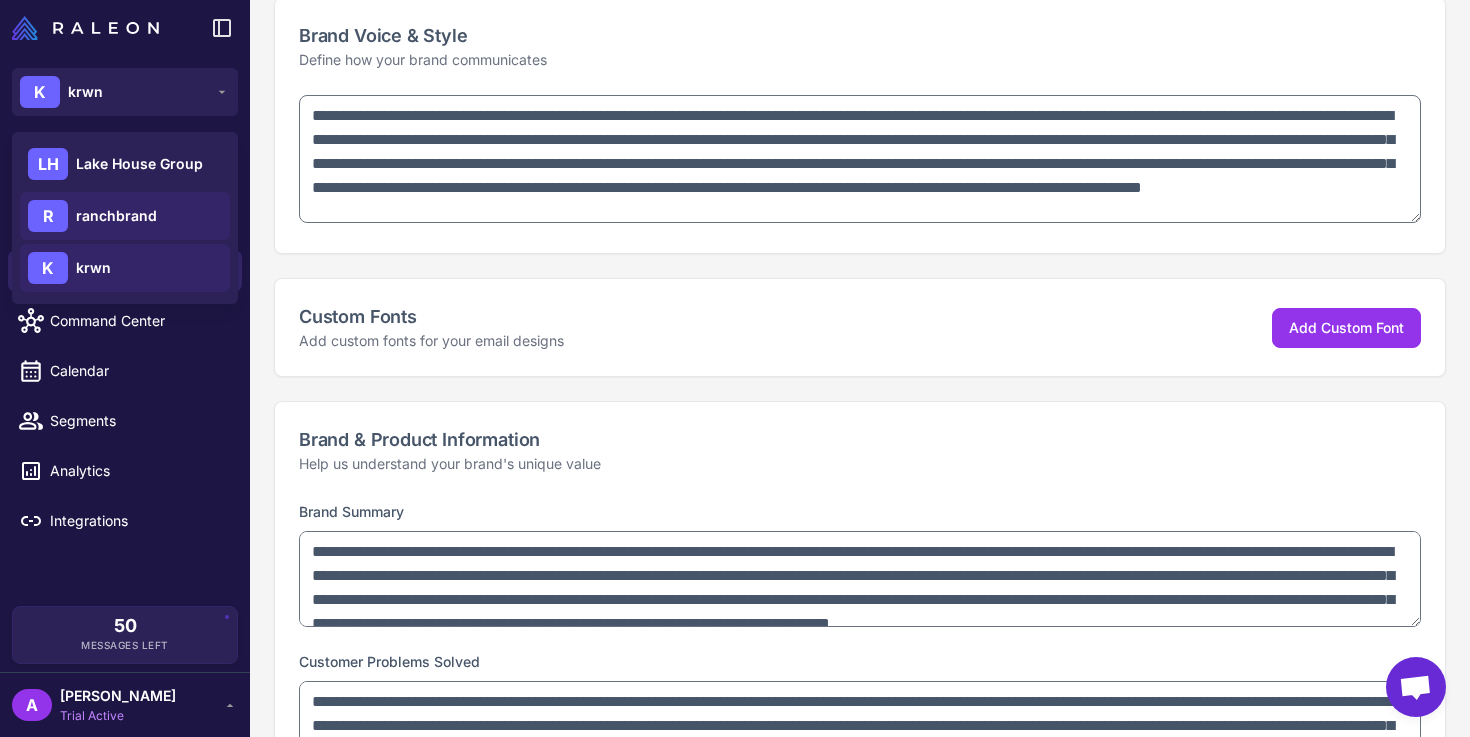 click on "ranchbrand" at bounding box center [116, 216] 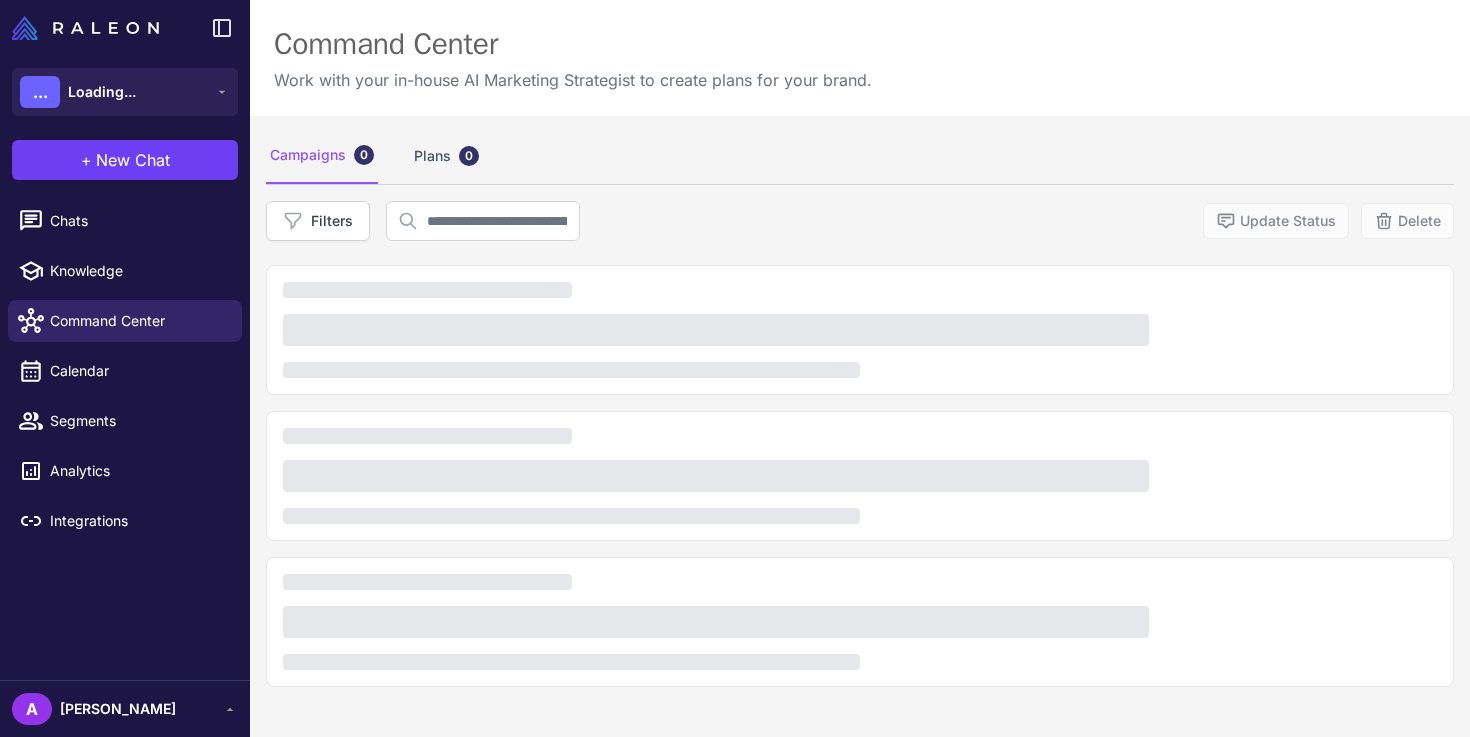scroll, scrollTop: 0, scrollLeft: 0, axis: both 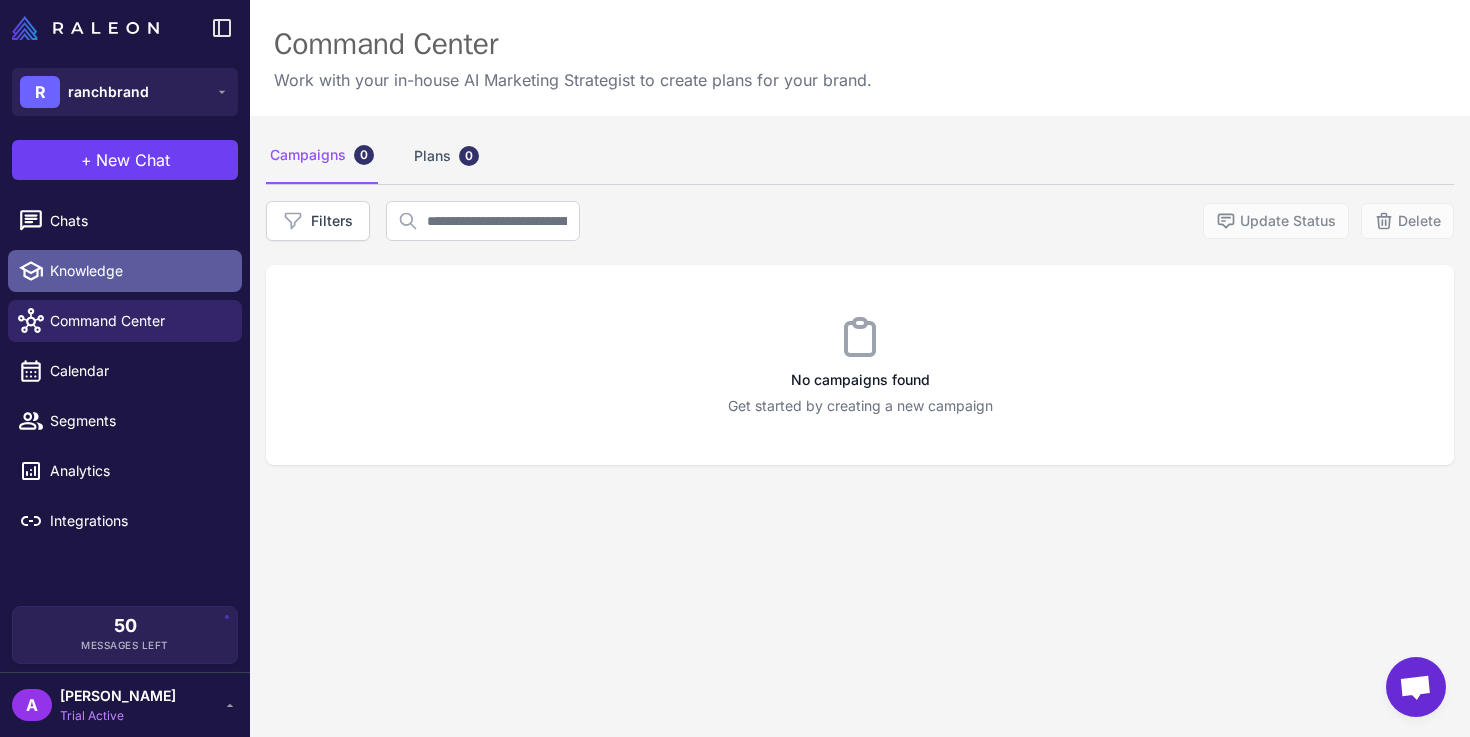 click on "Knowledge" at bounding box center [138, 271] 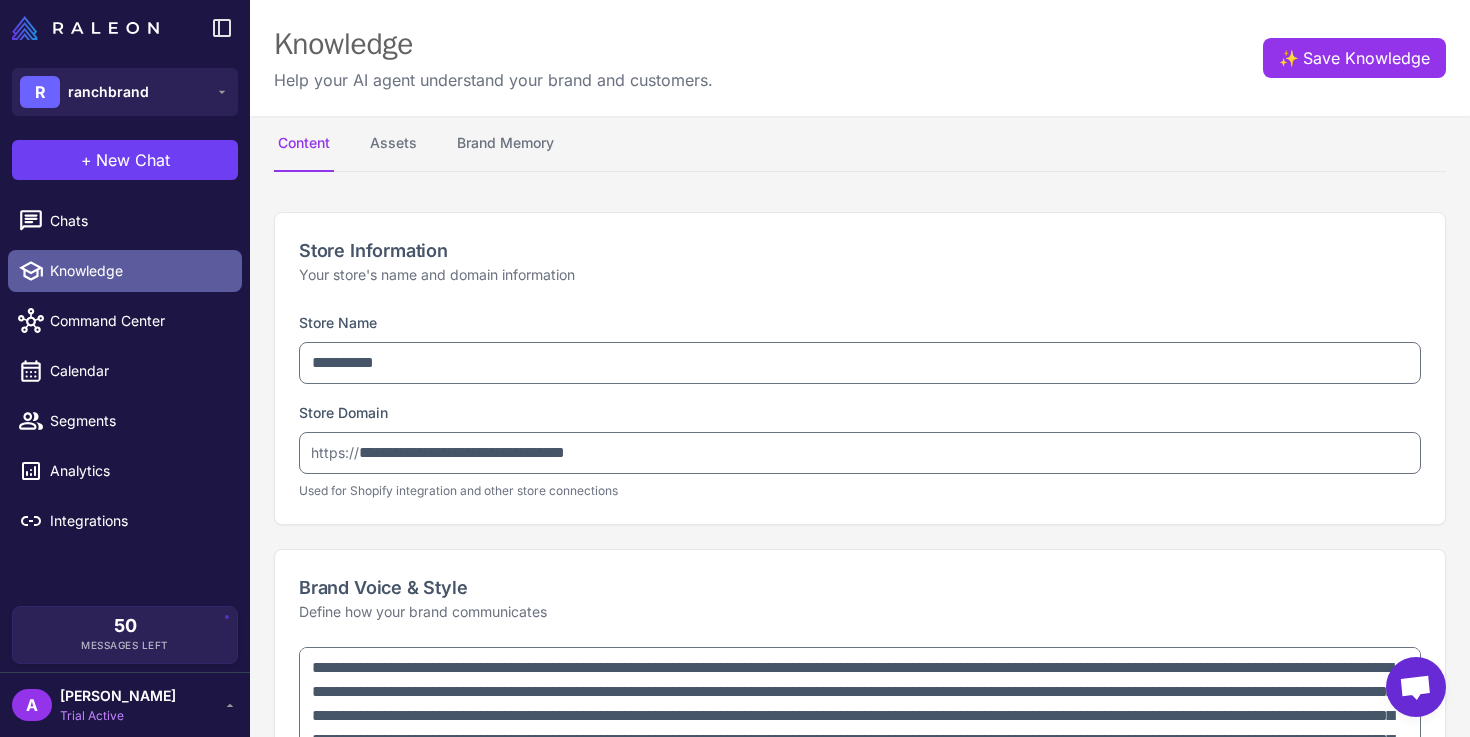 type on "**********" 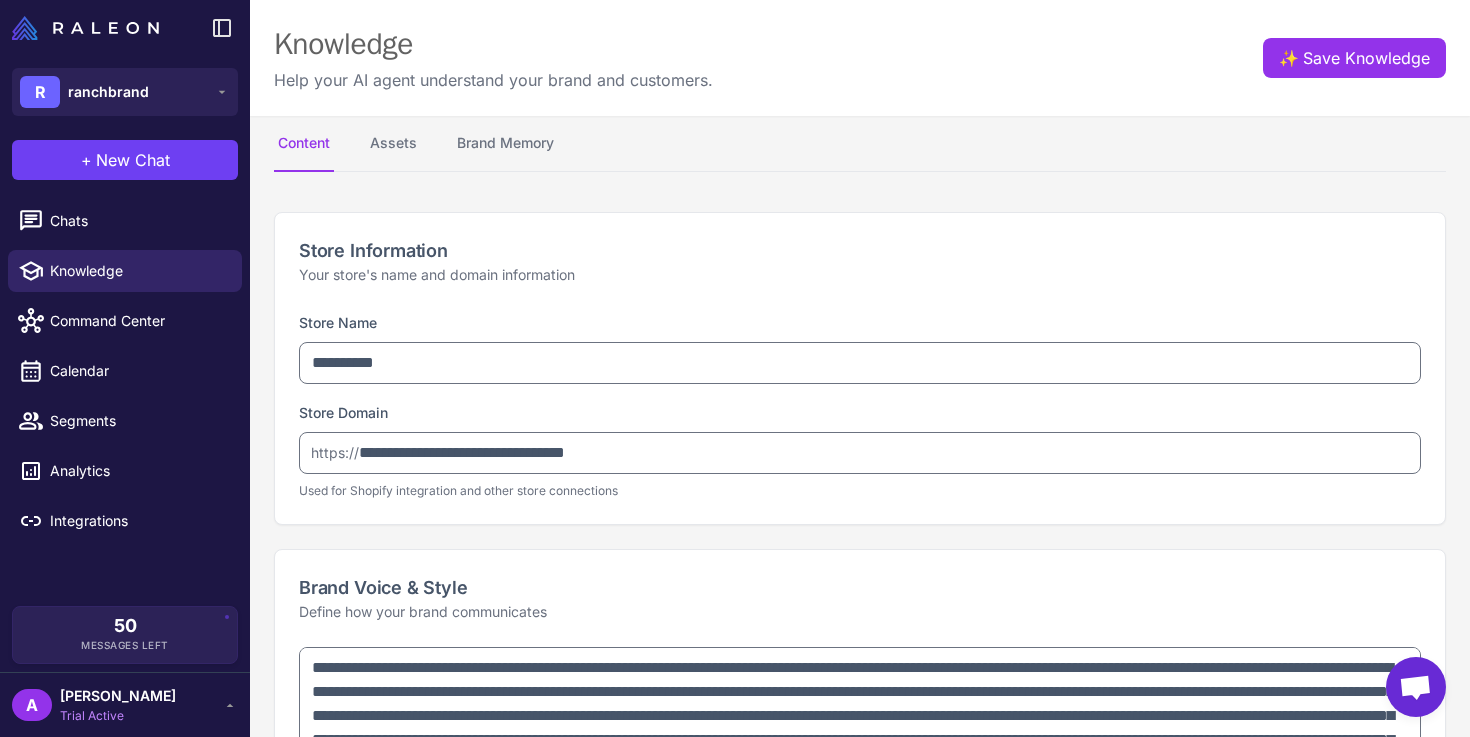 type on "**********" 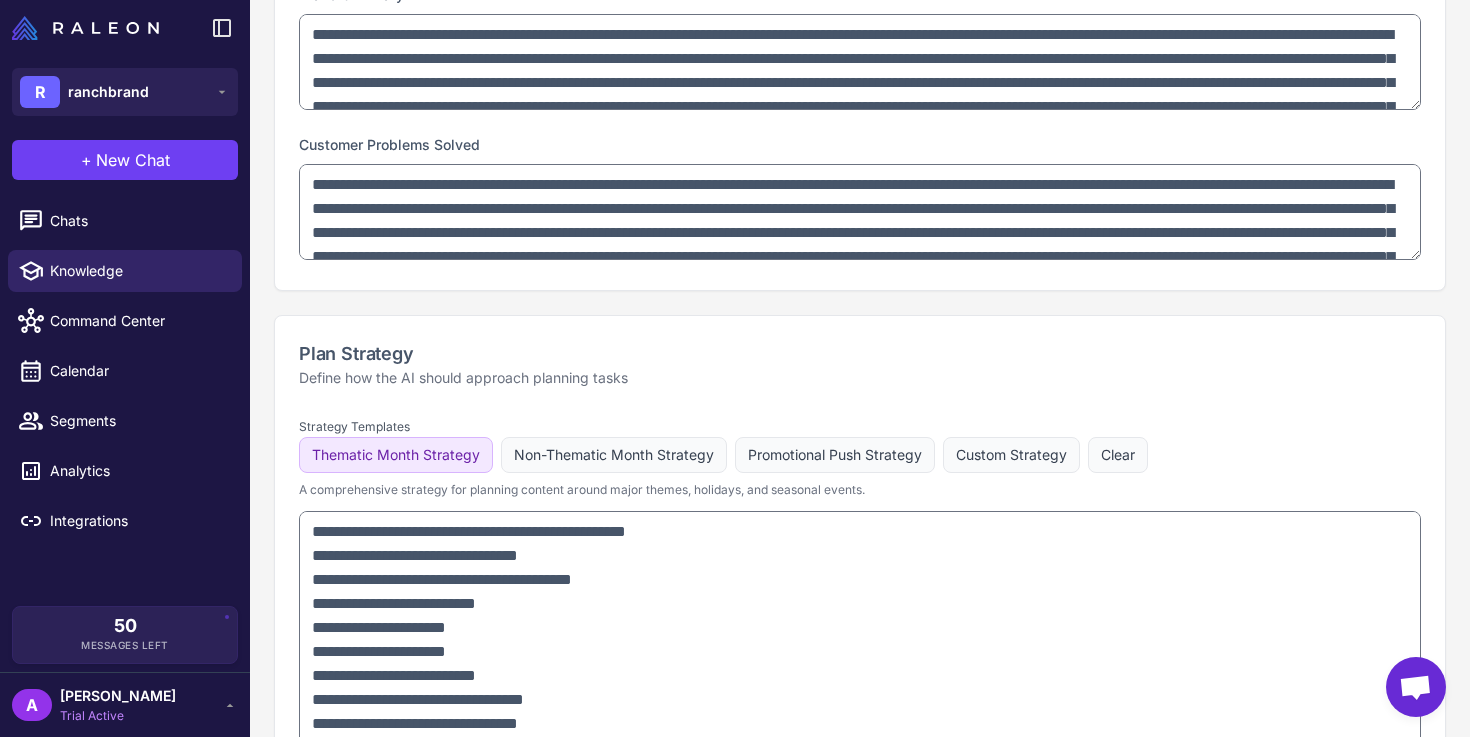 scroll, scrollTop: 1473, scrollLeft: 0, axis: vertical 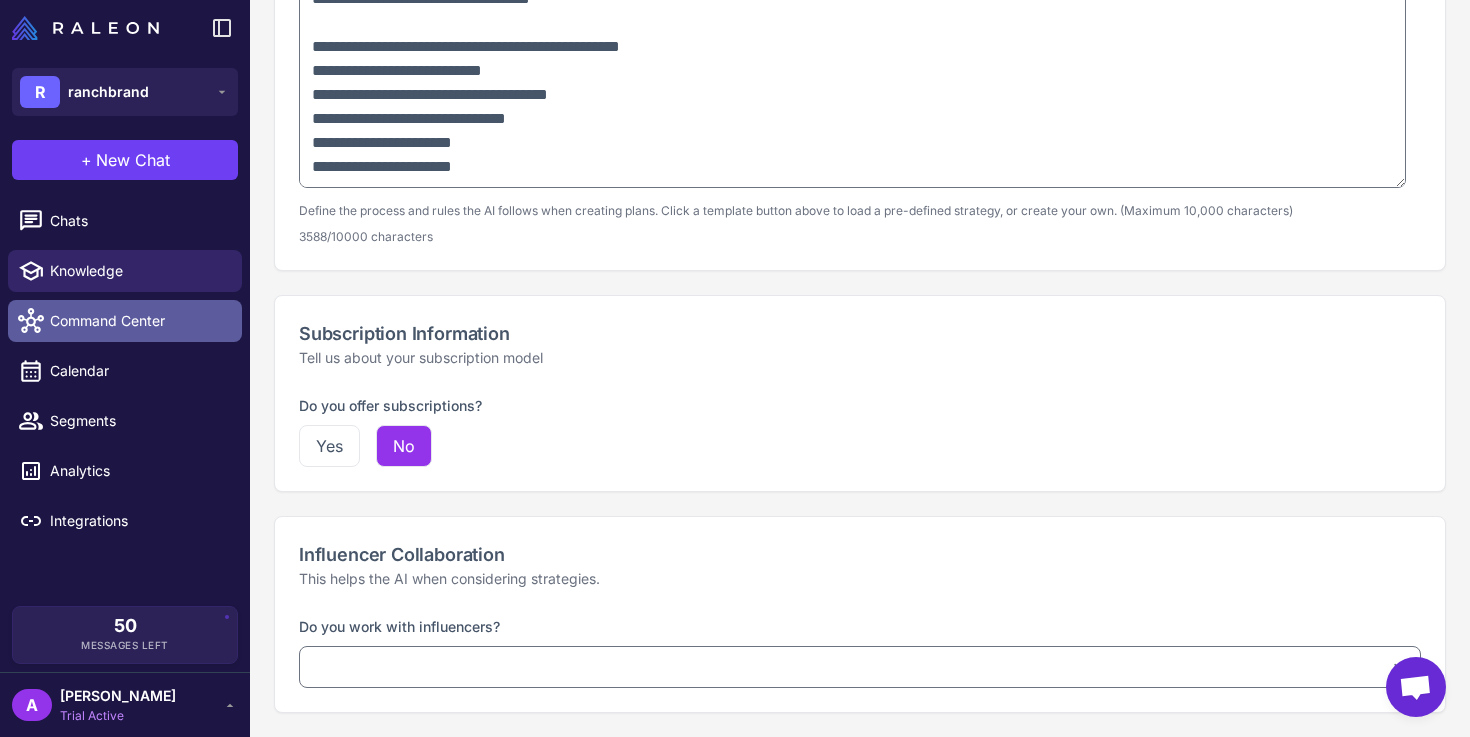 click on "Command Center" at bounding box center (138, 321) 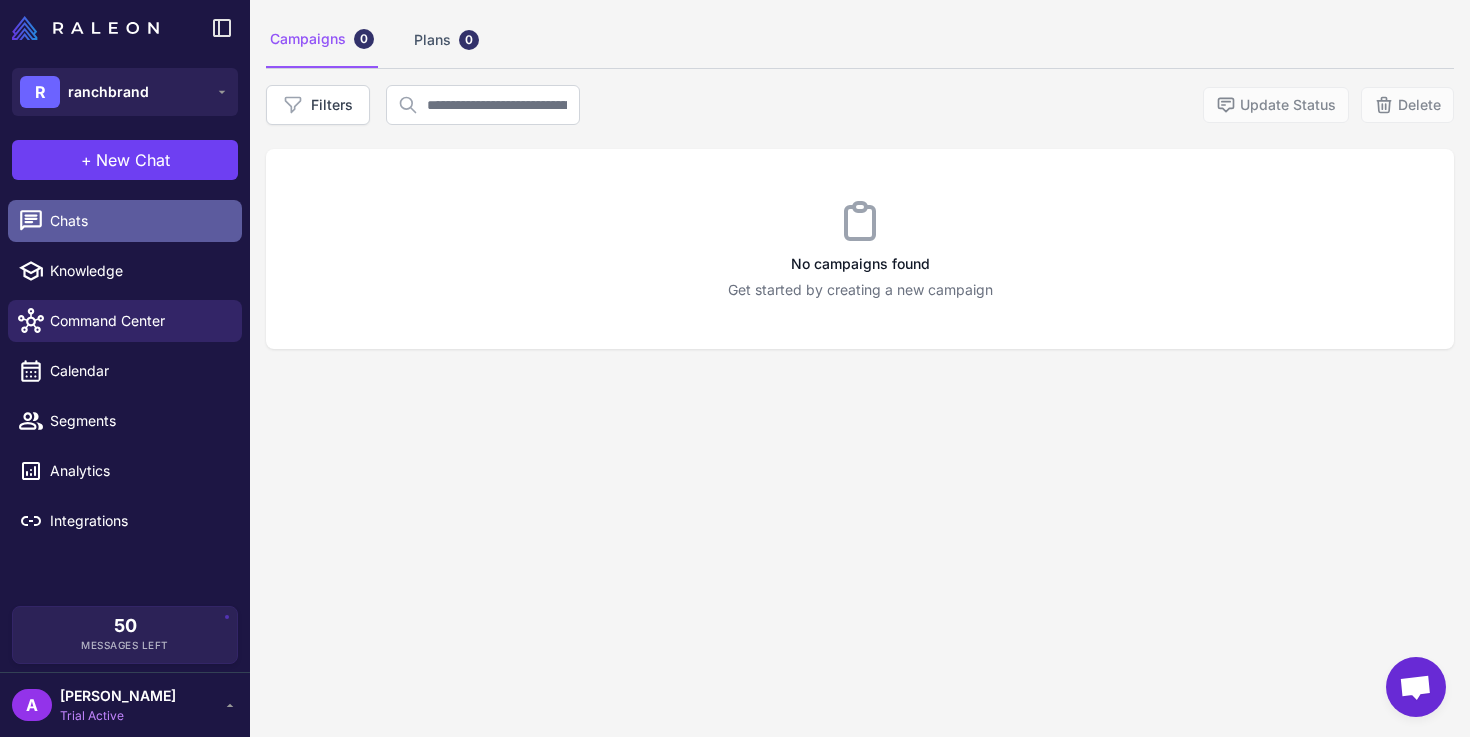 click on "Chats" at bounding box center (138, 221) 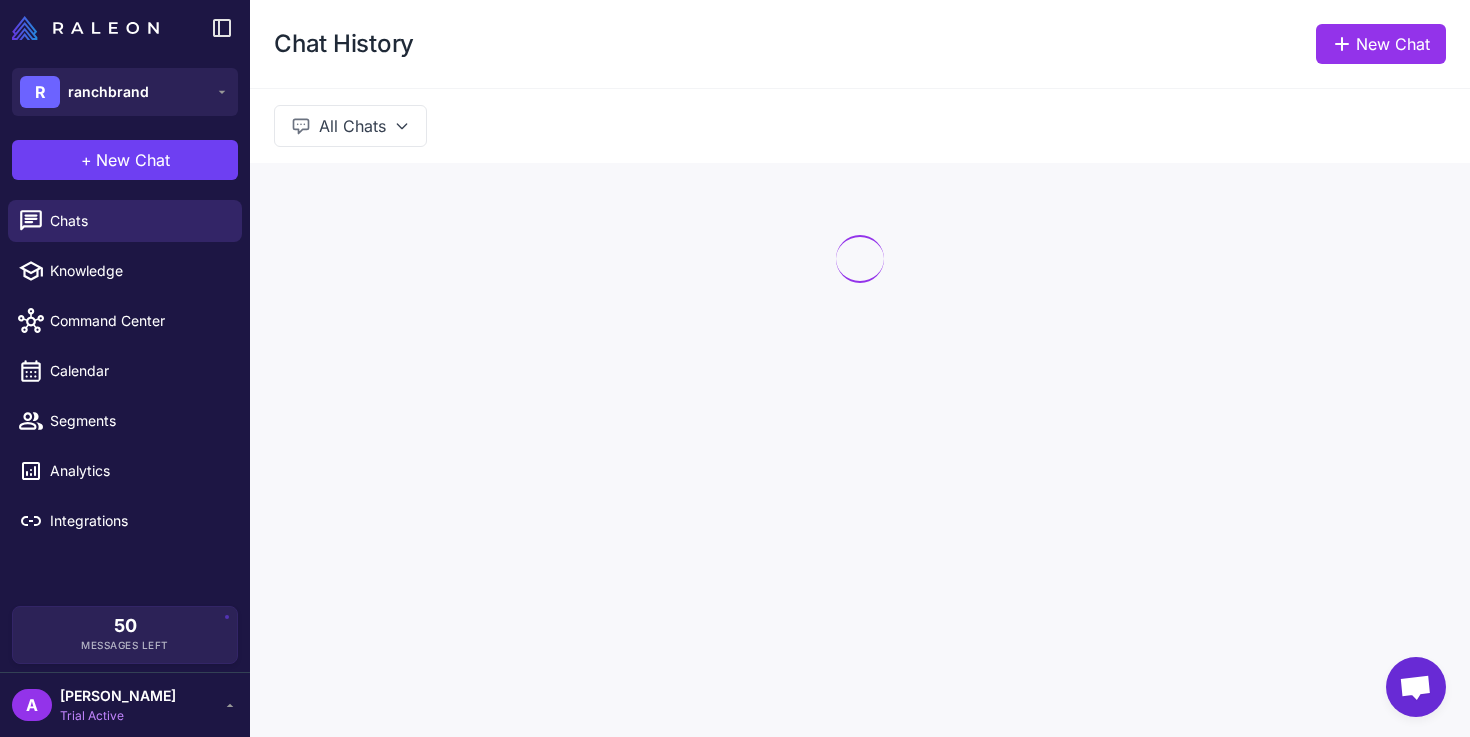 scroll, scrollTop: 0, scrollLeft: 0, axis: both 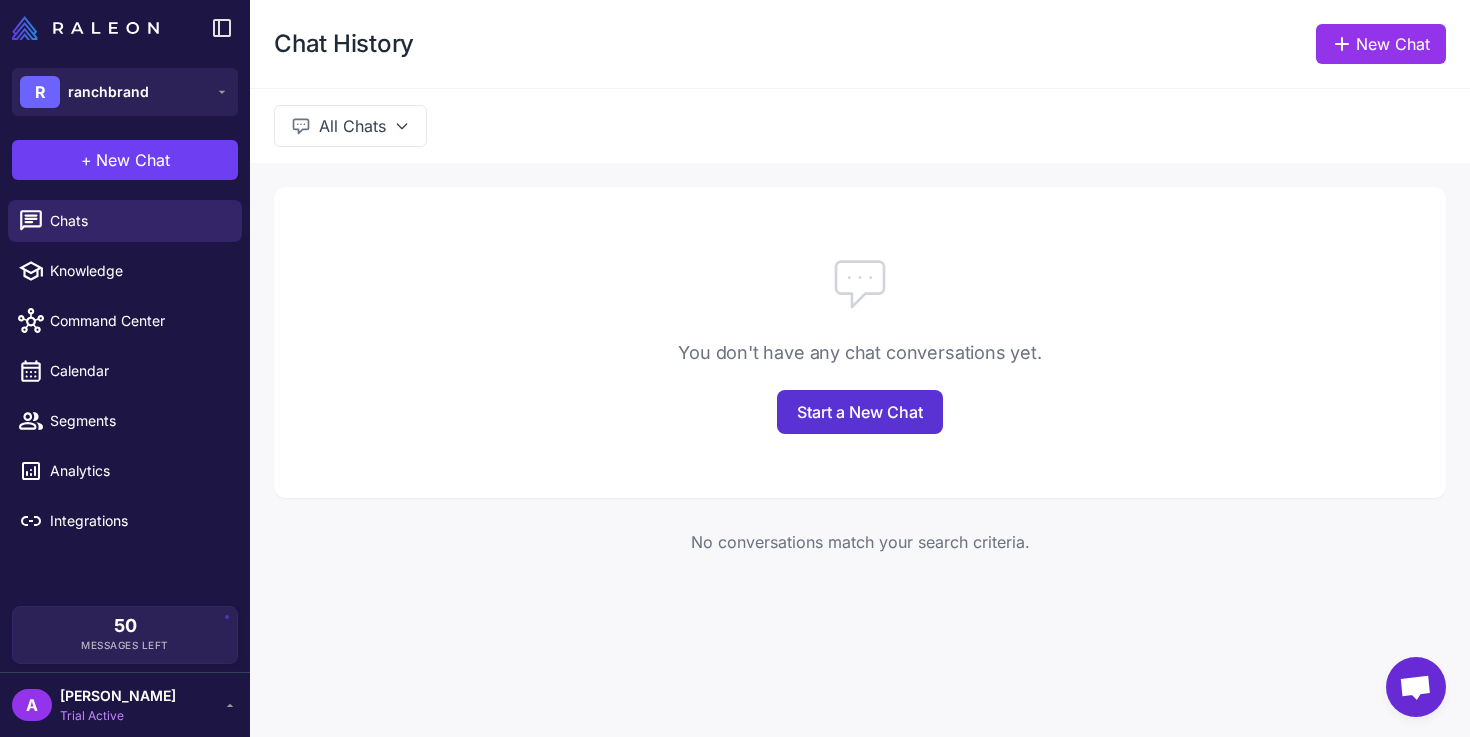 click on "Start a New Chat" at bounding box center (860, 412) 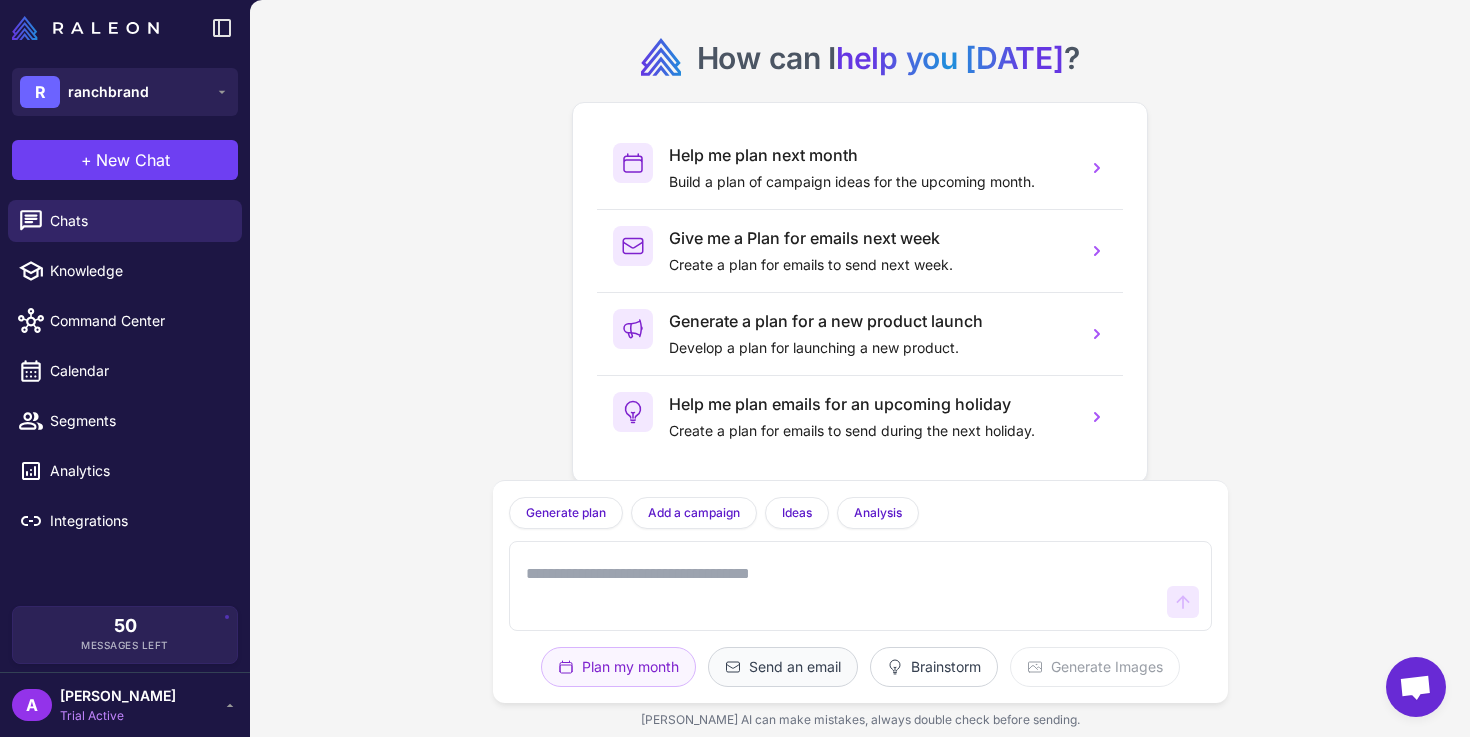 click on "Send an email" 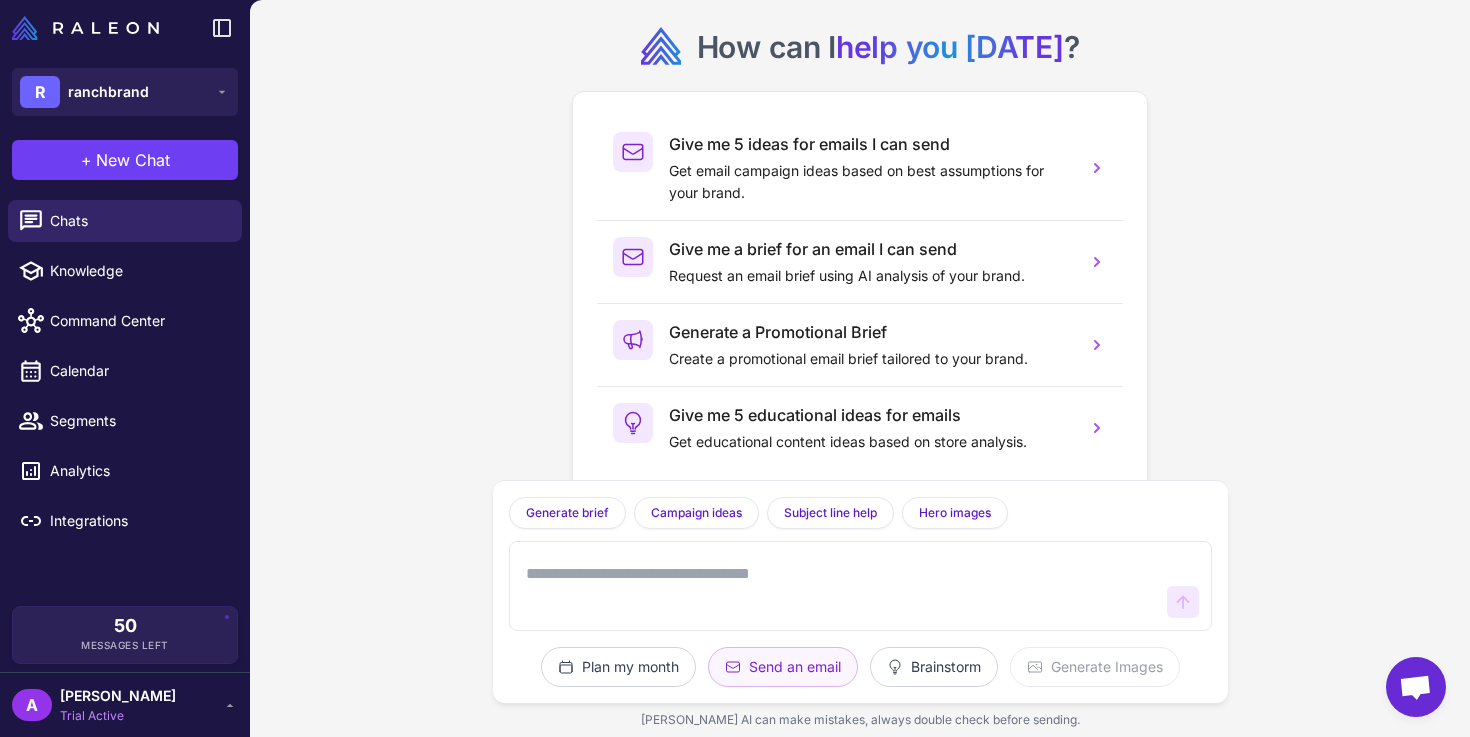 click on "How can I  help you today ? Give me 5 ideas for emails I can send Get email campaign ideas based on best assumptions for your brand. Give me a brief for an email I can send Request an email brief using AI analysis of your brand. Generate a Promotional Brief Create a promotional email brief tailored to your brand. Give me 5 educational ideas for emails Get educational content ideas based on store analysis. Generate brief Generate an email brief Campaign ideas Get ideas for email campaigns Subject line help Get help with email subject lines Hero images Show your available hero images  Plan my month  Send an email  Brainstorm  Generate Images  Raleon AI can make mistakes, always double check before sending." at bounding box center (860, 368) 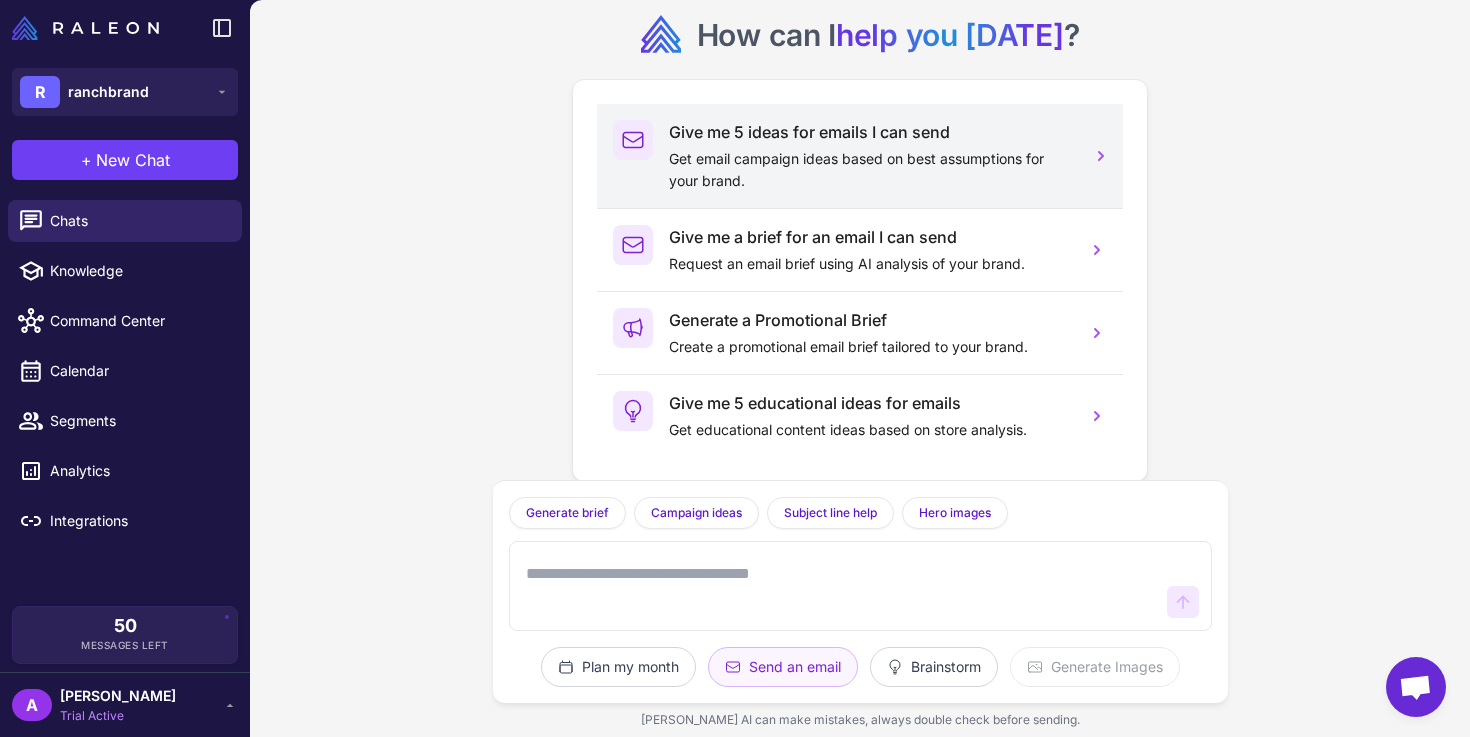 scroll, scrollTop: 0, scrollLeft: 0, axis: both 